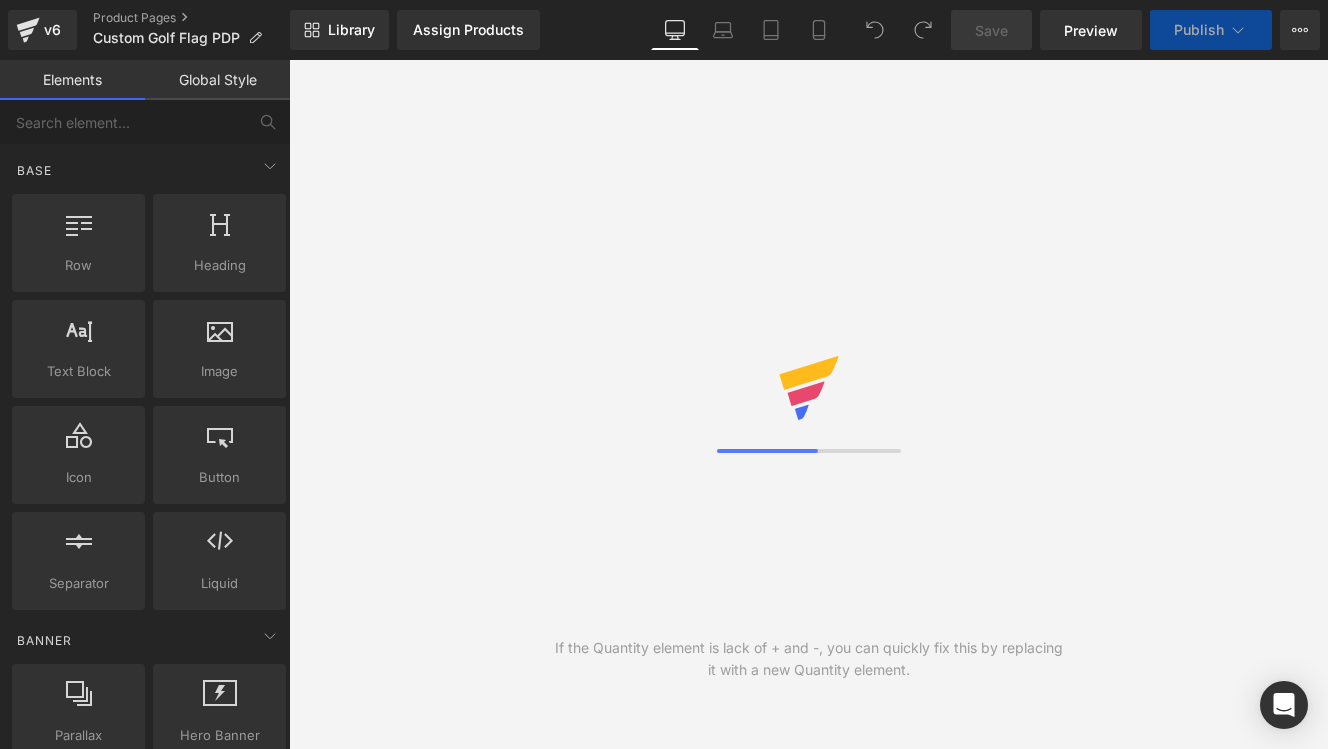 scroll, scrollTop: 0, scrollLeft: 0, axis: both 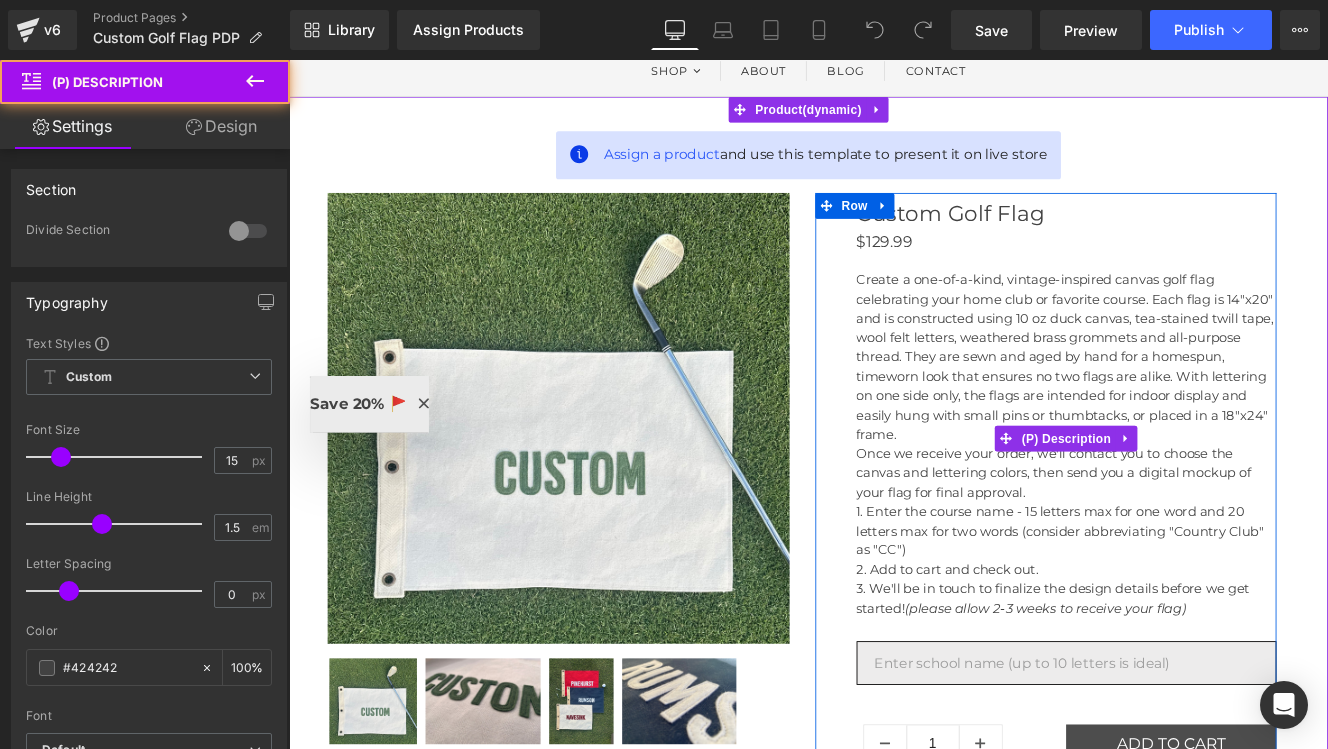 click on "Create a one-of-a-kind, vintage-inspired canvas golf flag celebrating your home club or favorite course. Each flag is 14"x20" and is constructed using 10 oz duck canvas, tea-stained twill tape, wool felt letters, weathered brass grommets and all-purpose thread. They are sewn and aged by hand for a homespun, timeworn look that ensures no two flags are alike. With lettering on one side only, the flags are intended for indoor display and easily hung with small pins or thumbtacks, or placed in a 18"x24" frame." at bounding box center [1195, 406] 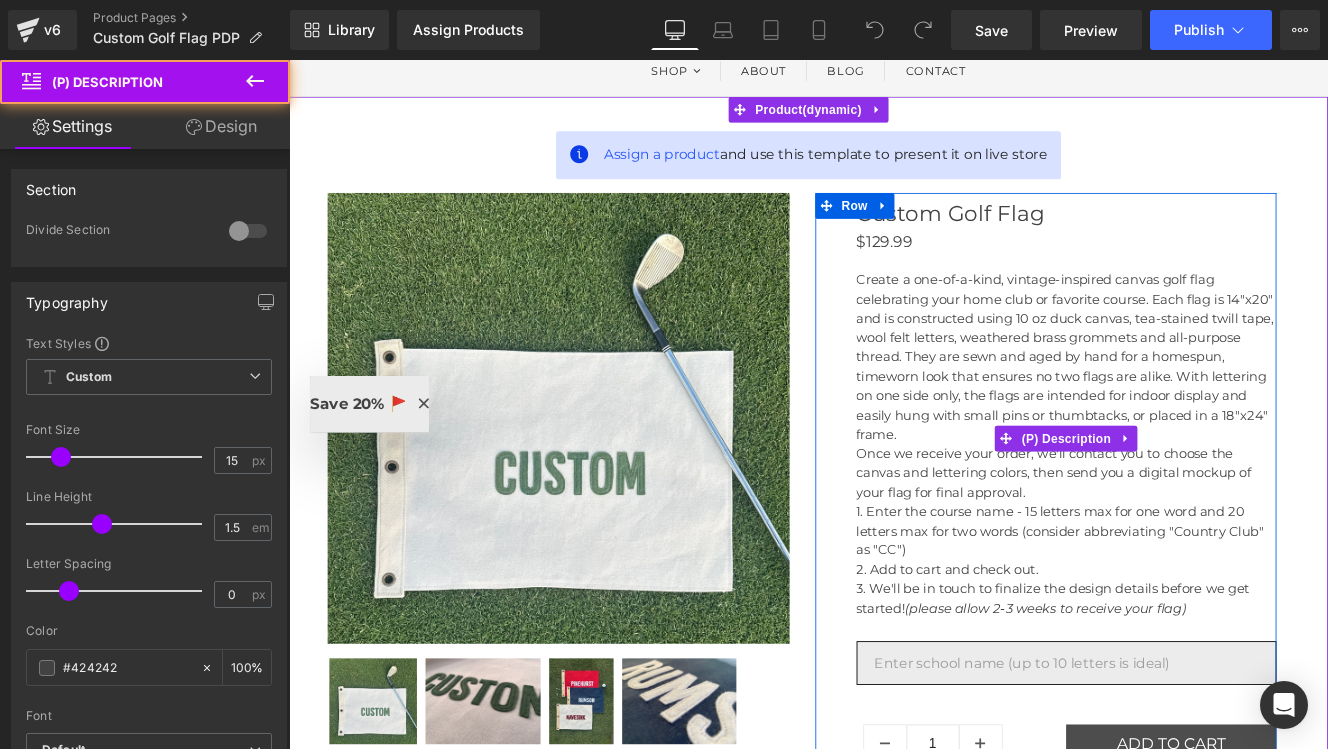 click on "Create a one-of-a-kind, vintage-inspired canvas golf flag celebrating your home club or favorite course. Each flag is 14"x20" and is constructed using 10 oz duck canvas, tea-stained twill tape, wool felt letters, weathered brass grommets and all-purpose thread. They are sewn and aged by hand for a homespun, timeworn look that ensures no two flags are alike. With lettering on one side only, the flags are intended for indoor display and easily hung with small pins or thumbtacks, or placed in a 18"x24" frame." at bounding box center (1195, 406) 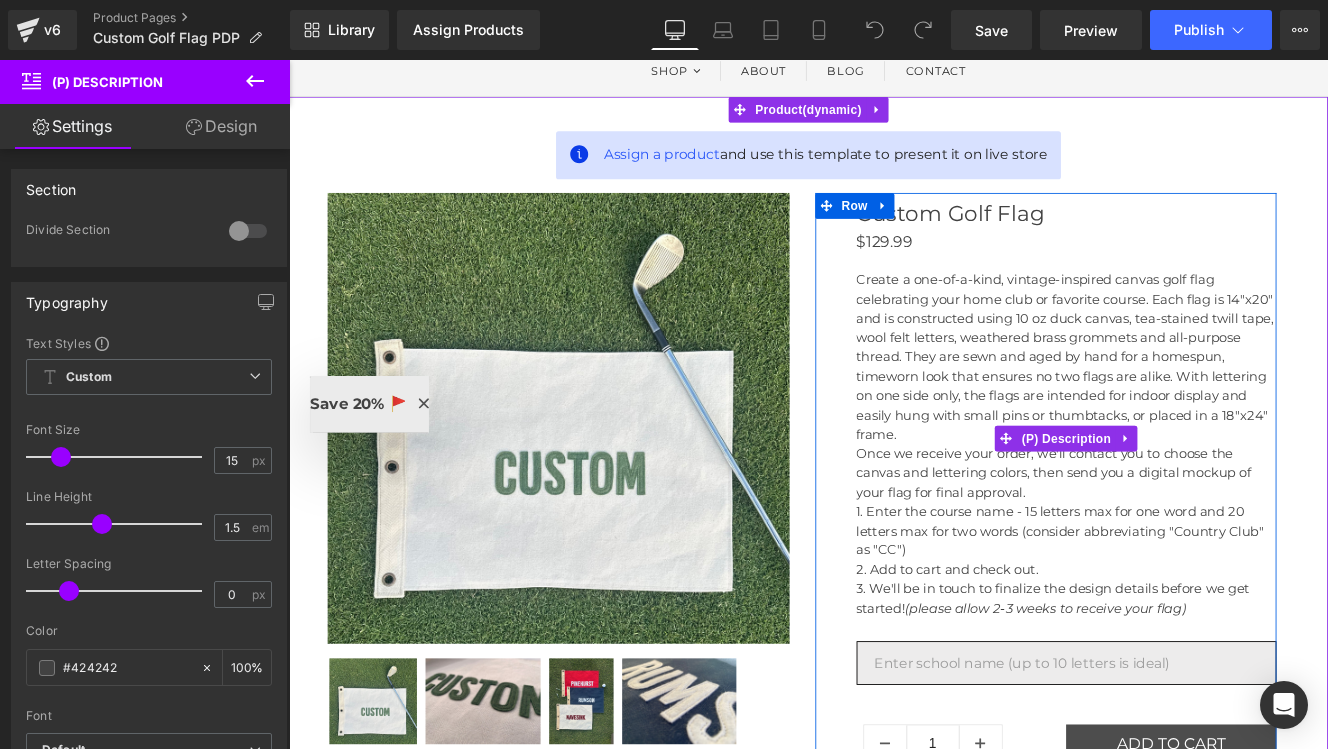 click on "Create a one-of-a-kind, vintage-inspired canvas golf flag celebrating your home club or favorite course. Each flag is 14"x20" and is constructed using 10 oz duck canvas, tea-stained twill tape, wool felt letters, weathered brass grommets and all-purpose thread. They are sewn and aged by hand for a homespun, timeworn look that ensures no two flags are alike. With lettering on one side only, the flags are intended for indoor display and easily hung with small pins or thumbtacks, or placed in a 18"x24" frame." at bounding box center [1195, 406] 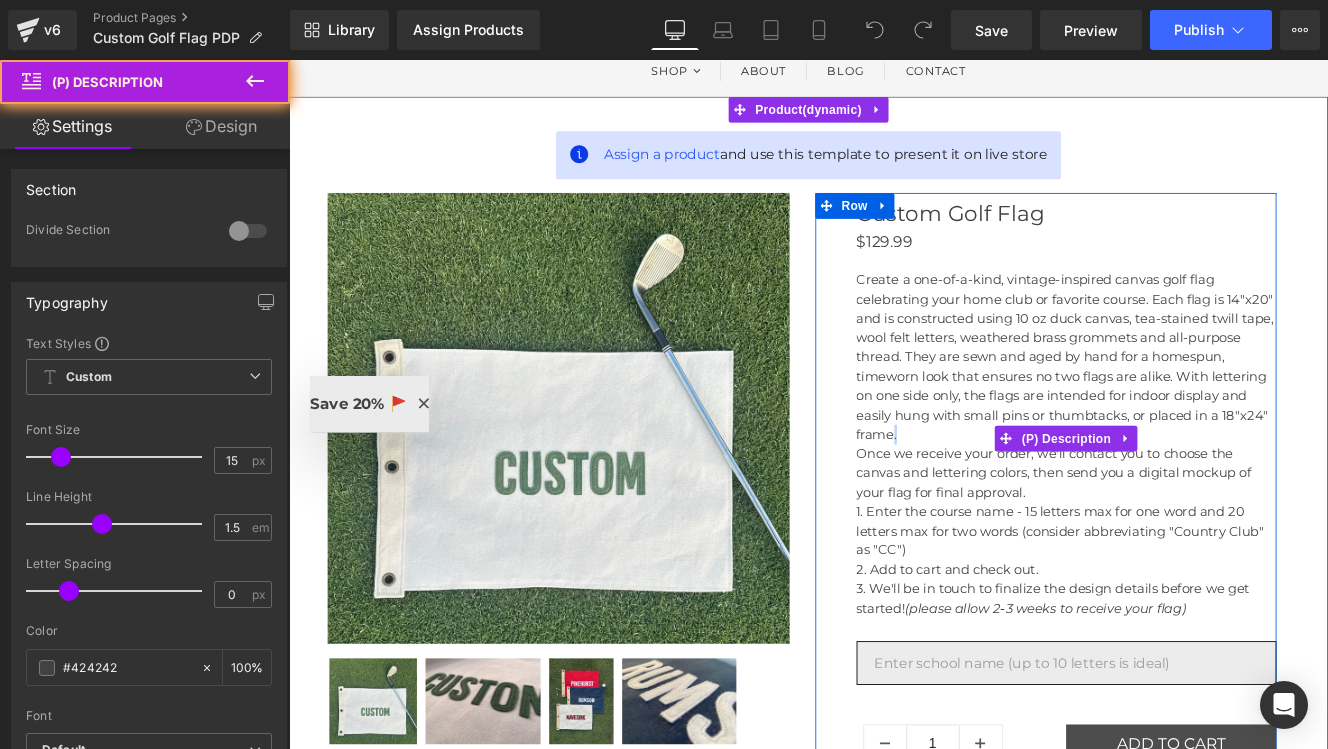 click on "Create a one-of-a-kind, vintage-inspired canvas golf flag celebrating your home club or favorite course. Each flag is 14"x20" and is constructed using 10 oz duck canvas, tea-stained twill tape, wool felt letters, weathered brass grommets and all-purpose thread. They are sewn and aged by hand for a homespun, timeworn look that ensures no two flags are alike. With lettering on one side only, the flags are intended for indoor display and easily hung with small pins or thumbtacks, or placed in a 18"x24" frame." at bounding box center (1195, 406) 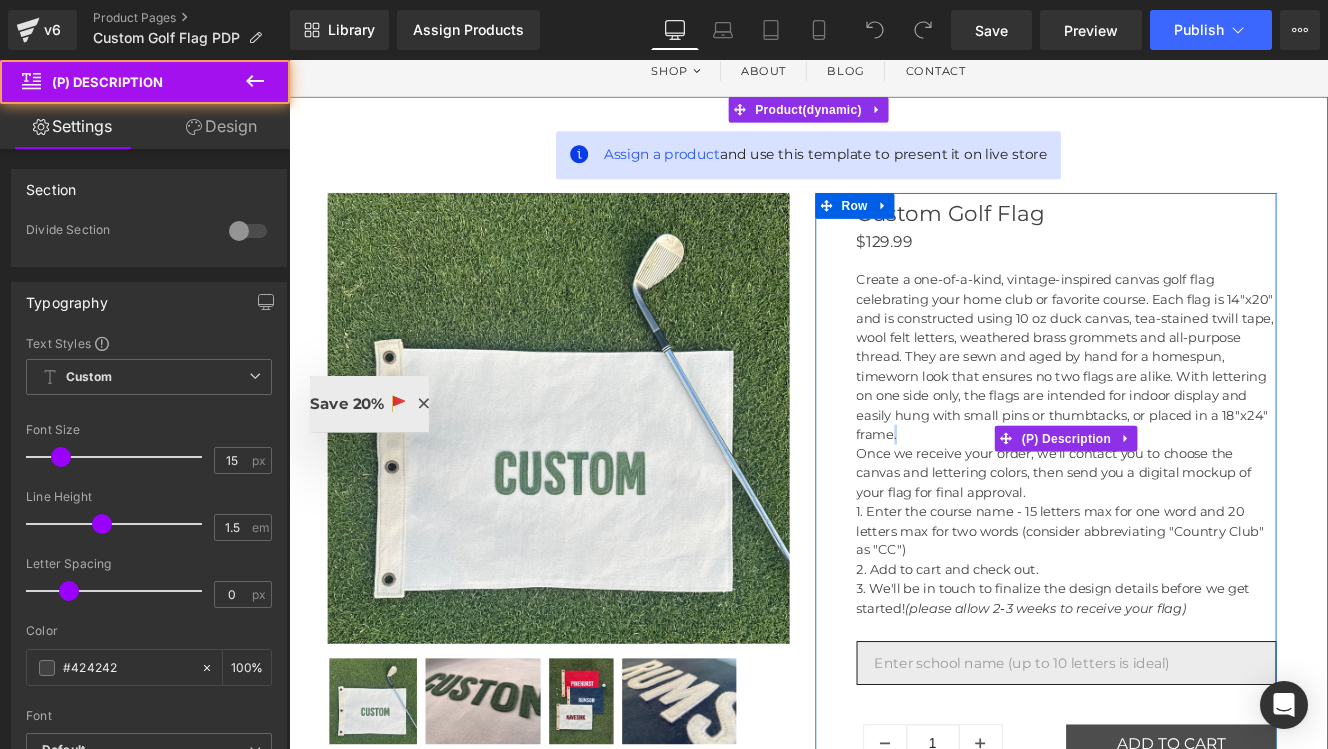 click on "Create a one-of-a-kind, vintage-inspired canvas golf flag celebrating your home club or favorite course. Each flag is 14"x20" and is constructed using 10 oz duck canvas, tea-stained twill tape, wool felt letters, weathered brass grommets and all-purpose thread. They are sewn and aged by hand for a homespun, timeworn look that ensures no two flags are alike. With lettering on one side only, the flags are intended for indoor display and easily hung with small pins or thumbtacks, or placed in a 18"x24" frame." at bounding box center [1195, 406] 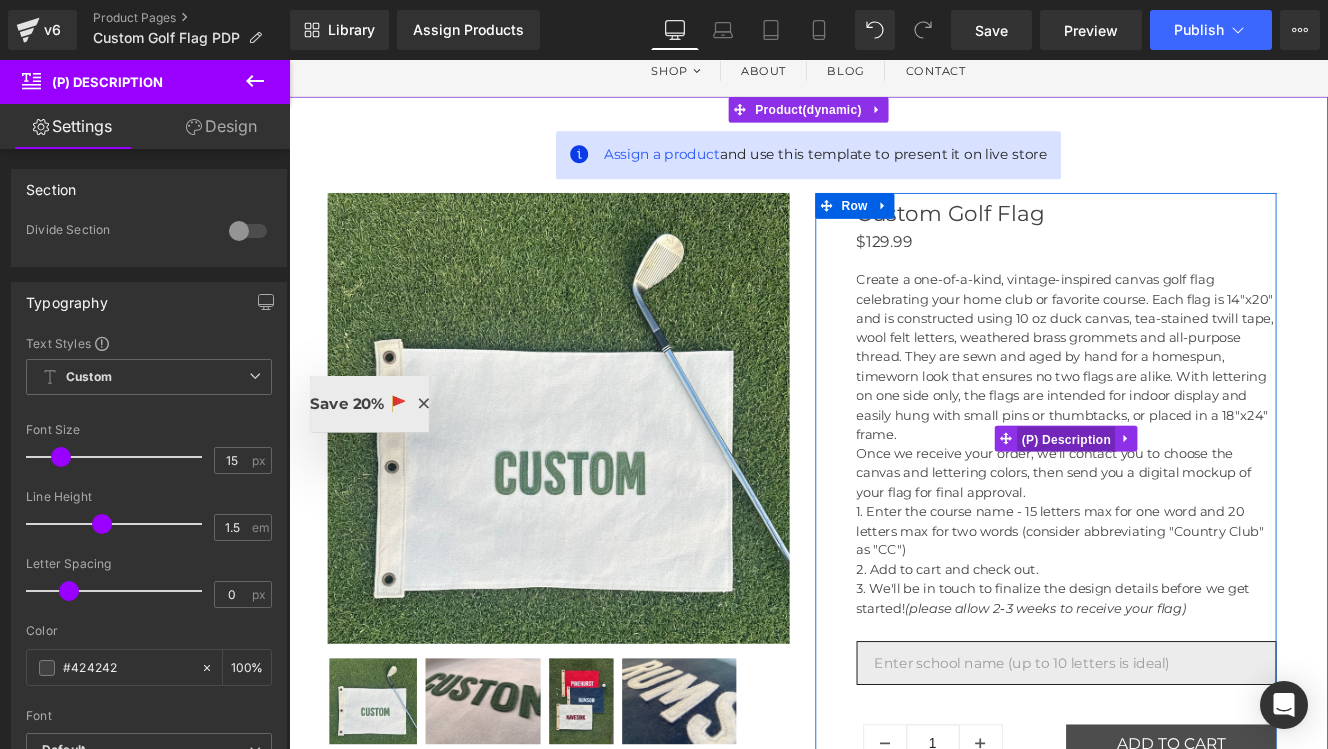 click on "(P) Description" at bounding box center (1194, 502) 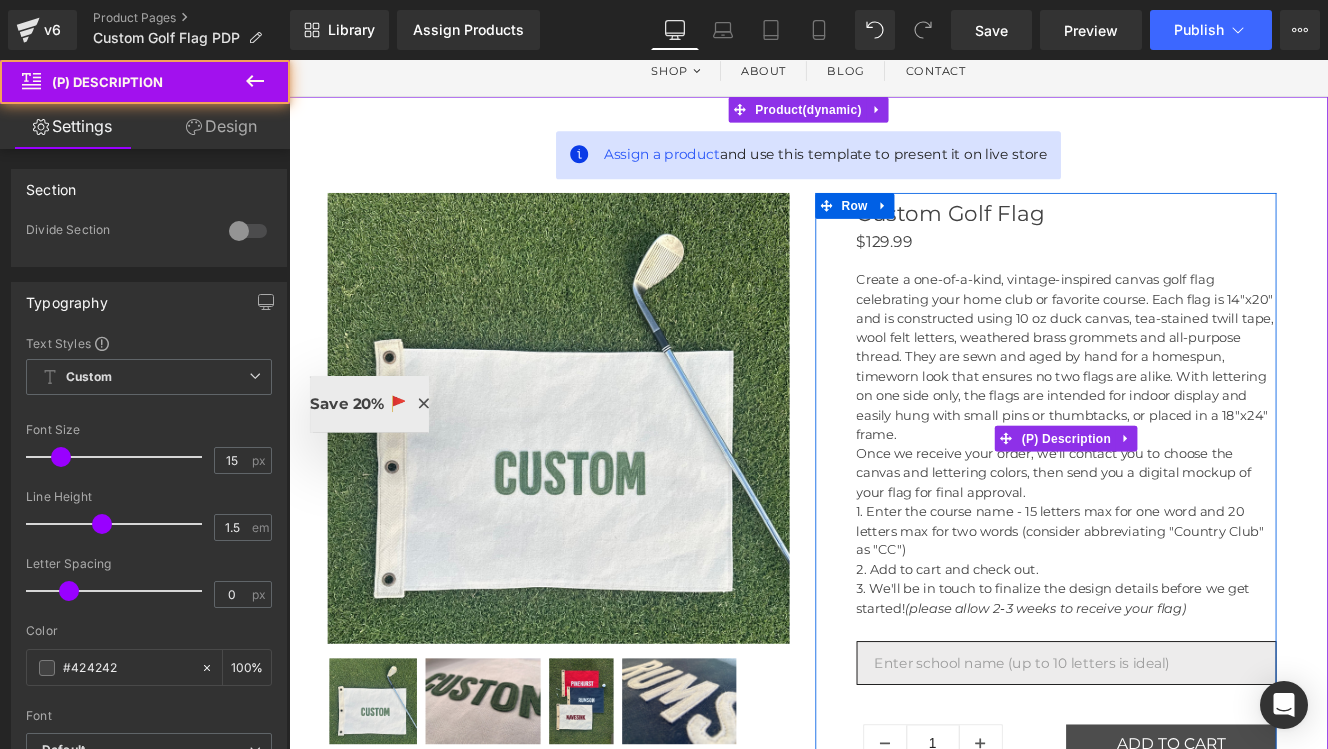 click on "Create a one-of-a-kind, vintage-inspired canvas golf flag celebrating your home club or favorite course. Each flag is 14"x20" and is constructed using 10 oz duck canvas, tea-stained twill tape, wool felt letters, weathered brass grommets and all-purpose thread. They are sewn and aged by hand for a homespun, timeworn look that ensures no two flags are alike. With lettering on one side only, the flags are intended for indoor display and easily hung with small pins or thumbtacks, or placed in a 18"x24" frame." at bounding box center (1195, 406) 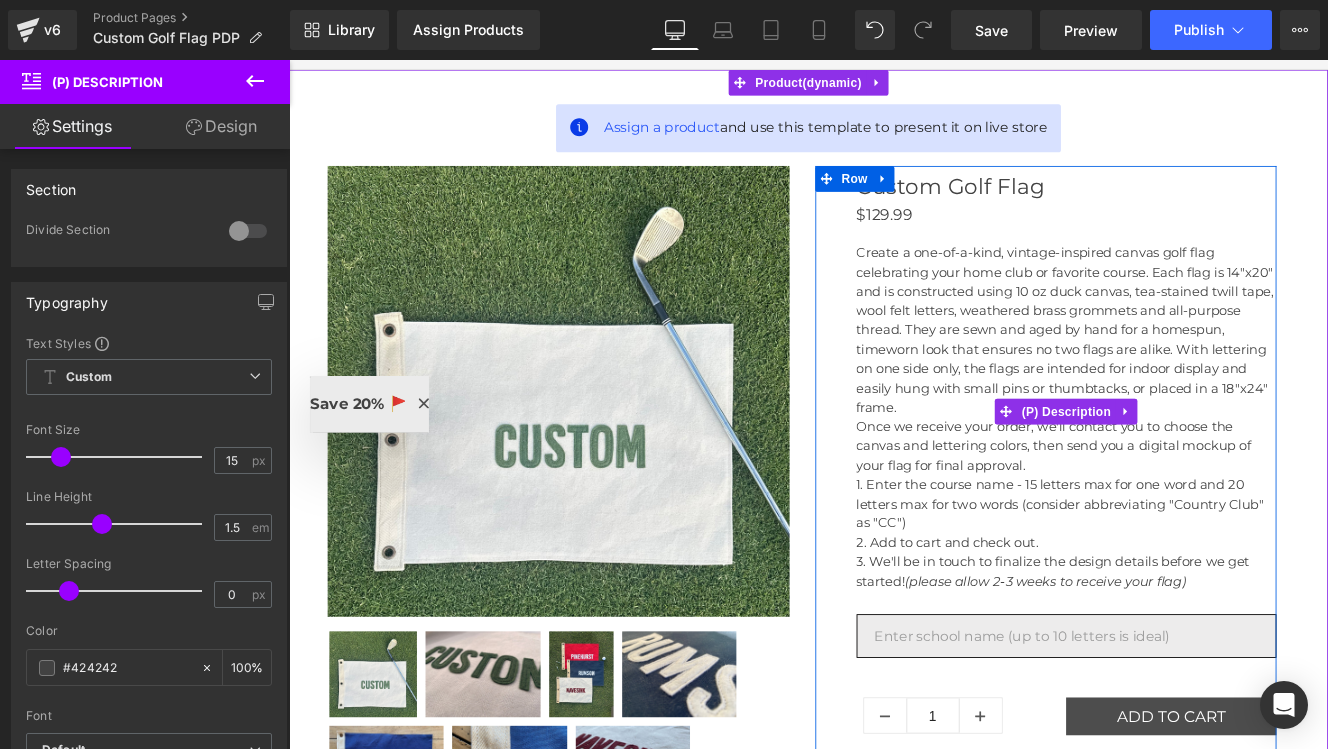 scroll, scrollTop: 230, scrollLeft: 0, axis: vertical 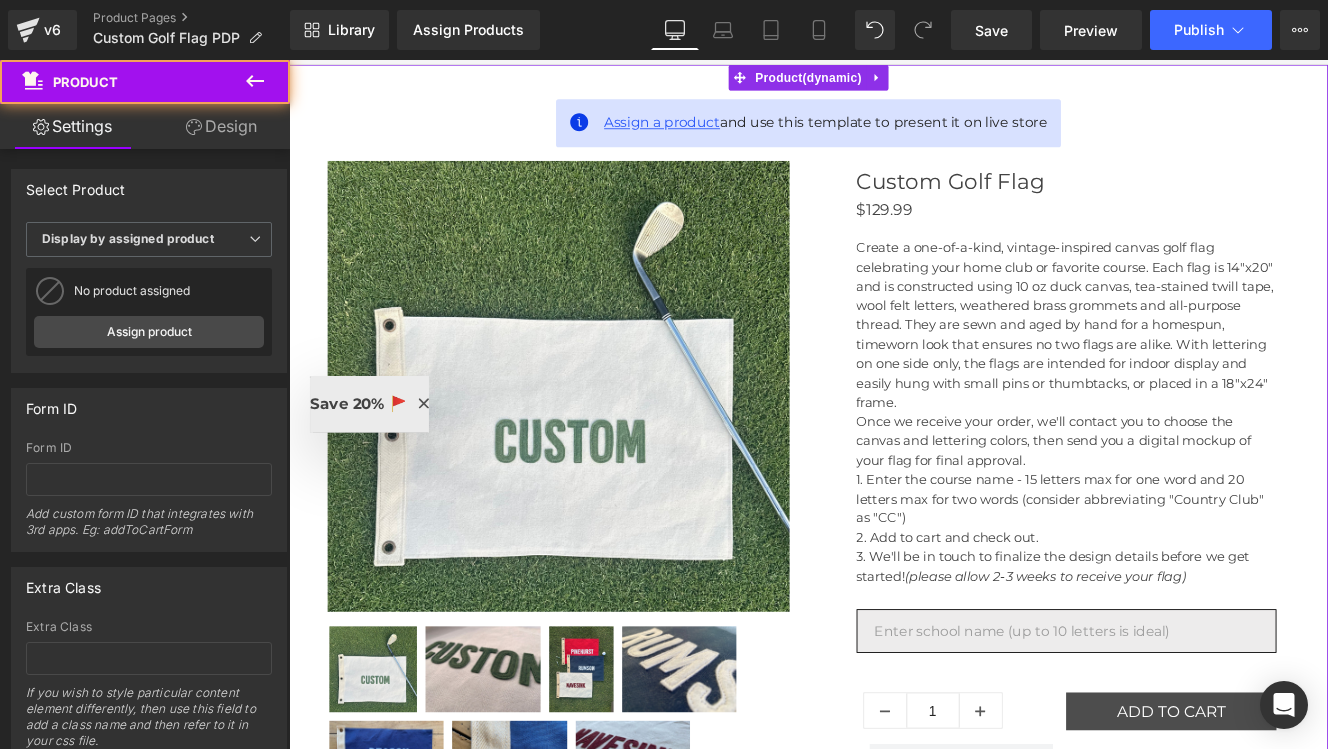 click on "Assign a product" at bounding box center (723, 132) 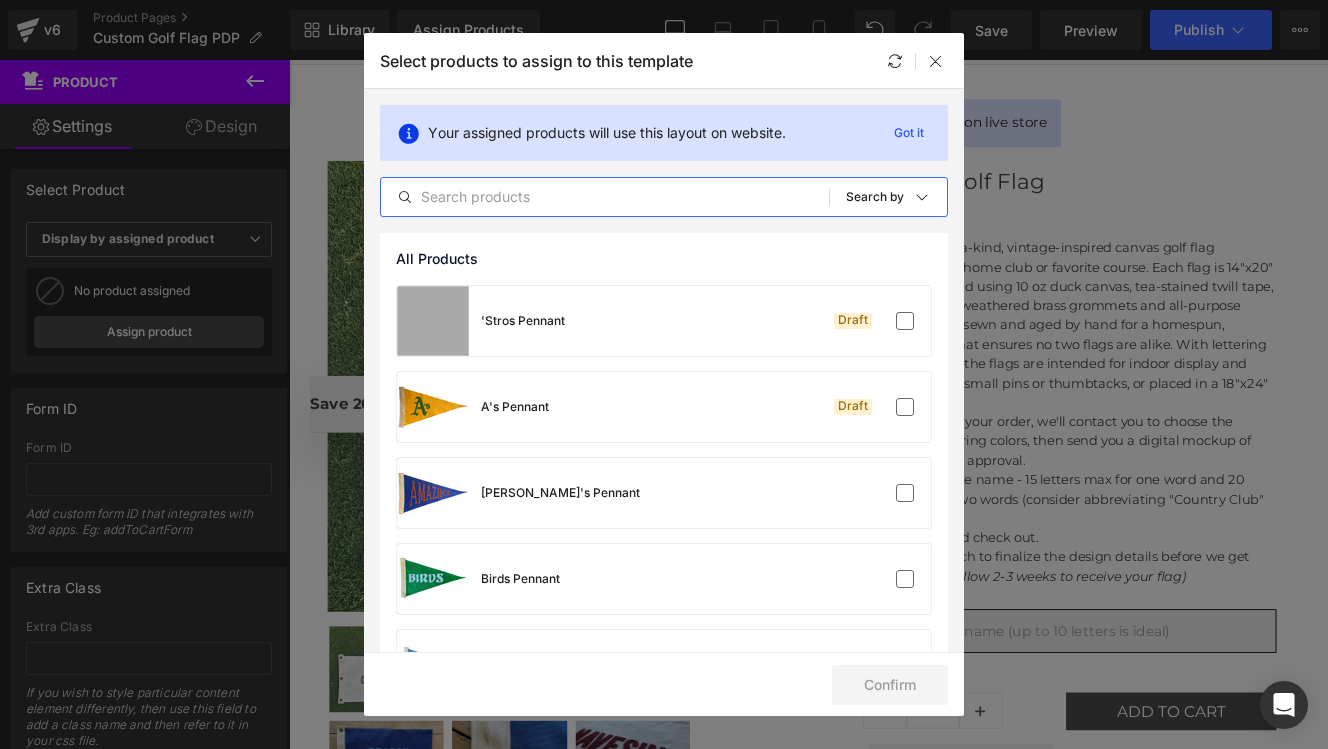 click at bounding box center [605, 197] 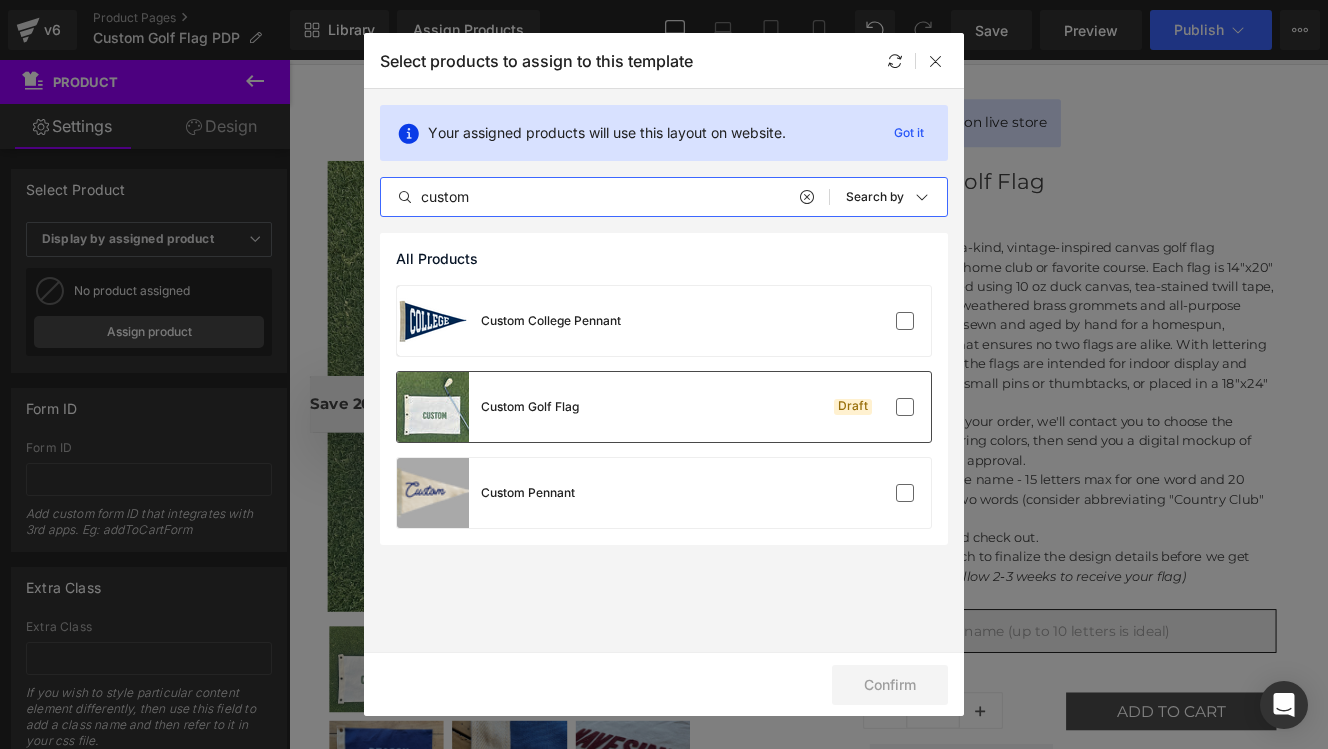 type on "custom" 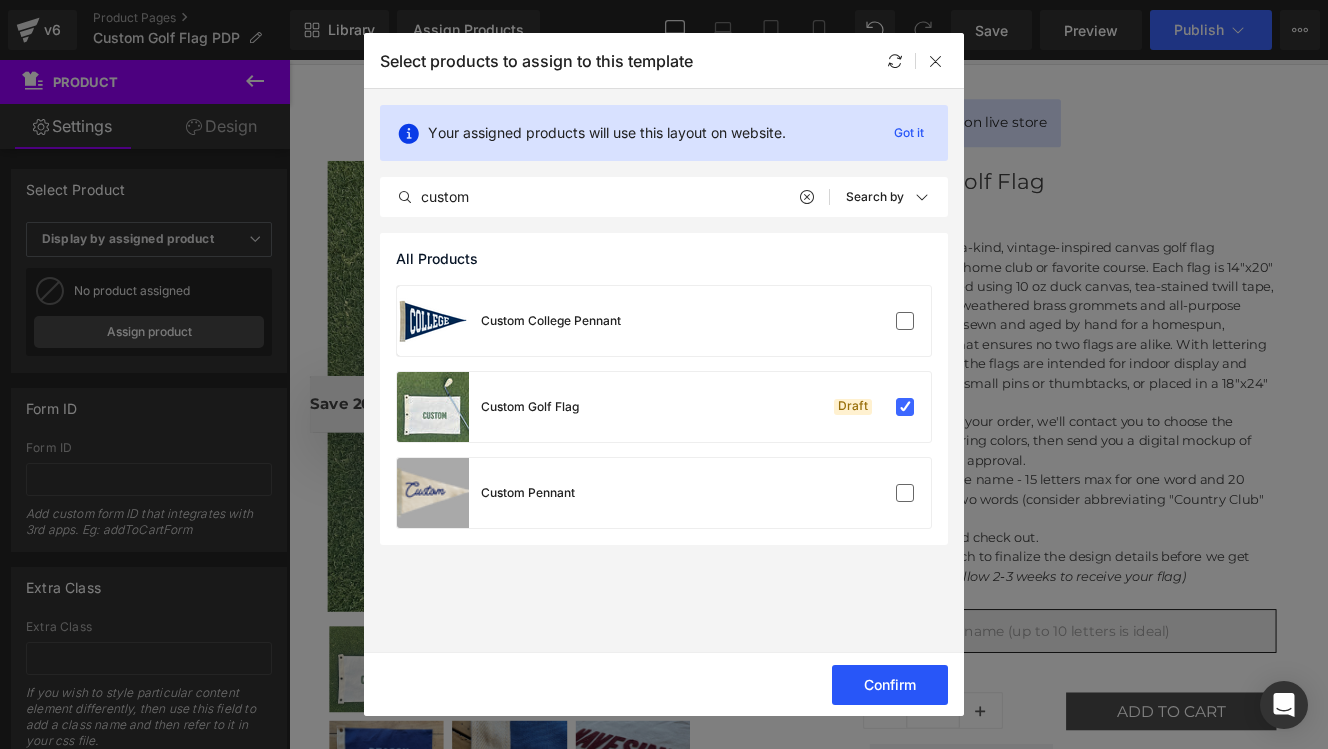 click on "Confirm" at bounding box center [890, 685] 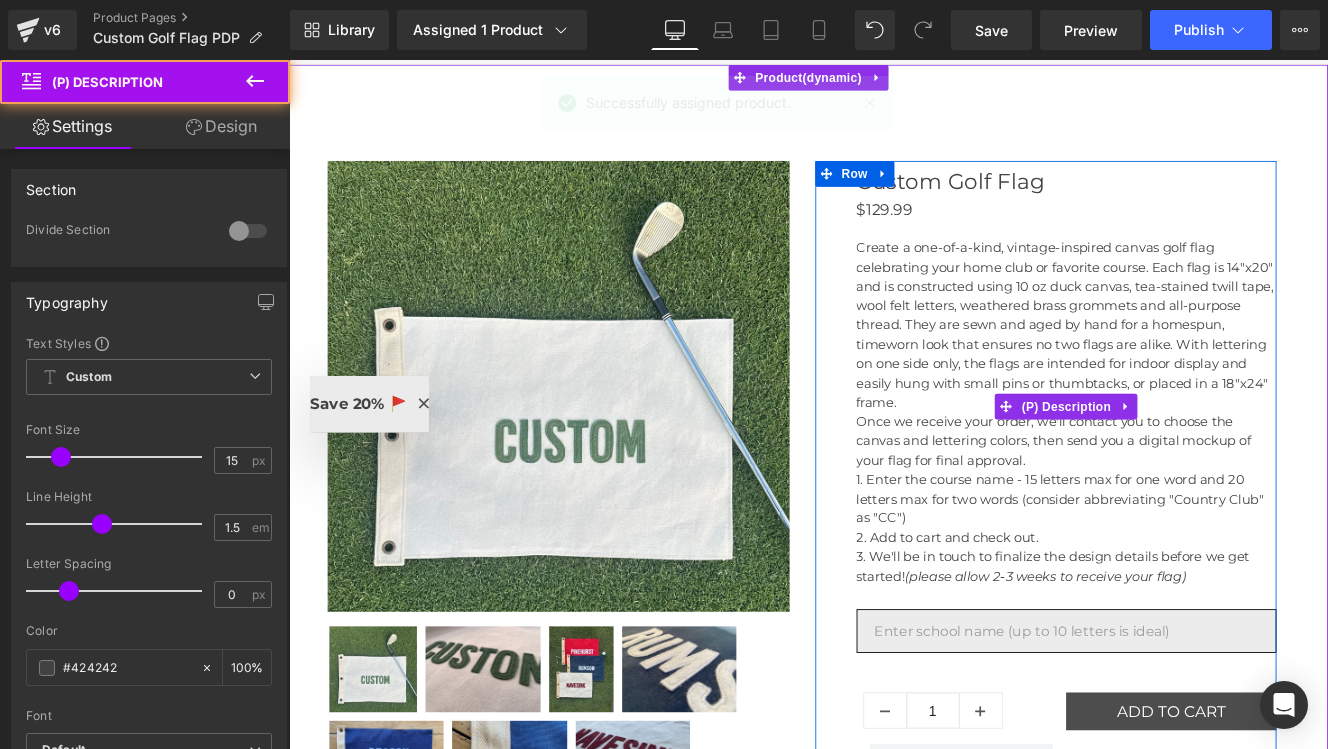 click on "Create a one-of-a-kind, vintage-inspired canvas golf flag celebrating your home club or favorite course. Each flag is 14"x20" and is constructed using 10 oz duck canvas, tea-stained twill tape, wool felt letters, weathered brass grommets and all-purpose thread. They are sewn and aged by hand for a homespun, timeworn look that ensures no two flags are alike. With lettering on one side only, the flags are intended for indoor display and easily hung with small pins or thumbtacks, or placed in a 18"x24" frame." at bounding box center [1195, 368] 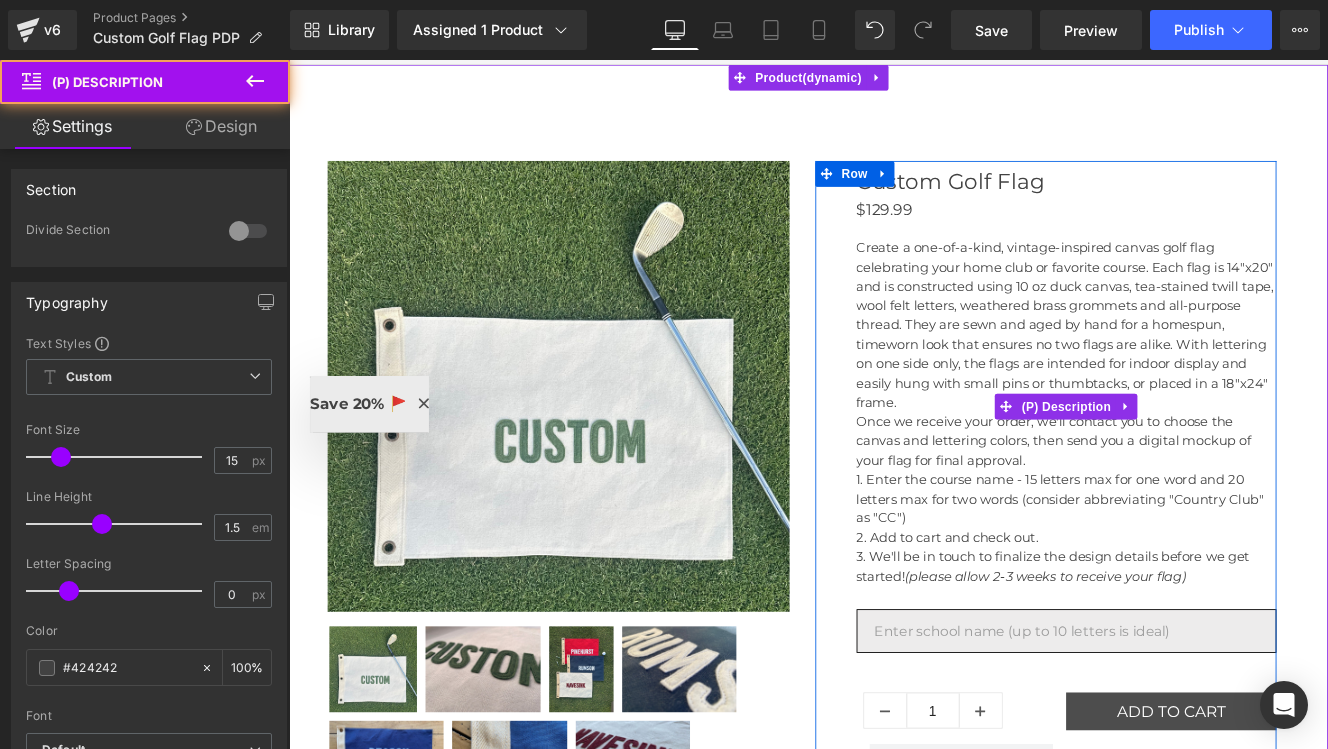 click on "Create a one-of-a-kind, vintage-inspired canvas golf flag celebrating your home club or favorite course. Each flag is 14"x20" and is constructed using 10 oz duck canvas, tea-stained twill tape, wool felt letters, weathered brass grommets and all-purpose thread. They are sewn and aged by hand for a homespun, timeworn look that ensures no two flags are alike. With lettering on one side only, the flags are intended for indoor display and easily hung with small pins or thumbtacks, or placed in a 18"x24" frame." at bounding box center (1195, 368) 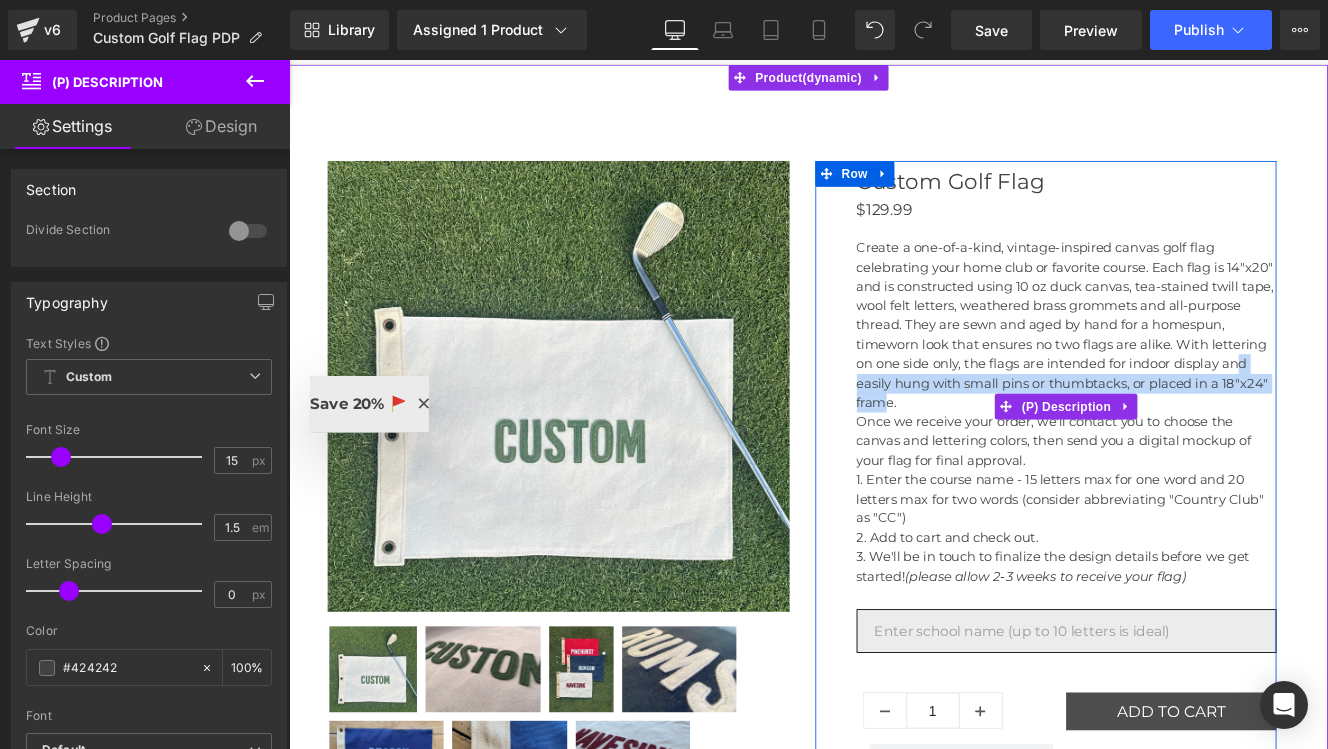 drag, startPoint x: 1029, startPoint y: 445, endPoint x: 1069, endPoint y: 448, distance: 40.112343 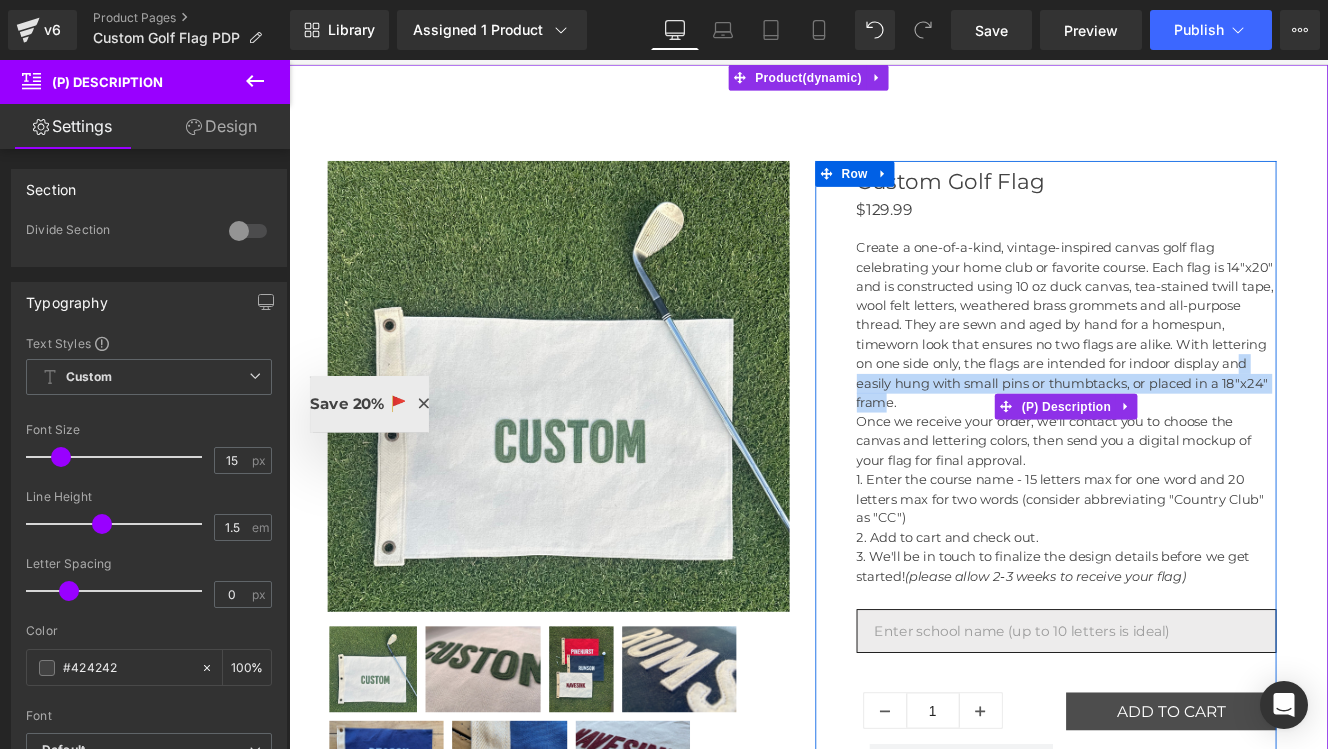 click on "Create a one-of-a-kind, vintage-inspired canvas golf flag celebrating your home club or favorite course. Each flag is 14"x20" and is constructed using 10 oz duck canvas, tea-stained twill tape, wool felt letters, weathered brass grommets and all-purpose thread. They are sewn and aged by hand for a homespun, timeworn look that ensures no two flags are alike. With lettering on one side only, the flags are intended for indoor display and easily hung with small pins or thumbtacks, or placed in a 18"x24" frame." at bounding box center (1195, 368) 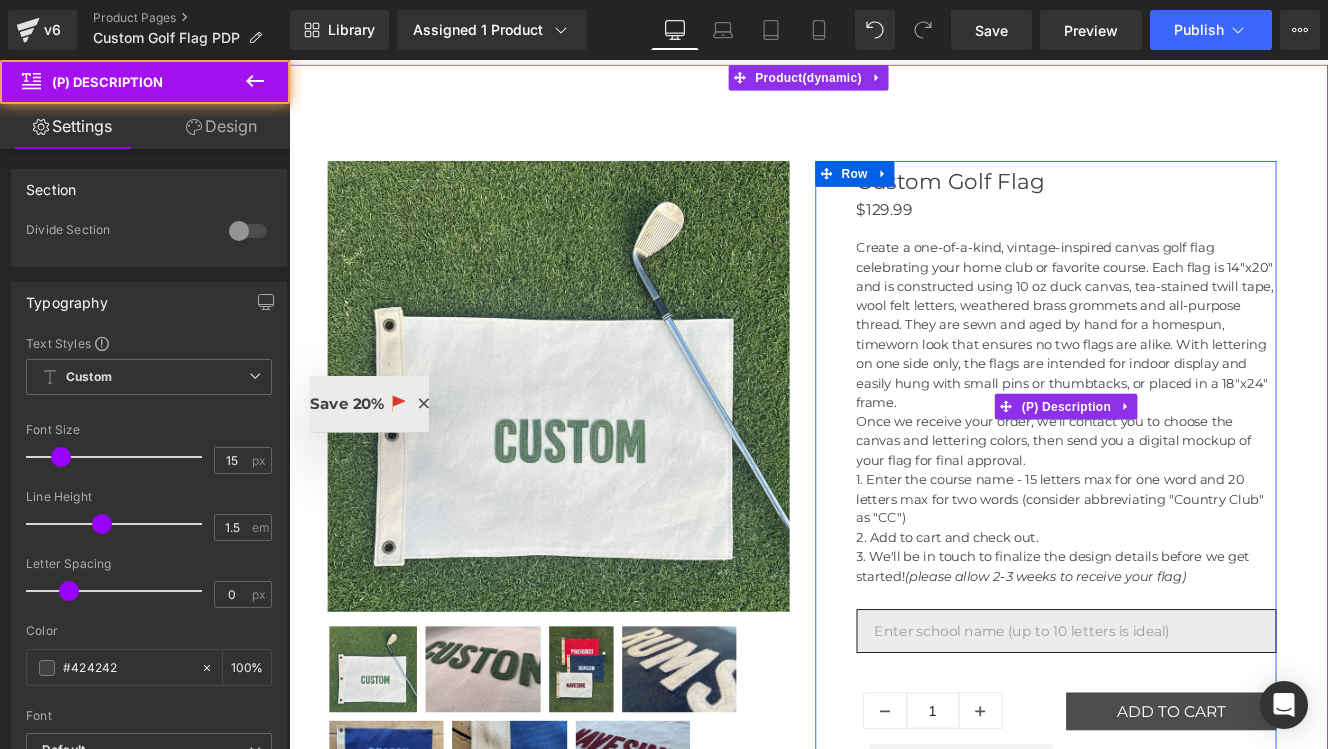 click on "Create a one-of-a-kind, vintage-inspired canvas golf flag celebrating your home club or favorite course. Each flag is 14"x20" and is constructed using 10 oz duck canvas, tea-stained twill tape, wool felt letters, weathered brass grommets and all-purpose thread. They are sewn and aged by hand for a homespun, timeworn look that ensures no two flags are alike. With lettering on one side only, the flags are intended for indoor display and easily hung with small pins or thumbtacks, or placed in a 18"x24" frame." at bounding box center (1195, 368) 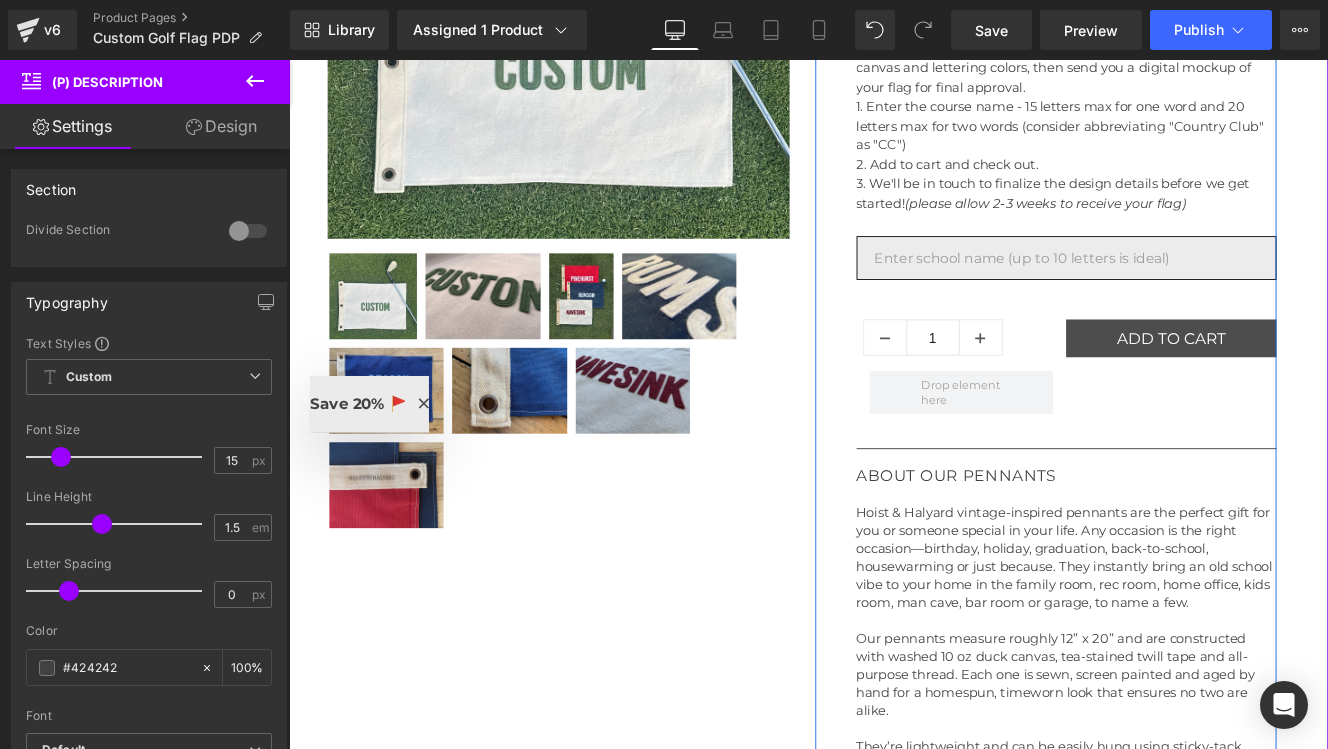scroll, scrollTop: 693, scrollLeft: 0, axis: vertical 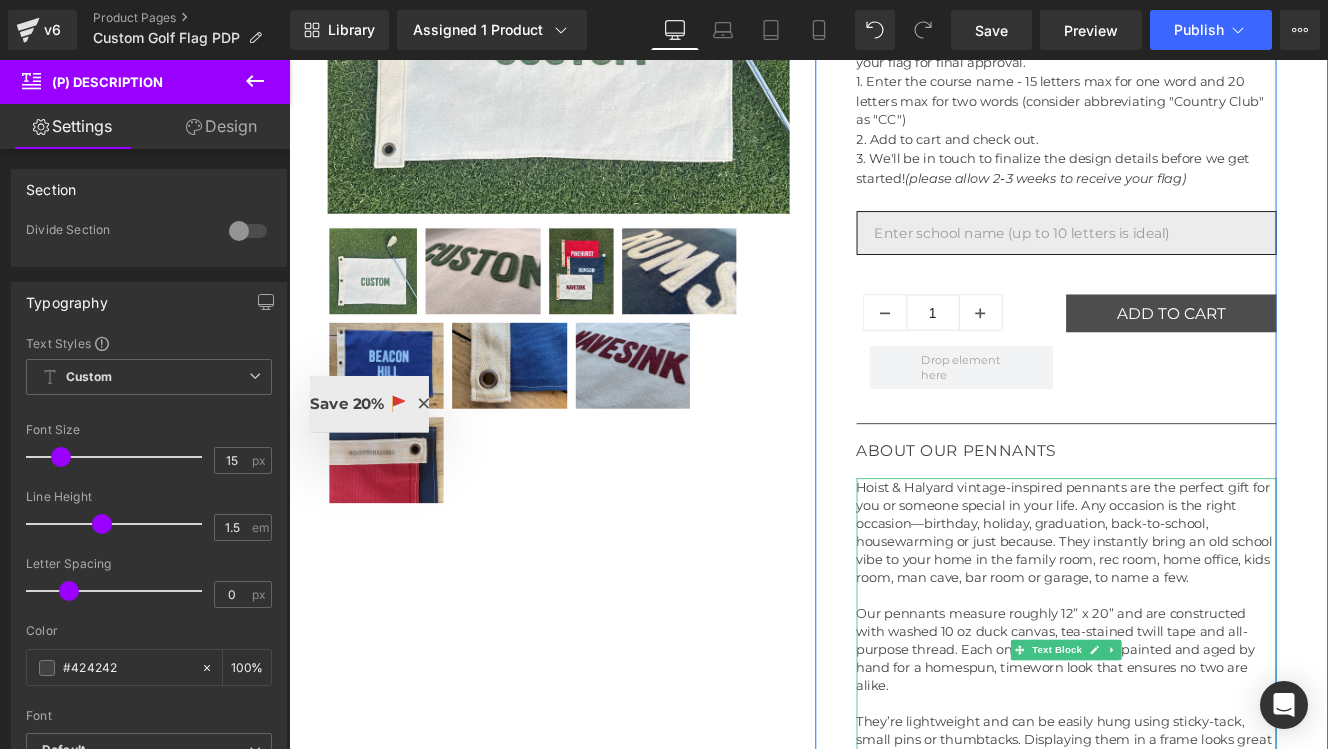 click on "Hoist & Halyard vintage-inspired pennants are the perfect gift for you or someone special in your life. Any occasion is the right occasion—birthday, holiday, graduation, back-to-school, housewarming or just because. They instantly bring an old school vibe to your home in the family room, rec room, home office, kids room, man cave, bar room or garage, to name a few." at bounding box center (1195, 610) 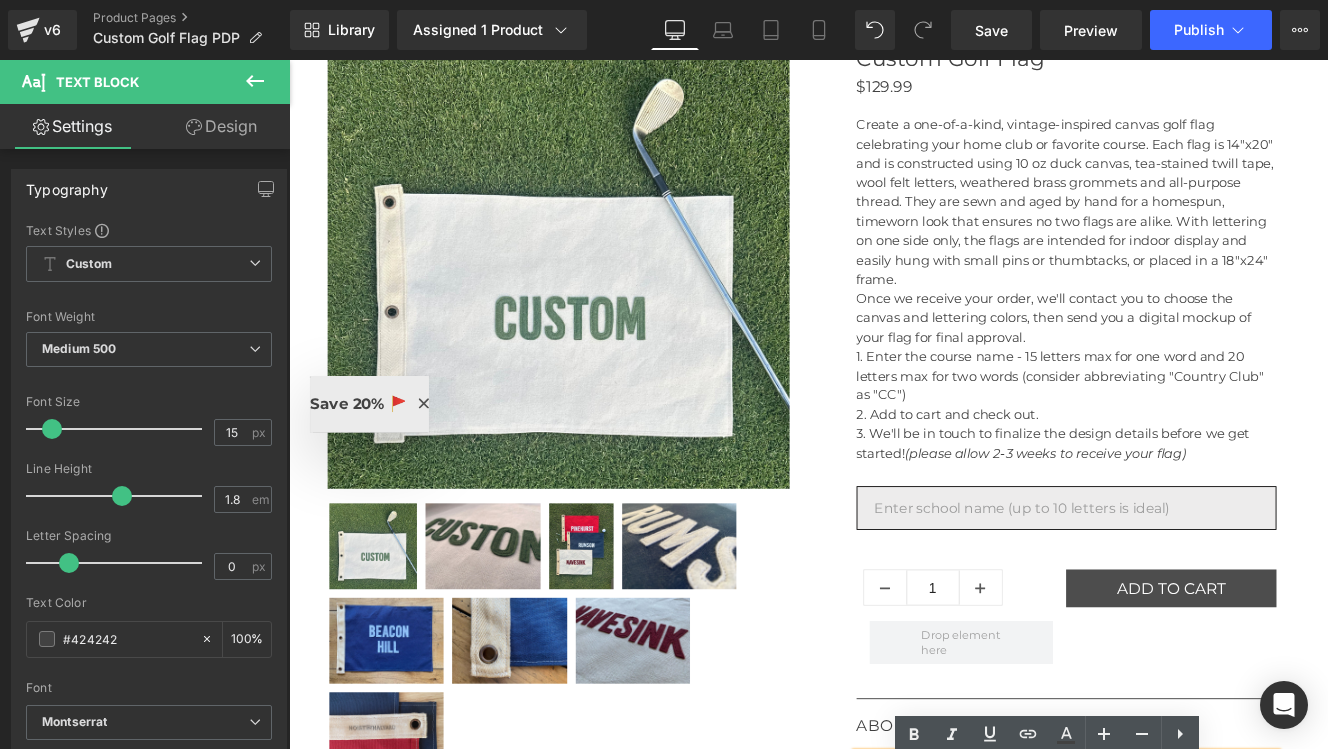 scroll, scrollTop: 360, scrollLeft: 0, axis: vertical 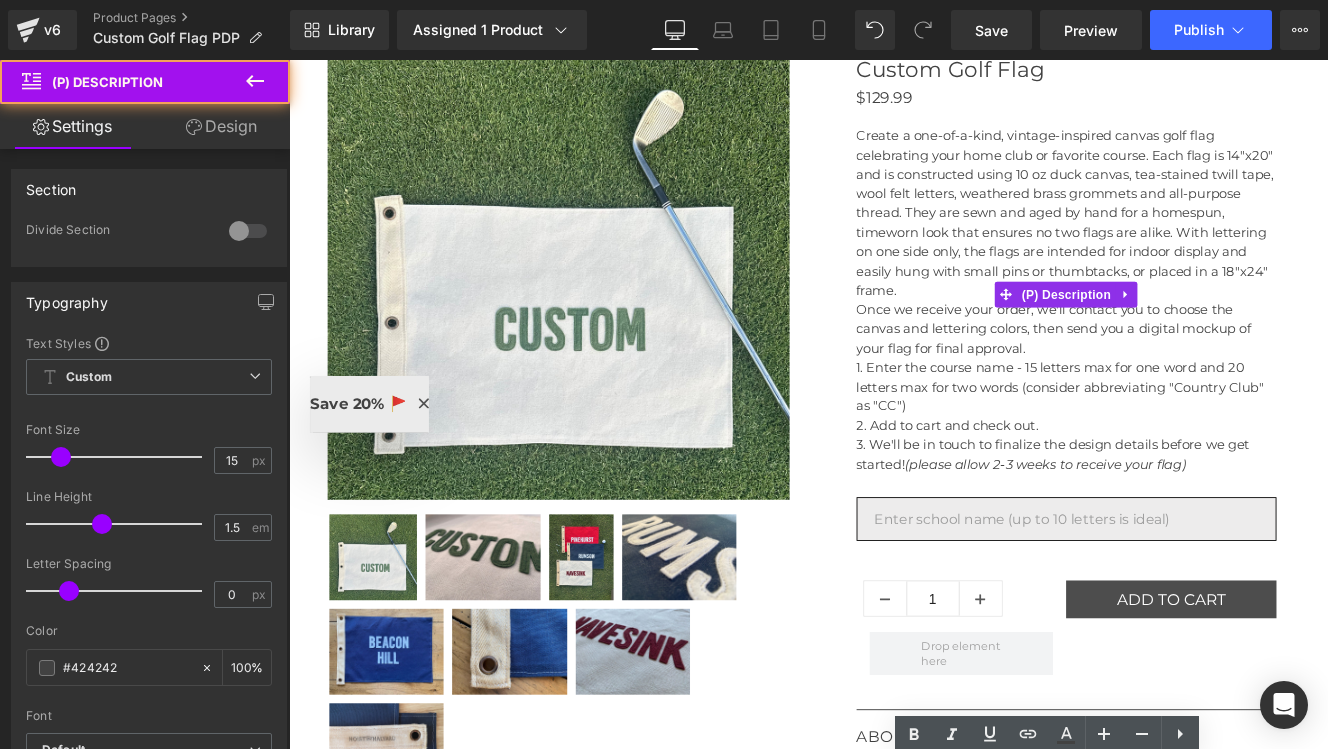 click on "Create a one-of-a-kind, vintage-inspired canvas golf flag celebrating your home club or favorite course. Each flag is 14"x20" and is constructed using 10 oz duck canvas, tea-stained twill tape, wool felt letters, weathered brass grommets and all-purpose thread. They are sewn and aged by hand for a homespun, timeworn look that ensures no two flags are alike. With lettering on one side only, the flags are intended for indoor display and easily hung with small pins or thumbtacks, or placed in a 18"x24" frame." at bounding box center [1195, 238] 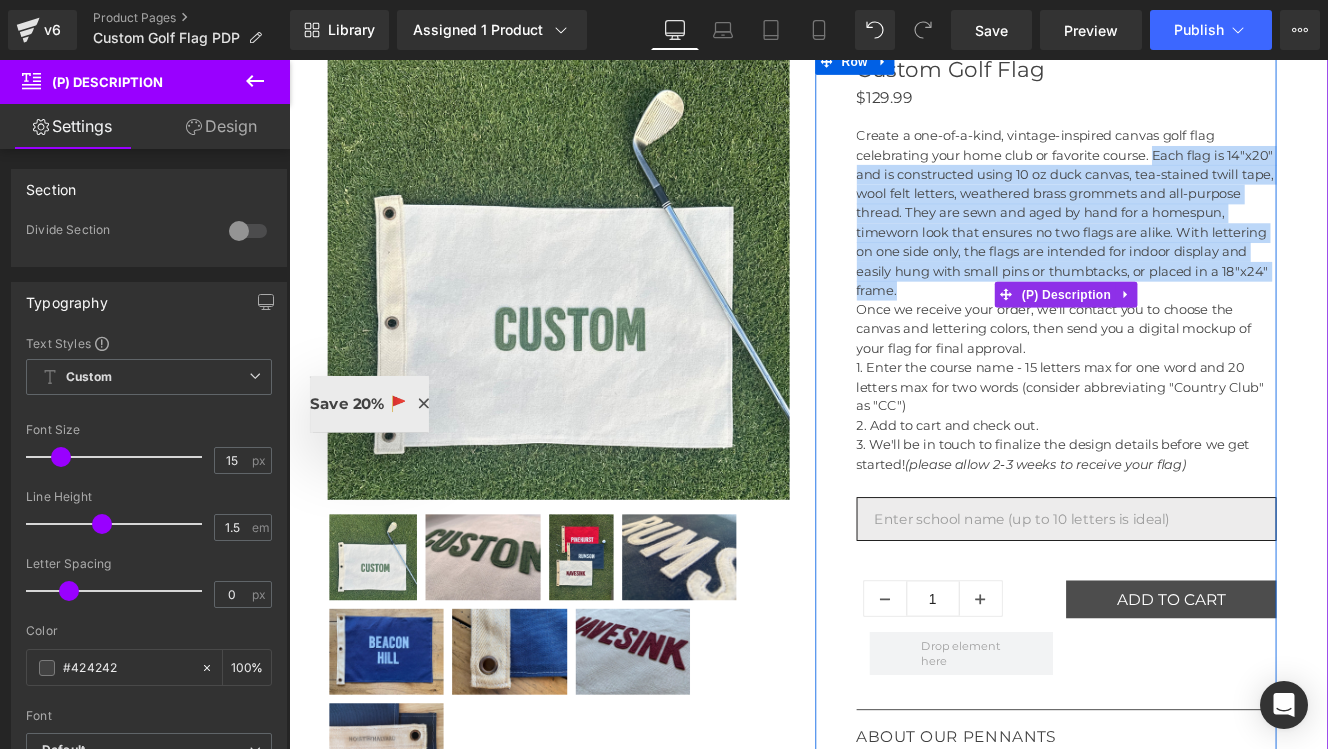 drag, startPoint x: 1301, startPoint y: 173, endPoint x: 1091, endPoint y: 338, distance: 267.0674 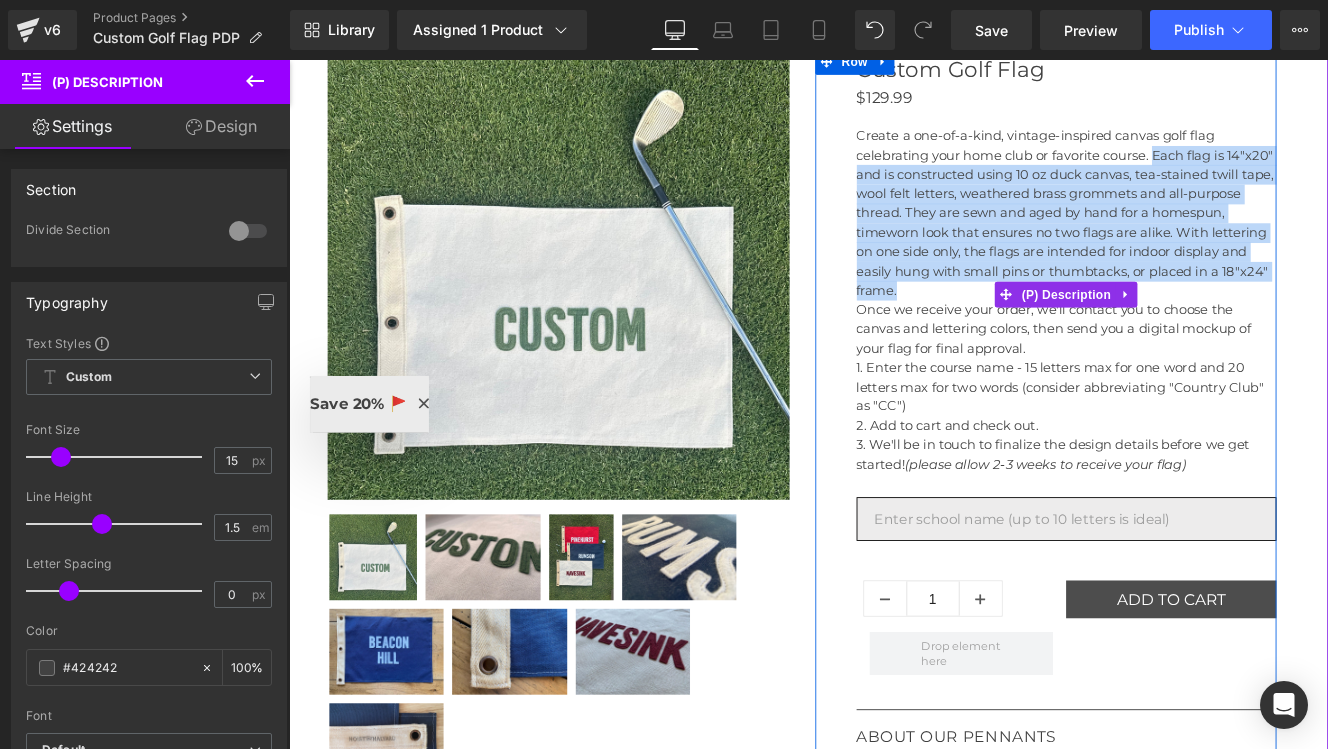 click on "Create a one-of-a-kind, vintage-inspired canvas golf flag celebrating your home club or favorite course. Each flag is 14"x20" and is constructed using 10 oz duck canvas, tea-stained twill tape, wool felt letters, weathered brass grommets and all-purpose thread. They are sewn and aged by hand for a homespun, timeworn look that ensures no two flags are alike. With lettering on one side only, the flags are intended for indoor display and easily hung with small pins or thumbtacks, or placed in a 18"x24" frame." at bounding box center (1195, 238) 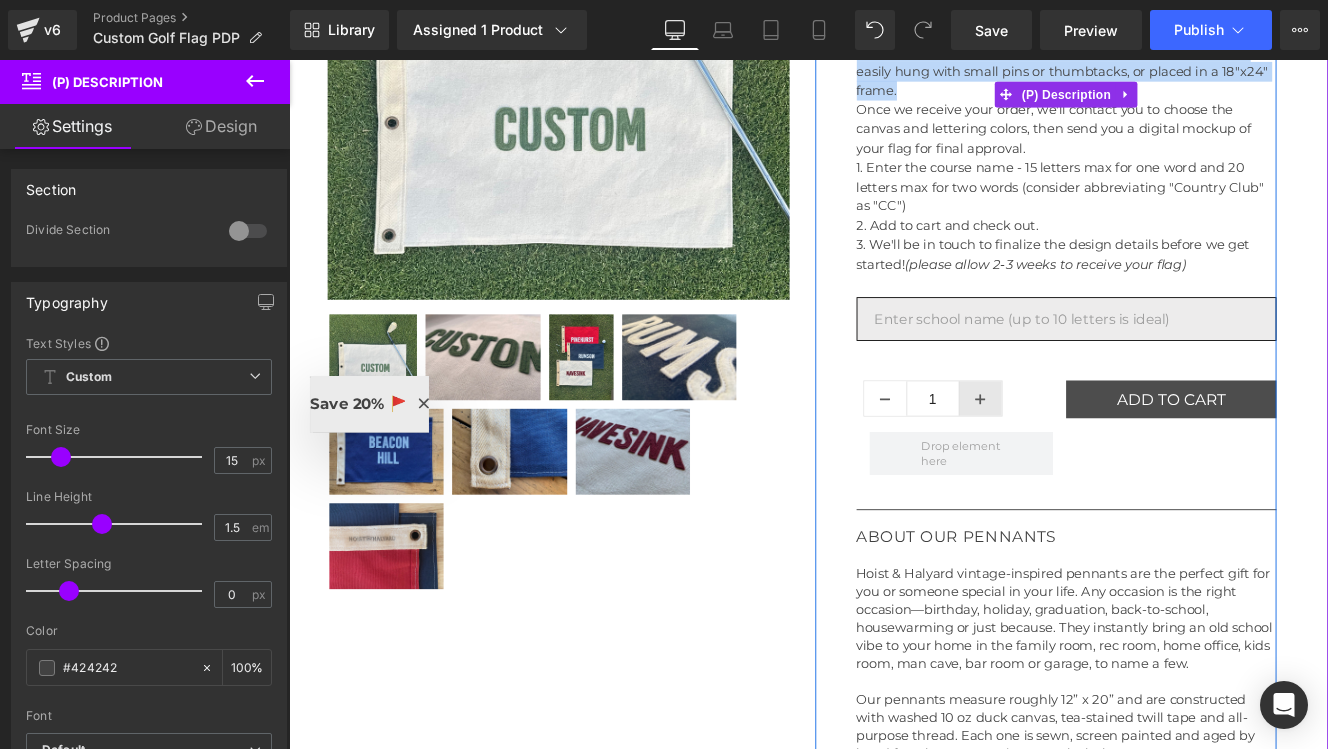 scroll, scrollTop: 608, scrollLeft: 0, axis: vertical 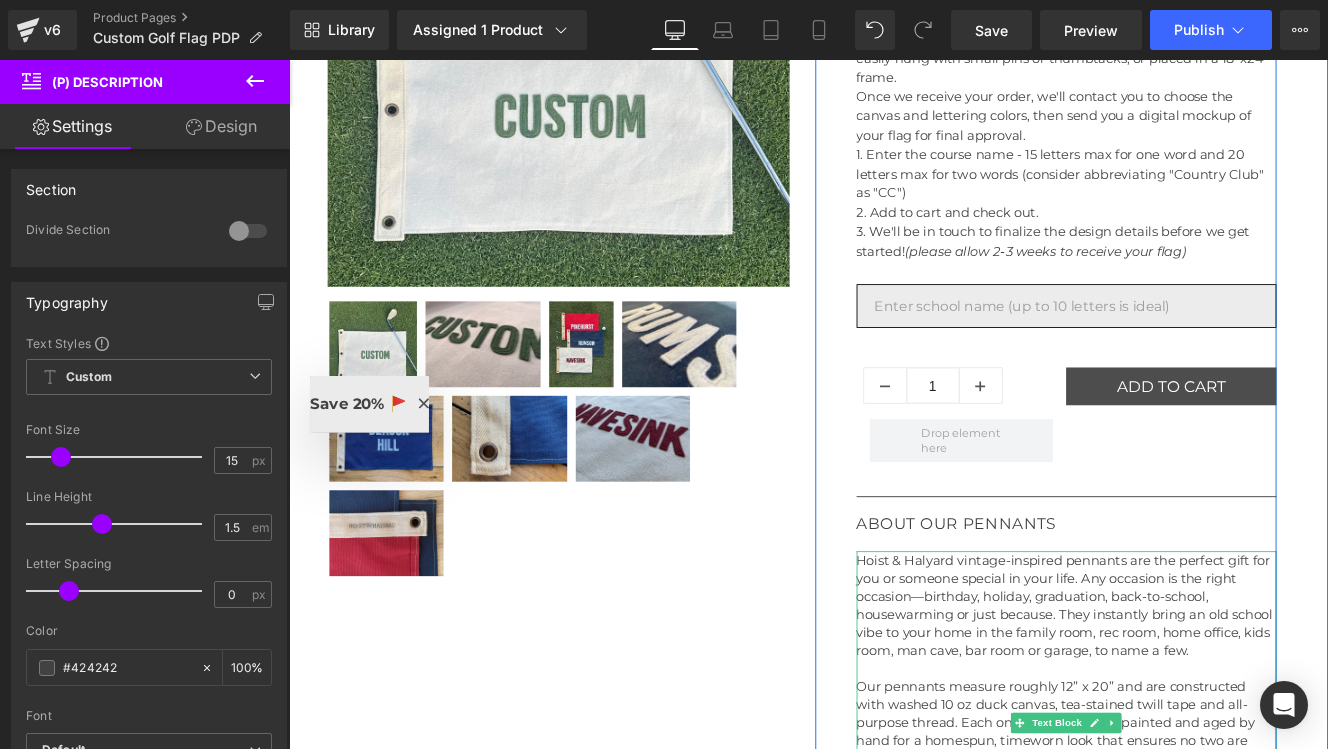 click on "Hoist & Halyard vintage-inspired pennants are the perfect gift for you or someone special in your life. Any occasion is the right occasion—birthday, holiday, graduation, back-to-school, housewarming or just because. They instantly bring an old school vibe to your home in the family room, rec room, home office, kids room, man cave, bar room or garage, to name a few." at bounding box center (1195, 695) 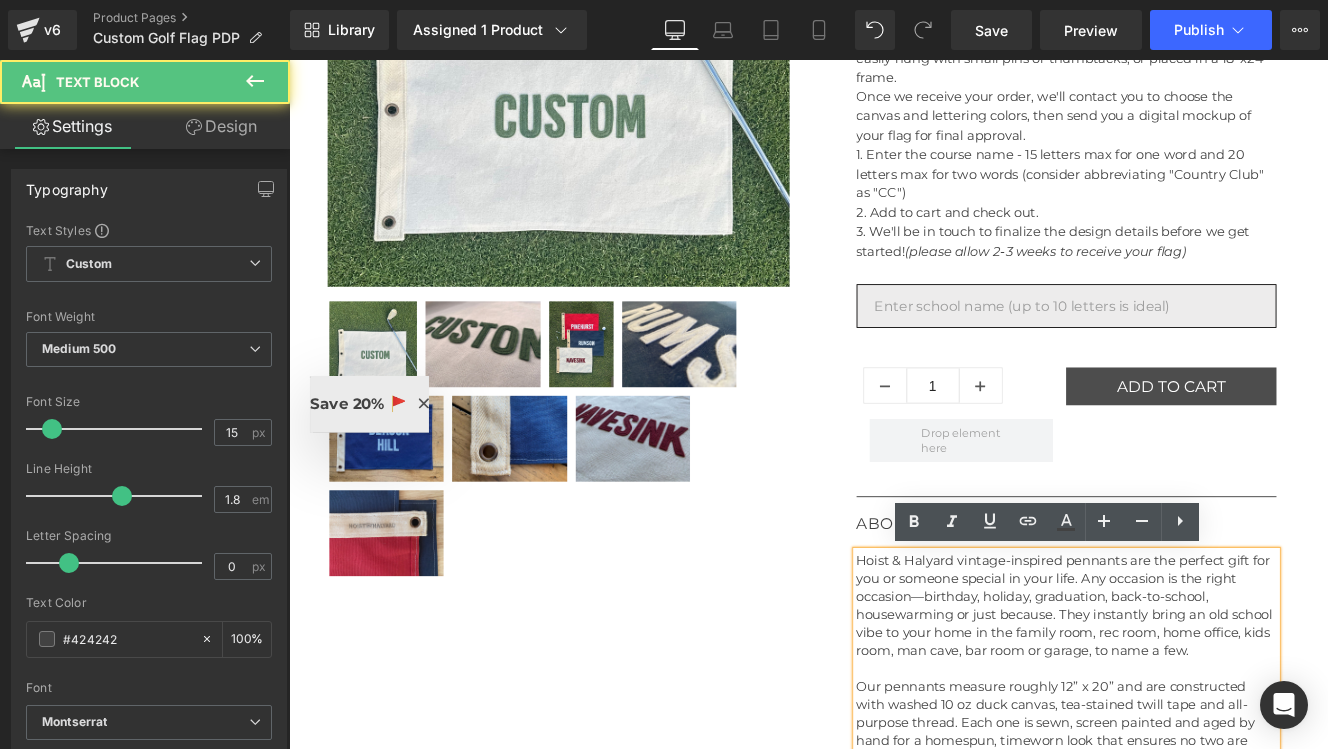 click on "Hoist & Halyard vintage-inspired pennants are the perfect gift for you or someone special in your life. Any occasion is the right occasion—birthday, holiday, graduation, back-to-school, housewarming or just because. They instantly bring an old school vibe to your home in the family room, rec room, home office, kids room, man cave, bar room or garage, to name a few." at bounding box center [1195, 695] 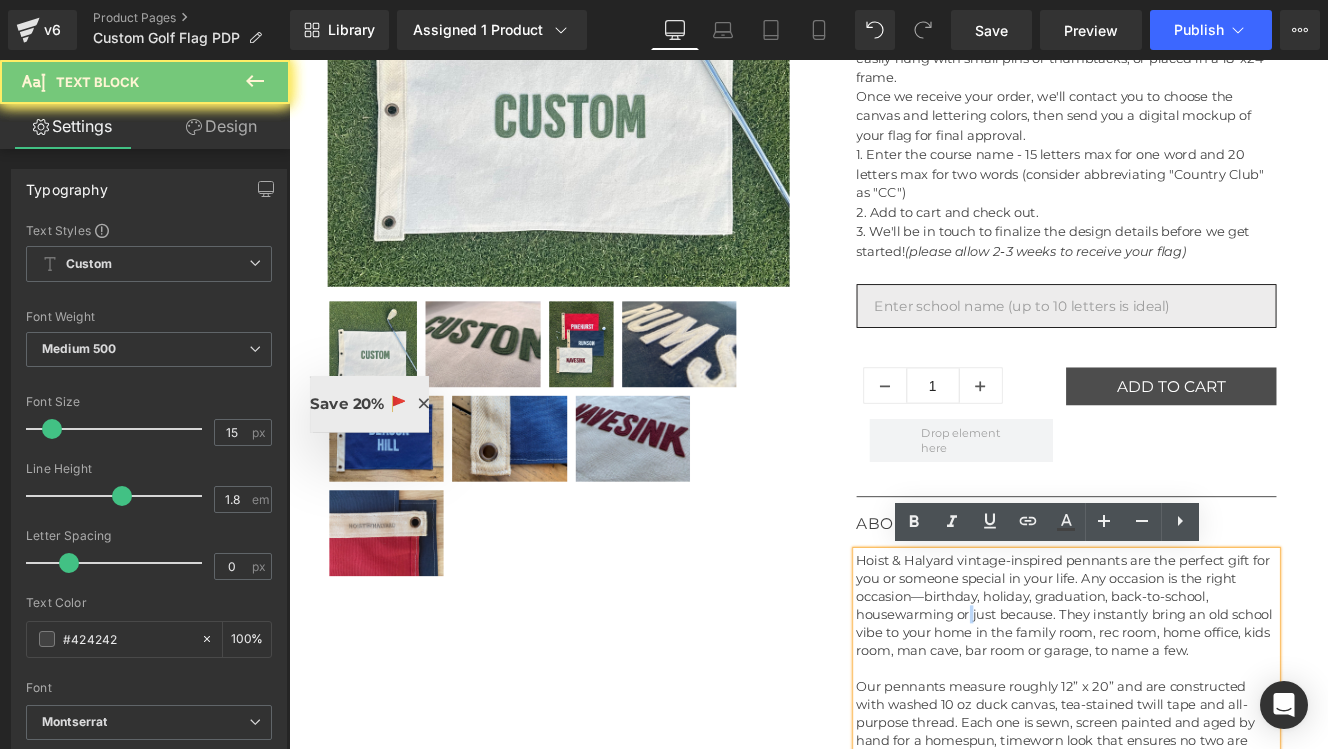 click on "Hoist & Halyard vintage-inspired pennants are the perfect gift for you or someone special in your life. Any occasion is the right occasion—birthday, holiday, graduation, back-to-school, housewarming or just because. They instantly bring an old school vibe to your home in the family room, rec room, home office, kids room, man cave, bar room or garage, to name a few." at bounding box center (1195, 695) 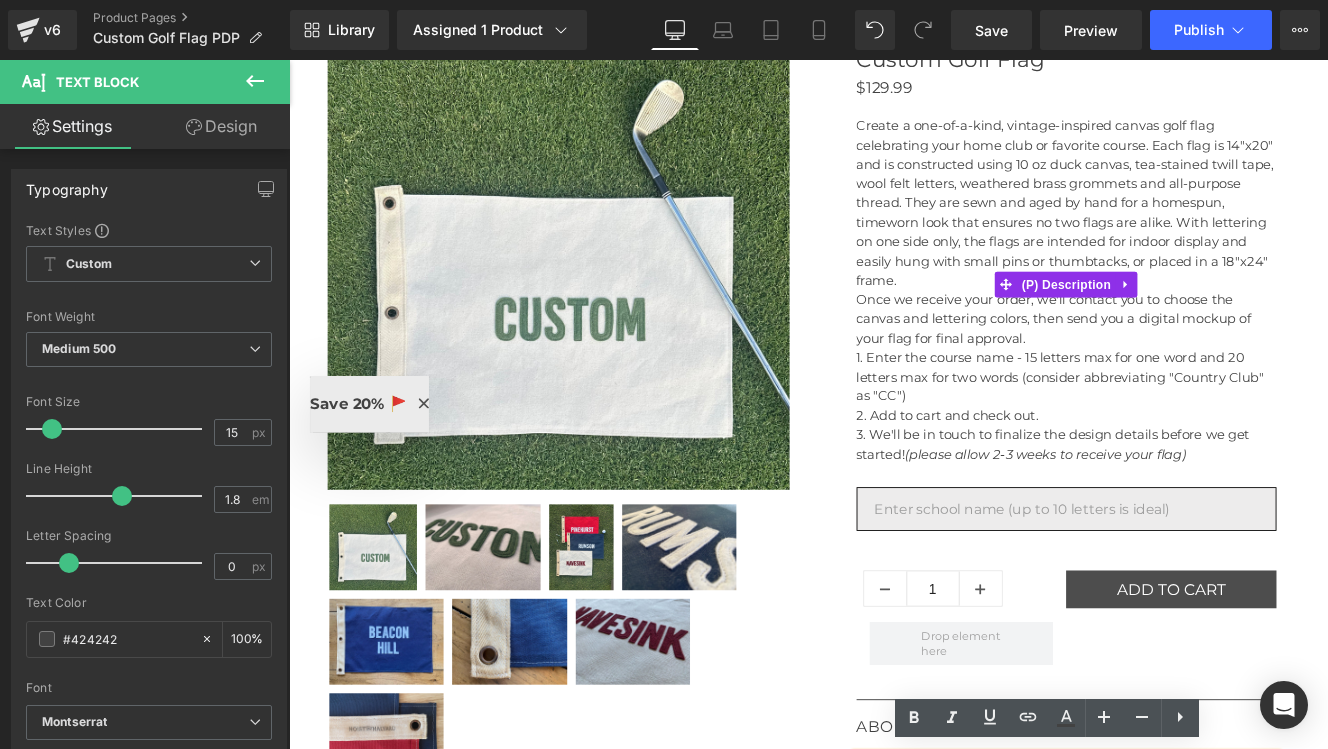 scroll, scrollTop: 358, scrollLeft: 0, axis: vertical 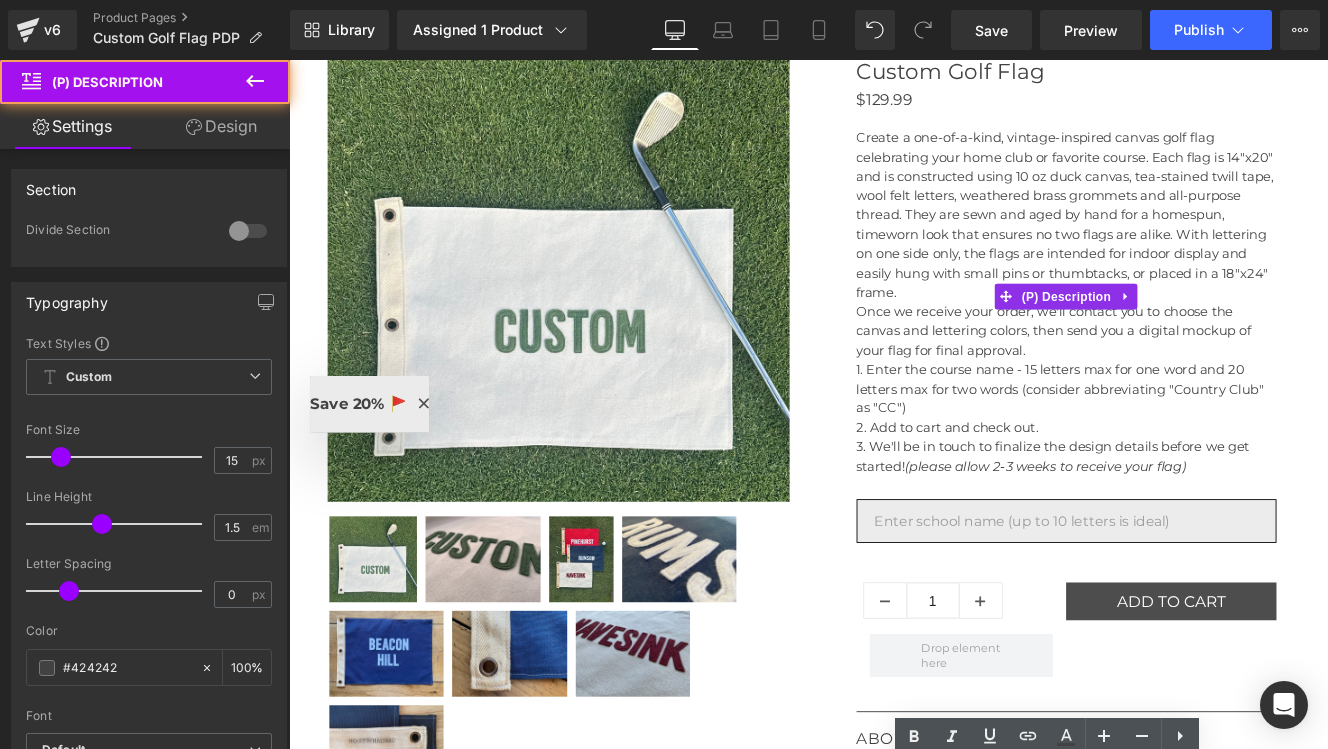 click on "Create a one-of-a-kind, vintage-inspired canvas golf flag celebrating your home club or favorite course. Each flag is 14"x20" and is constructed using 10 oz duck canvas, tea-stained twill tape, wool felt letters, weathered brass grommets and all-purpose thread. They are sewn and aged by hand for a homespun, timeworn look that ensures no two flags are alike. With lettering on one side only, the flags are intended for indoor display and easily hung with small pins or thumbtacks, or placed in a 18"x24" frame." at bounding box center (1195, 240) 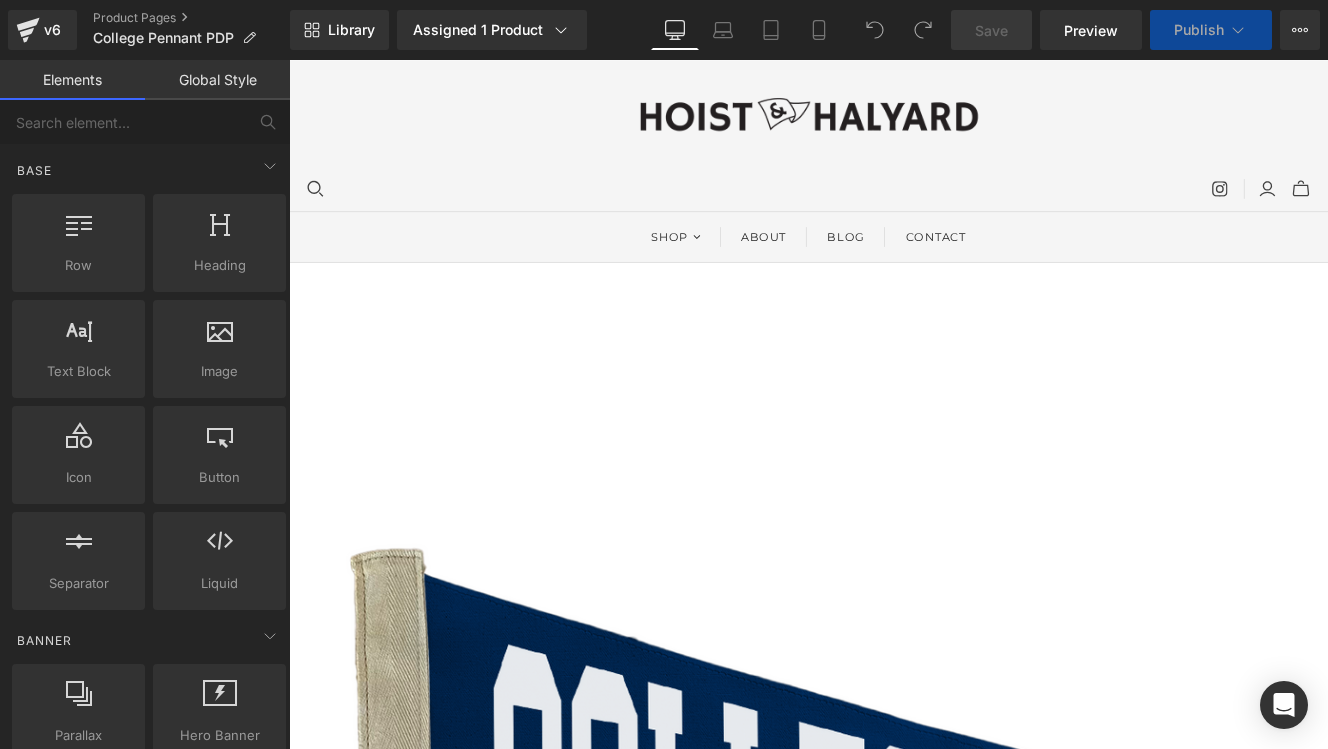 scroll, scrollTop: 0, scrollLeft: 0, axis: both 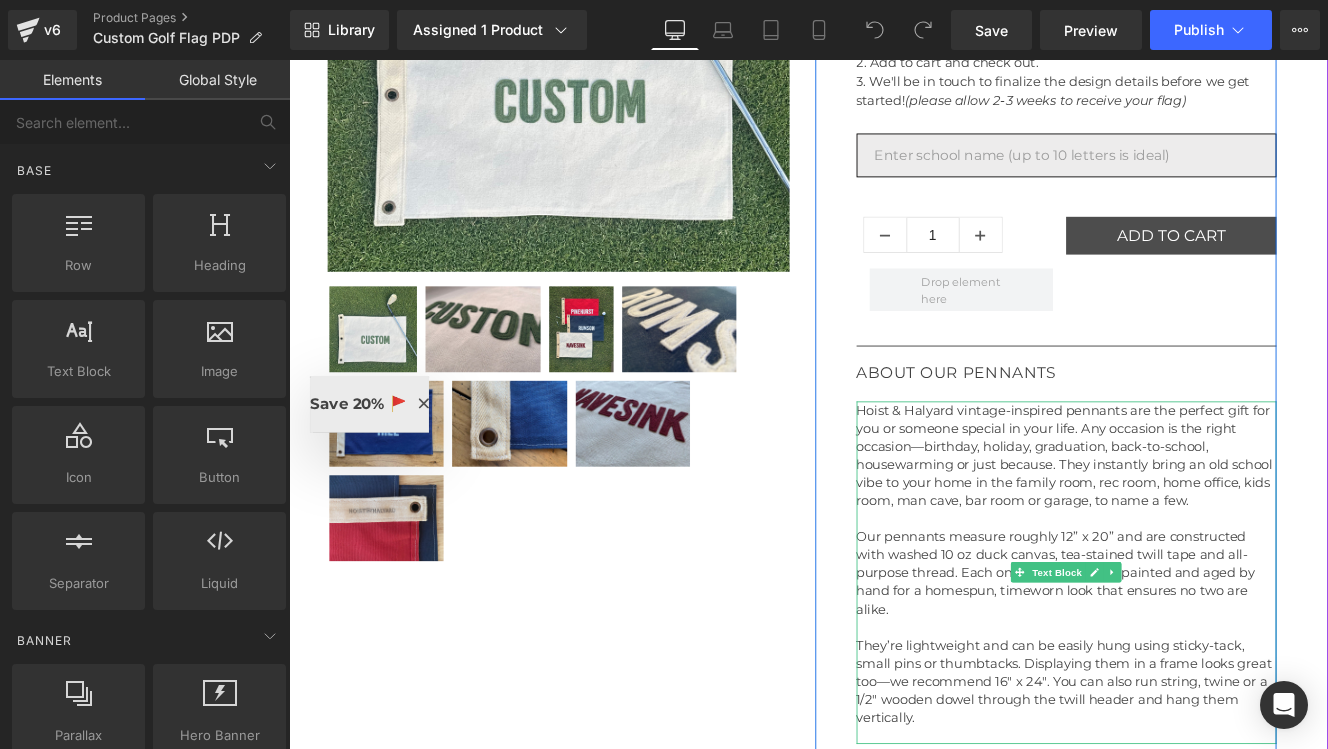 click on "Hoist & Halyard vintage-inspired pennants are the perfect gift for you or someone special in your life. Any occasion is the right occasion—birthday, holiday, graduation, back-to-school, housewarming or just because. They instantly bring an old school vibe to your home in the family room, rec room, home office, kids room, man cave, bar room or garage, to name a few." at bounding box center (1195, 521) 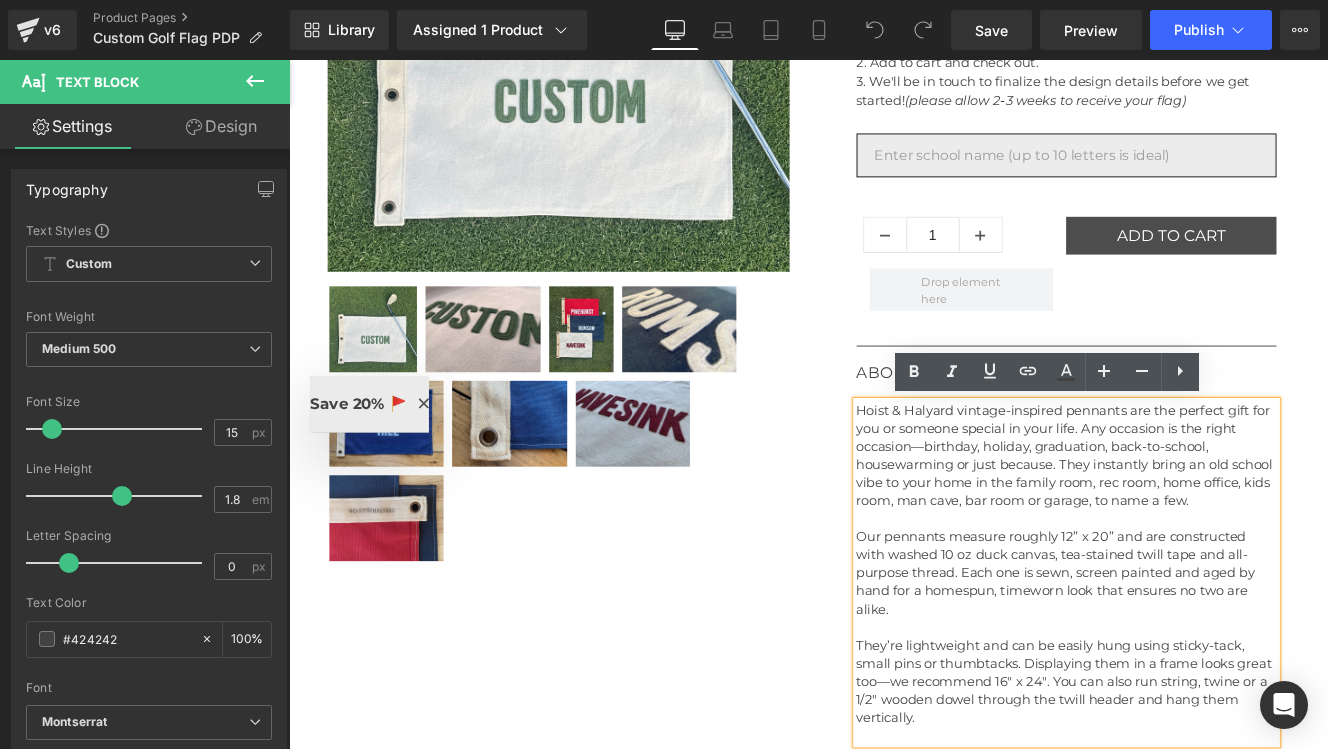 scroll, scrollTop: 616, scrollLeft: 0, axis: vertical 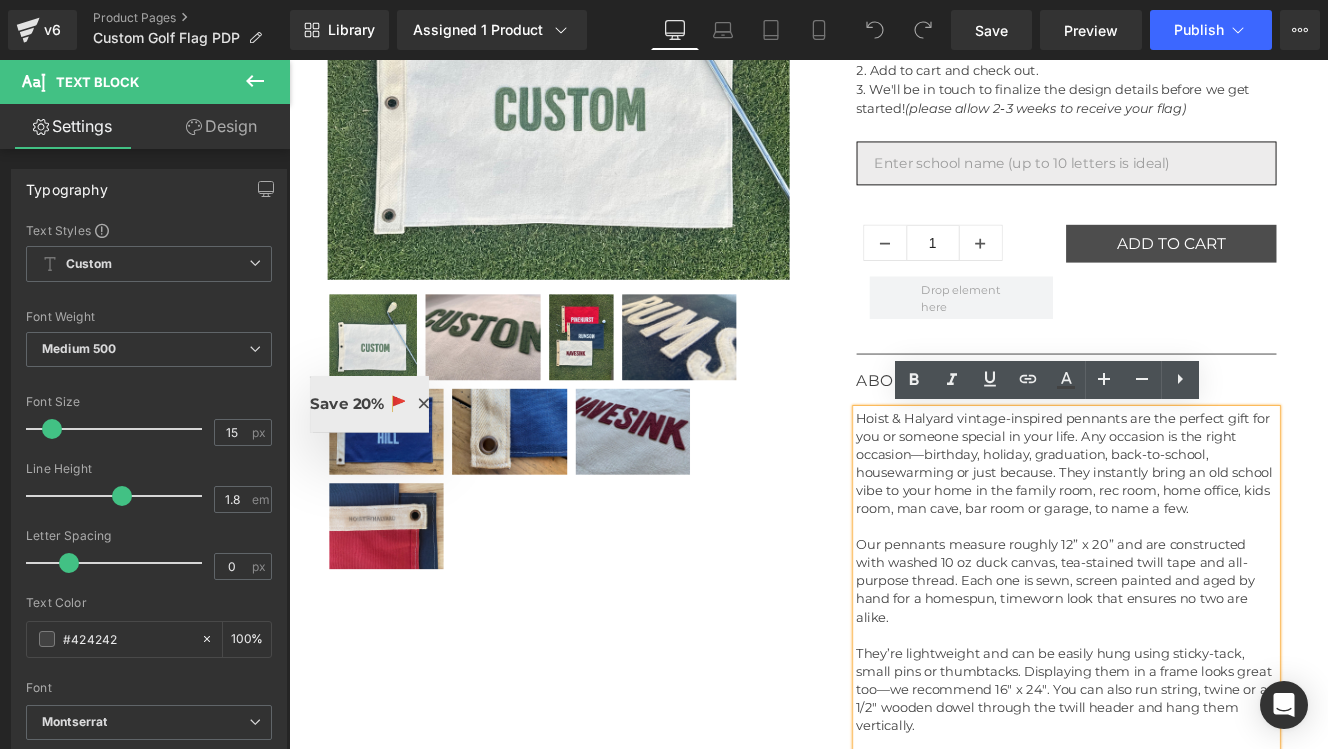 click on "Sale Off
(P) Image" at bounding box center (603, 226) 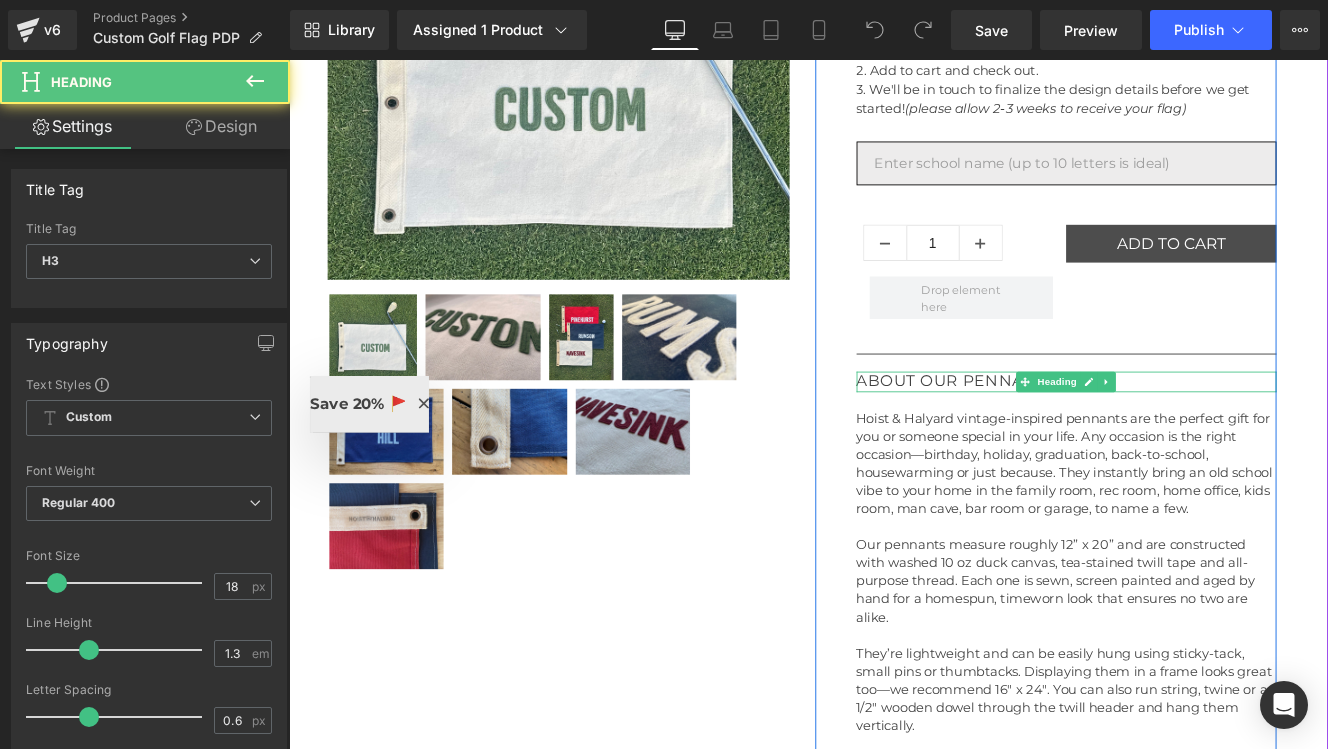 click on "ABOUT OUR PENNANTS" at bounding box center [1195, 434] 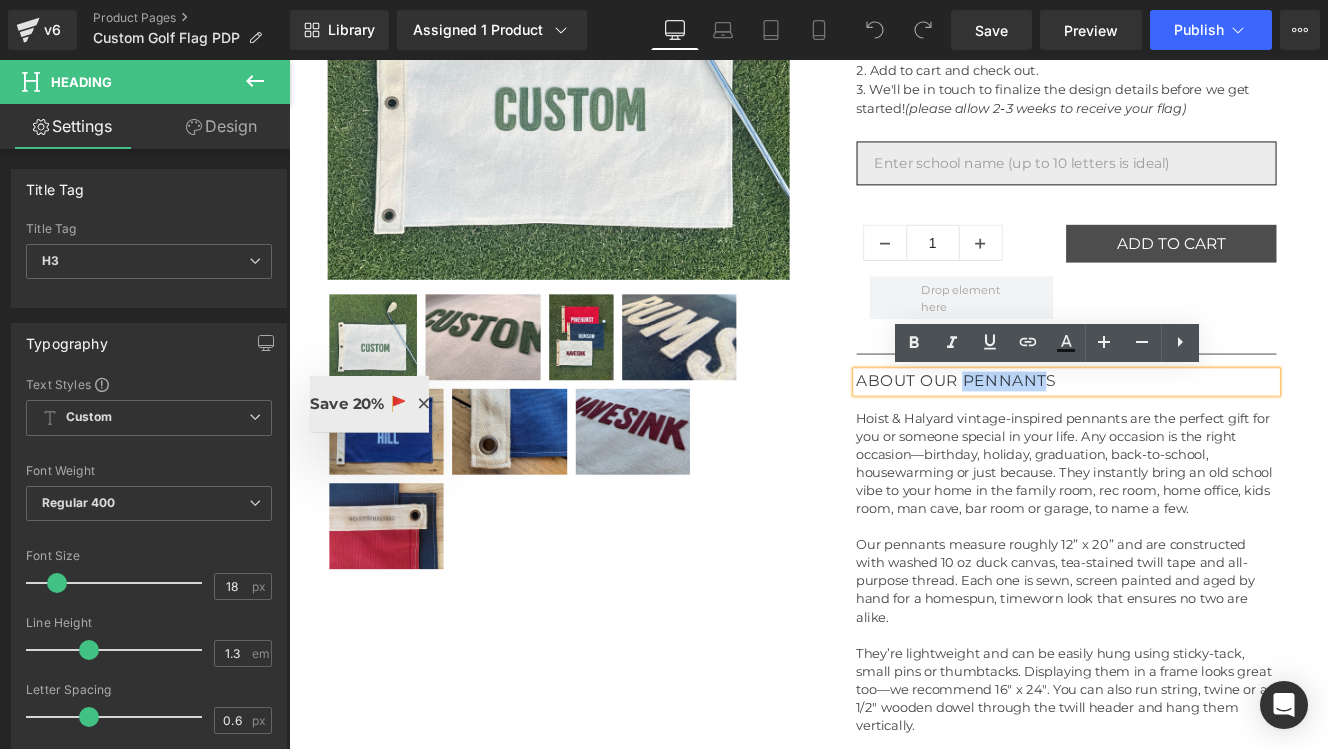 drag, startPoint x: 1074, startPoint y: 434, endPoint x: 1171, endPoint y: 434, distance: 97 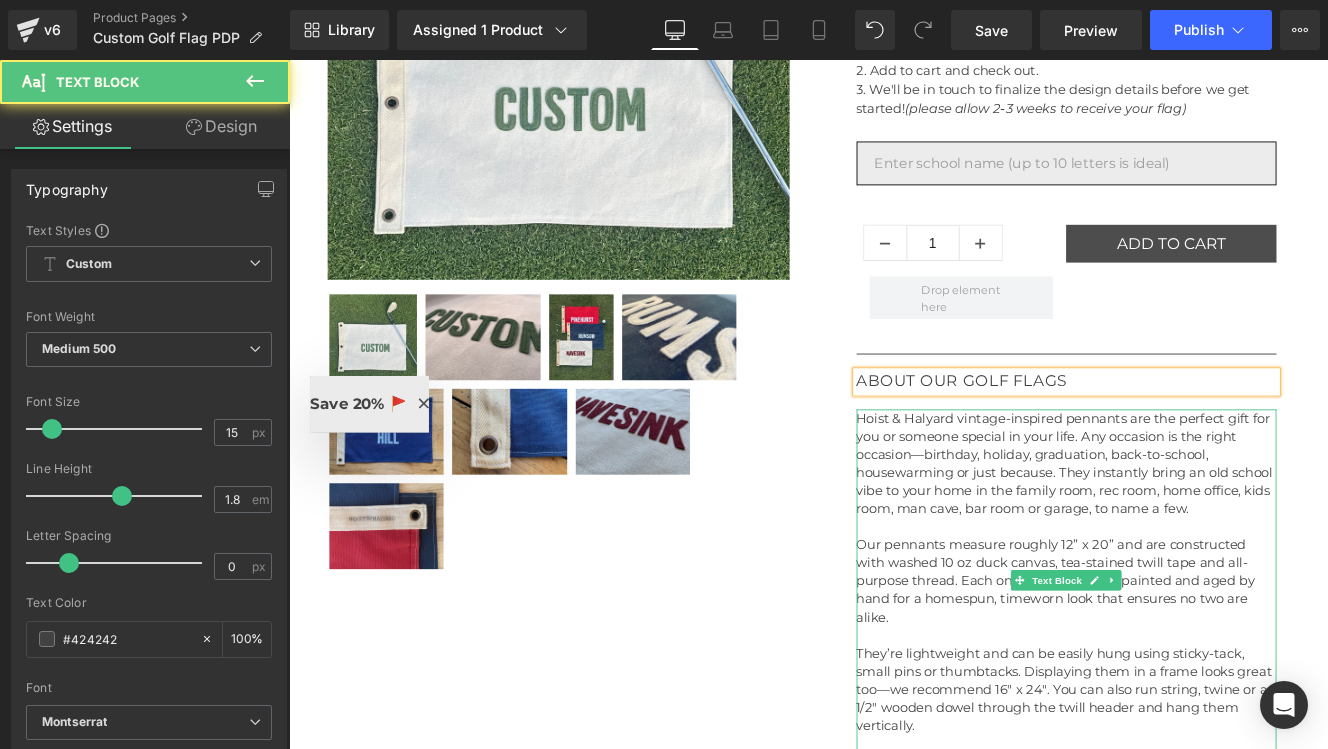 click on "Hoist & Halyard vintage-inspired pennants are the perfect gift for you or someone special in your life. Any occasion is the right occasion—birthday, holiday, graduation, back-to-school, housewarming or just because. They instantly bring an old school vibe to your home in the family room, rec room, home office, kids room, man cave, bar room or garage, to name a few." at bounding box center (1195, 530) 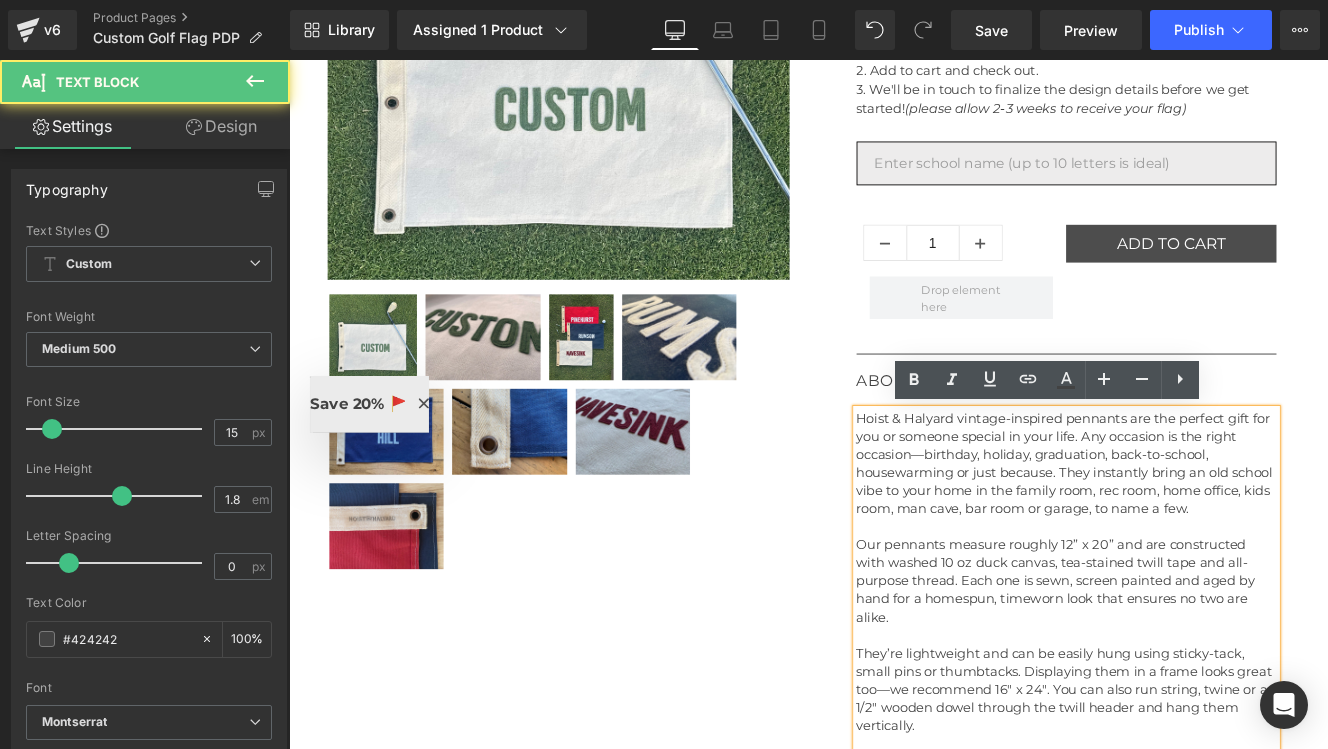 click on "Hoist & Halyard vintage-inspired pennants are the perfect gift for you or someone special in your life. Any occasion is the right occasion—birthday, holiday, graduation, back-to-school, housewarming or just because. They instantly bring an old school vibe to your home in the family room, rec room, home office, kids room, man cave, bar room or garage, to name a few." at bounding box center [1195, 530] 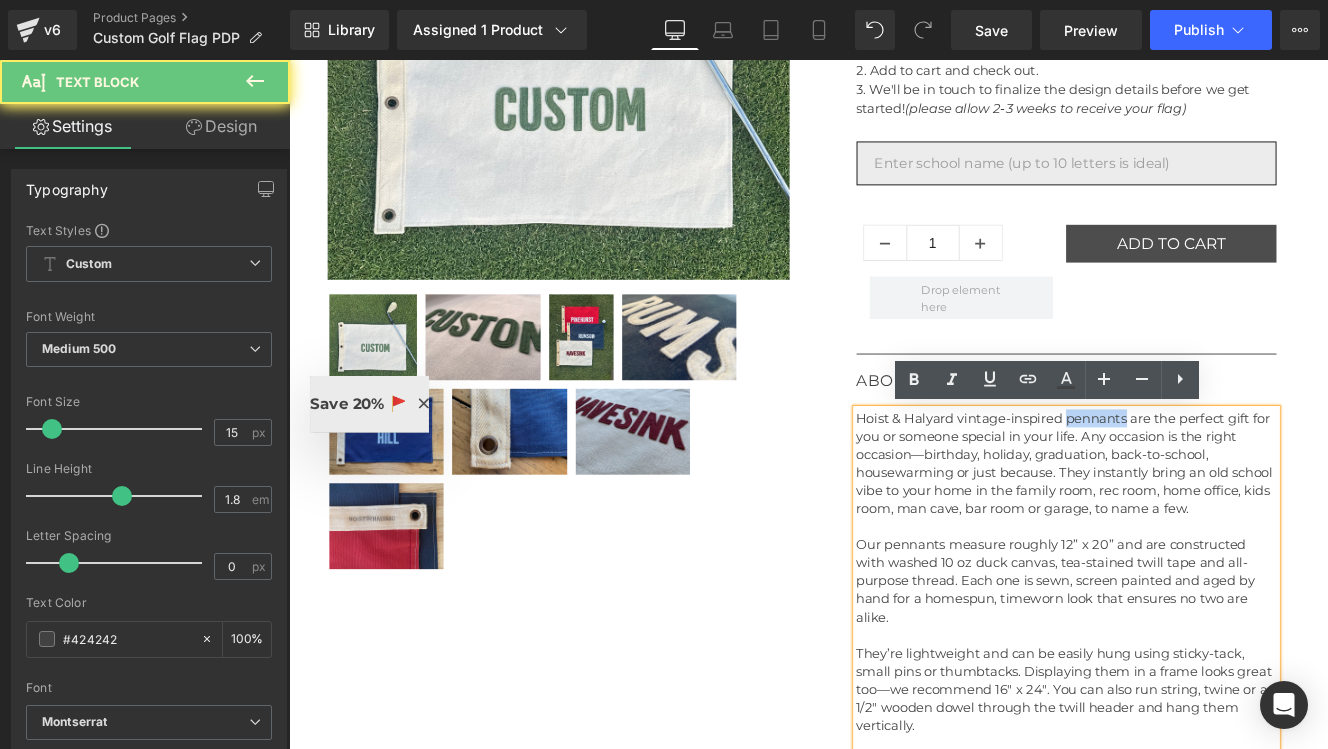 click on "Hoist & Halyard vintage-inspired pennants are the perfect gift for you or someone special in your life. Any occasion is the right occasion—birthday, holiday, graduation, back-to-school, housewarming or just because. They instantly bring an old school vibe to your home in the family room, rec room, home office, kids room, man cave, bar room or garage, to name a few." at bounding box center (1195, 530) 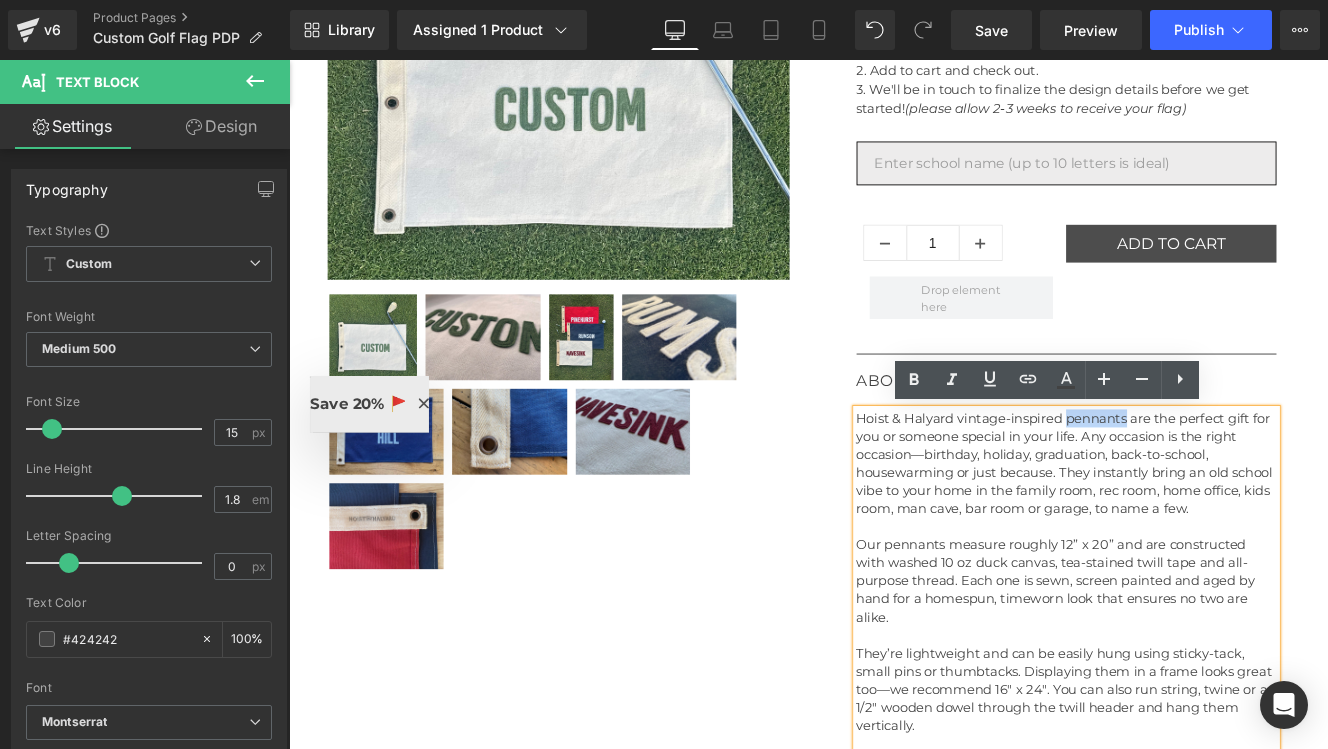 click on "Hoist & Halyard vintage-inspired pennants are the perfect gift for you or someone special in your life. Any occasion is the right occasion—birthday, holiday, graduation, back-to-school, housewarming or just because. They instantly bring an old school vibe to your home in the family room, rec room, home office, kids room, man cave, bar room or garage, to name a few." at bounding box center [1195, 530] 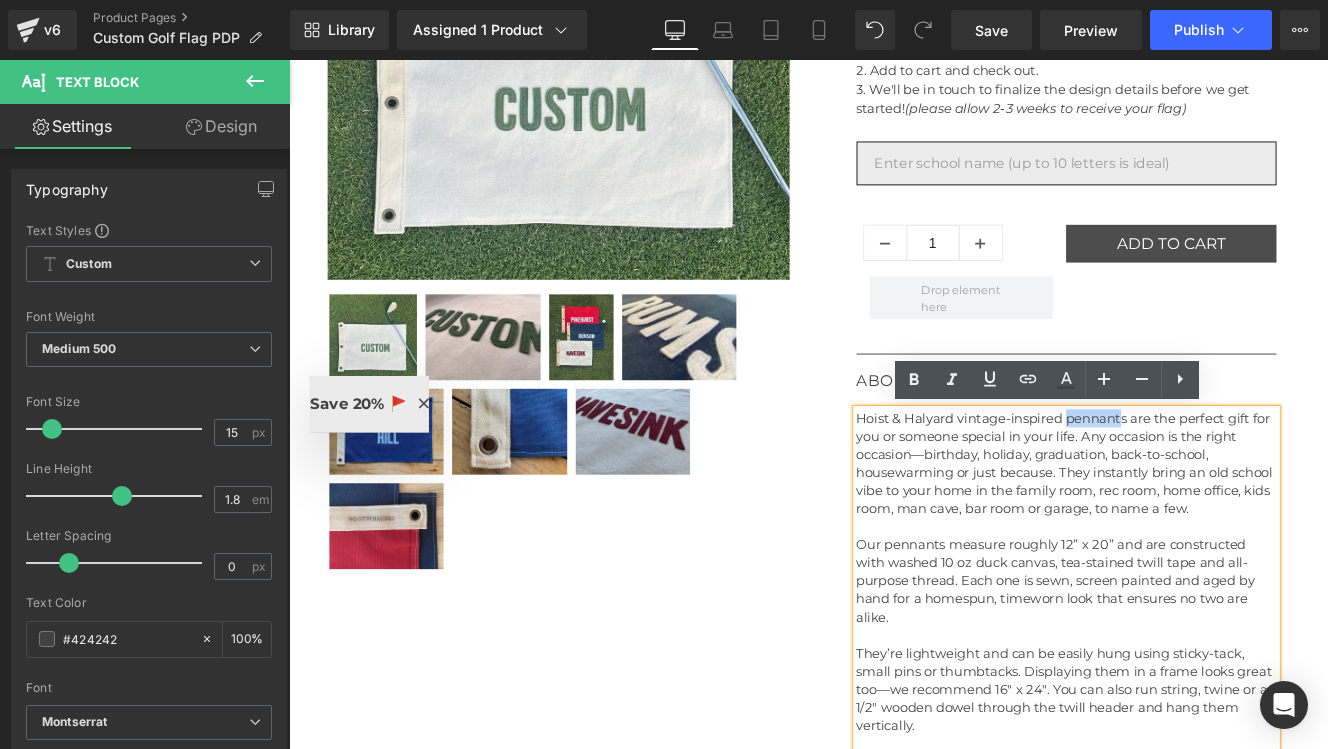 drag, startPoint x: 1197, startPoint y: 479, endPoint x: 1261, endPoint y: 482, distance: 64.070274 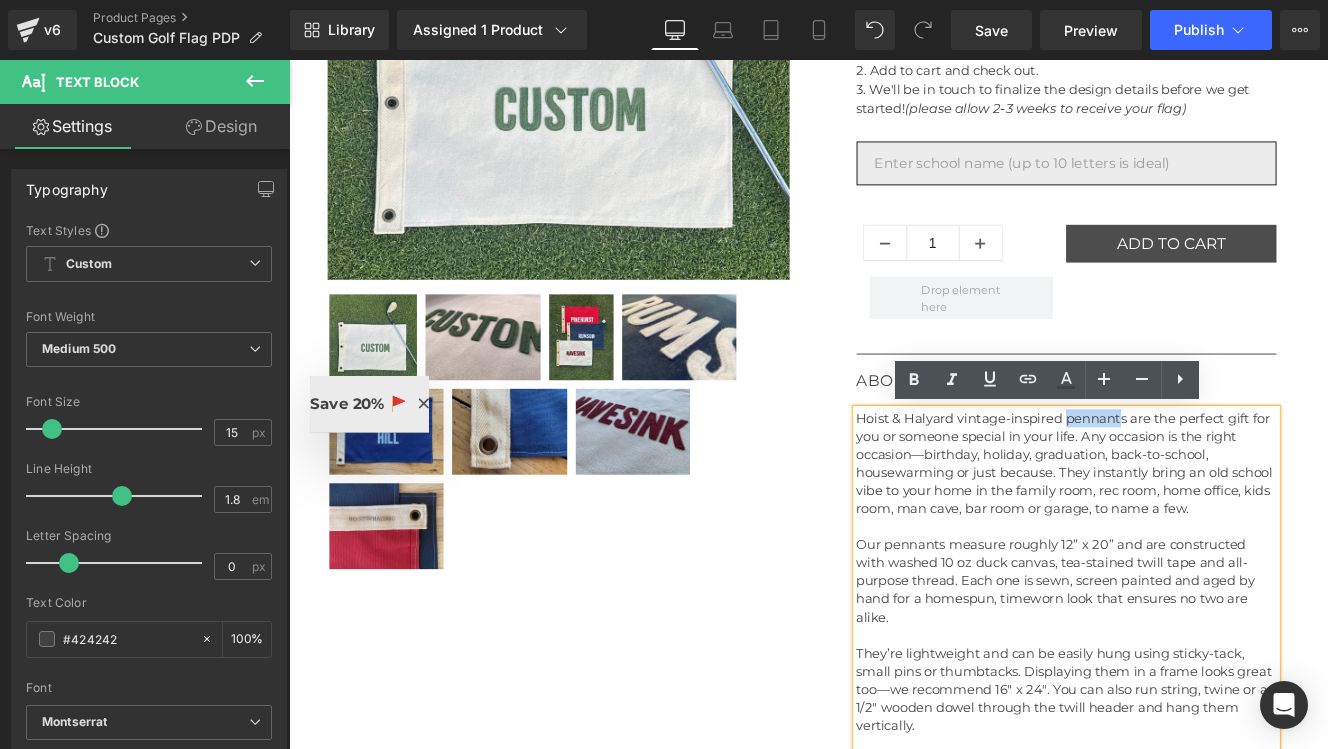 click on "Hoist & Halyard vintage-inspired pennants are the perfect gift for you or someone special in your life. Any occasion is the right occasion—birthday, holiday, graduation, back-to-school, housewarming or just because. They instantly bring an old school vibe to your home in the family room, rec room, home office, kids room, man cave, bar room or garage, to name a few." at bounding box center [1195, 530] 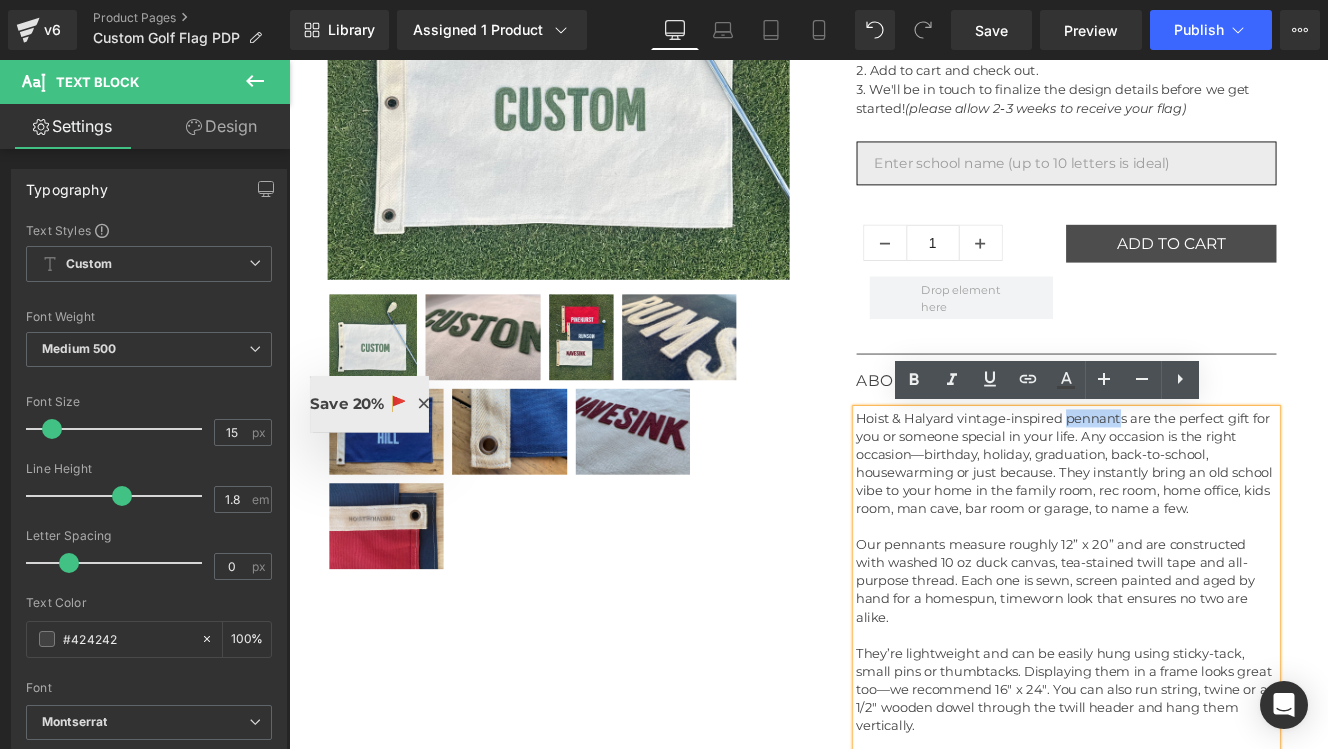 type 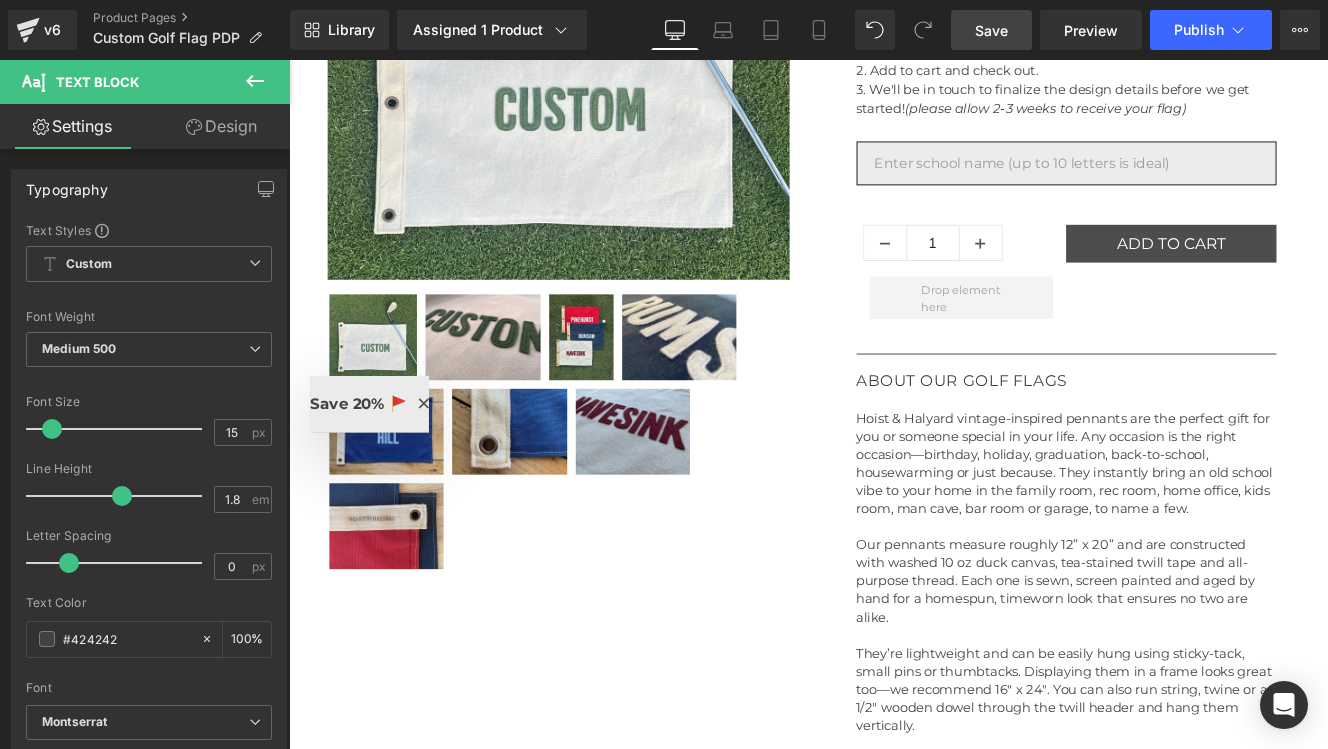click on "Save" at bounding box center (991, 30) 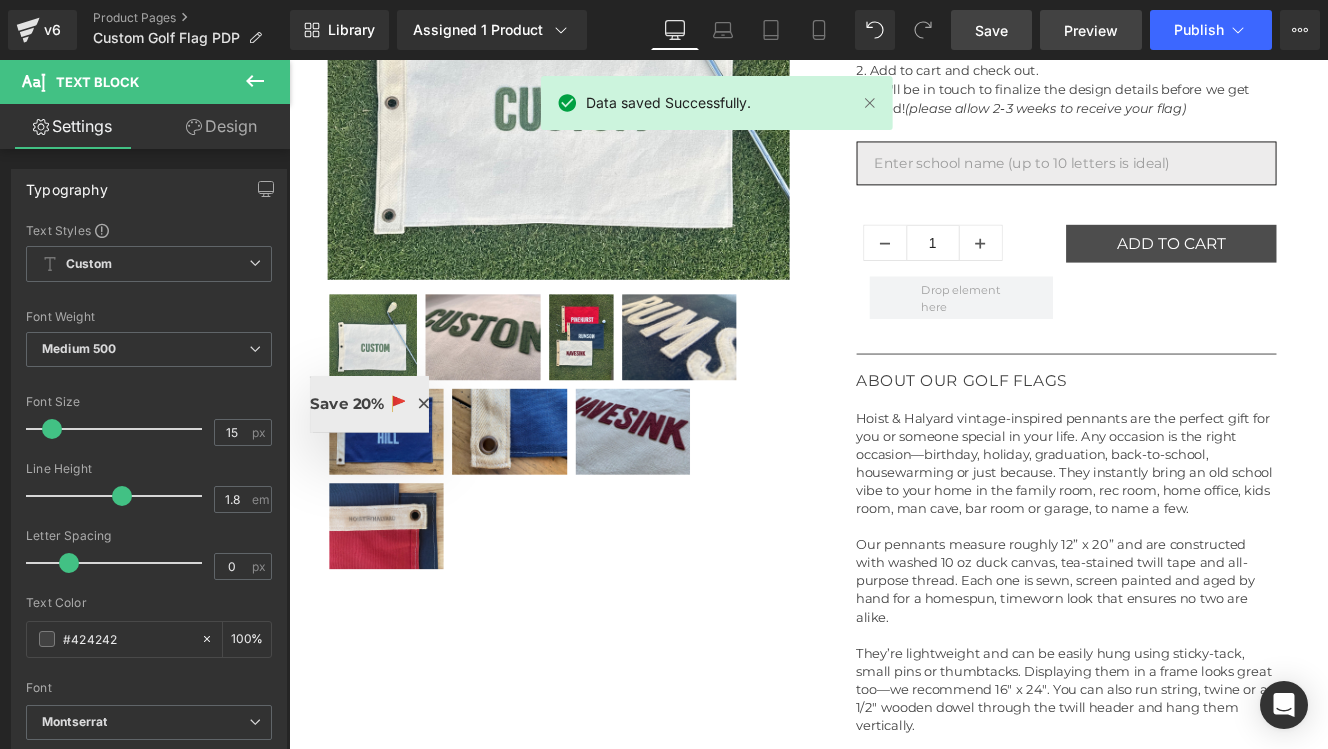 click on "Preview" at bounding box center [1091, 30] 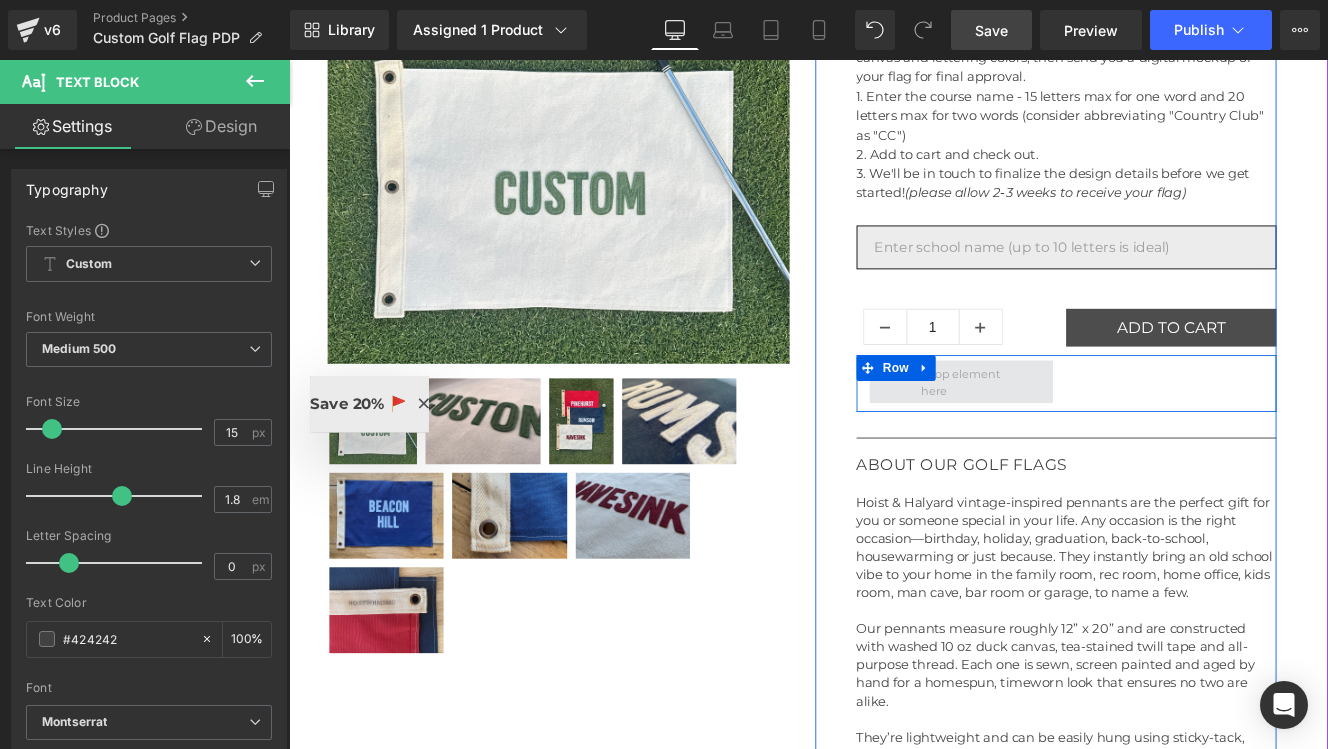 scroll, scrollTop: 478, scrollLeft: 0, axis: vertical 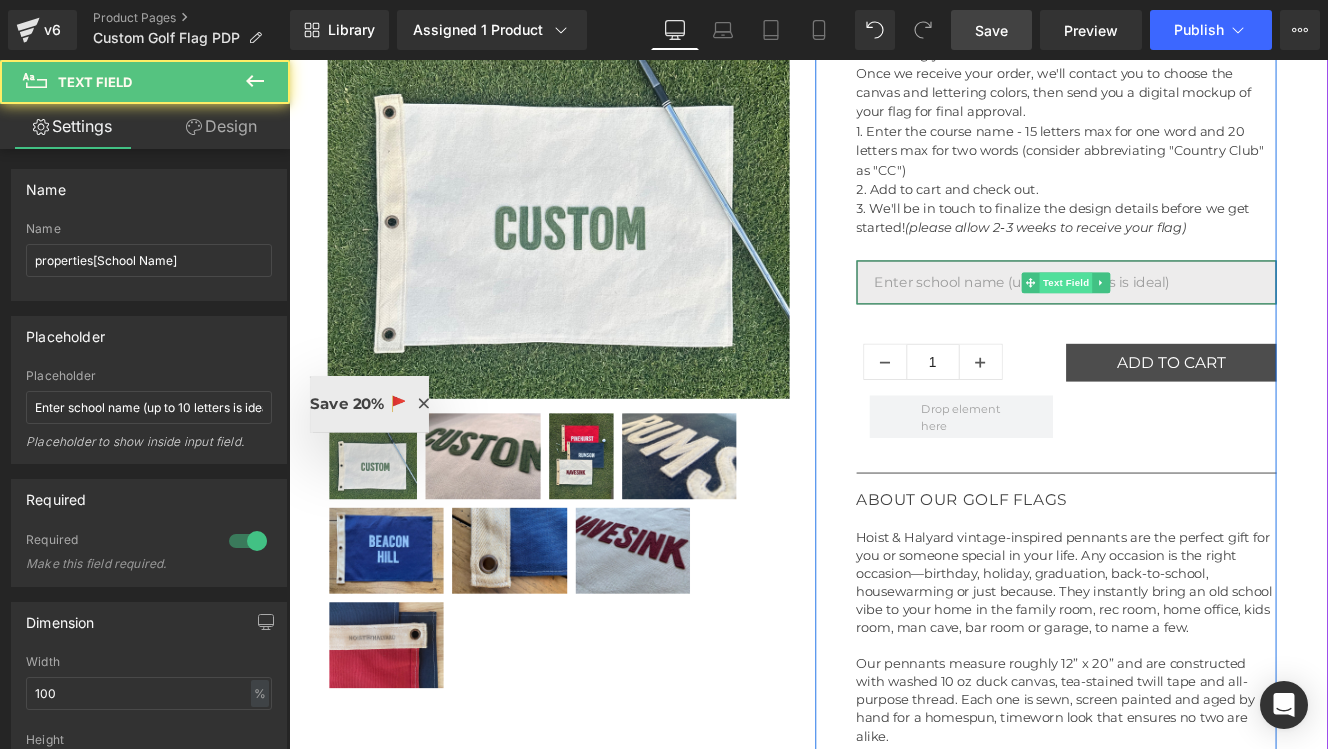 click on "Text Field" at bounding box center [1195, 318] 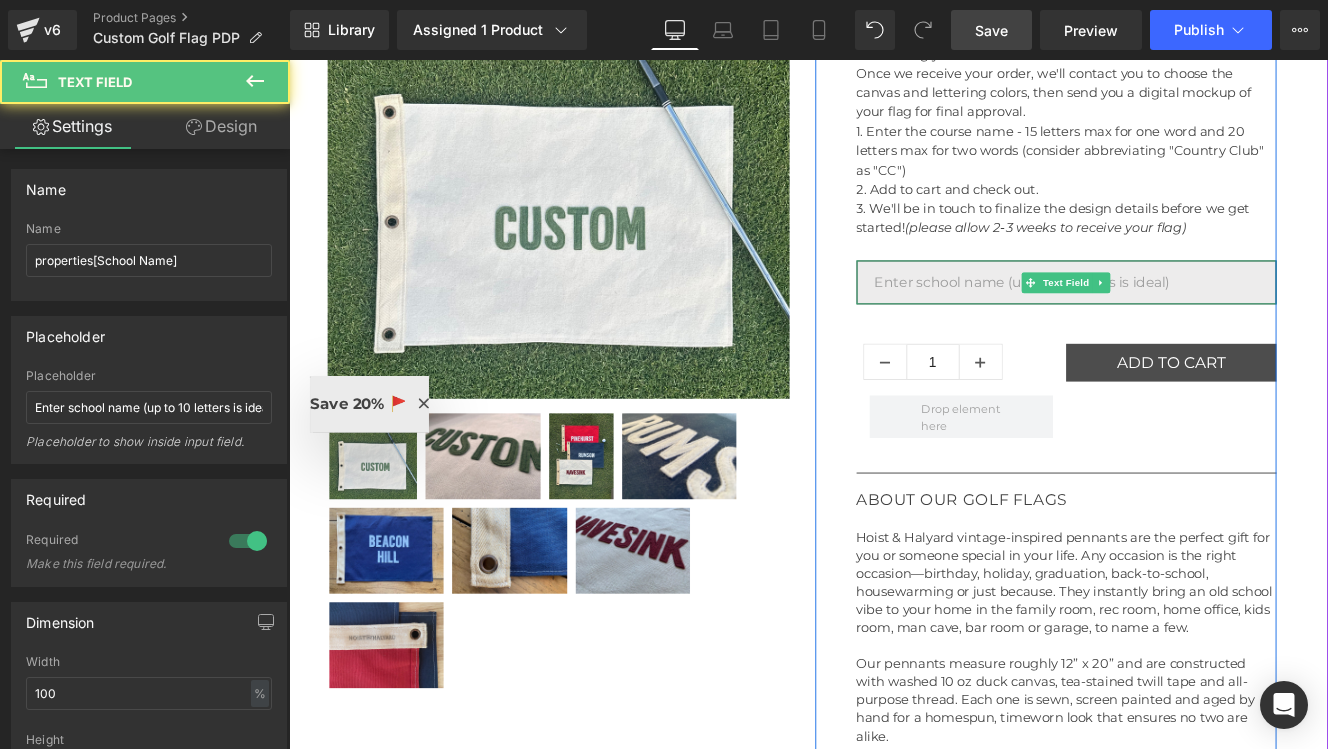 click at bounding box center (1195, 318) 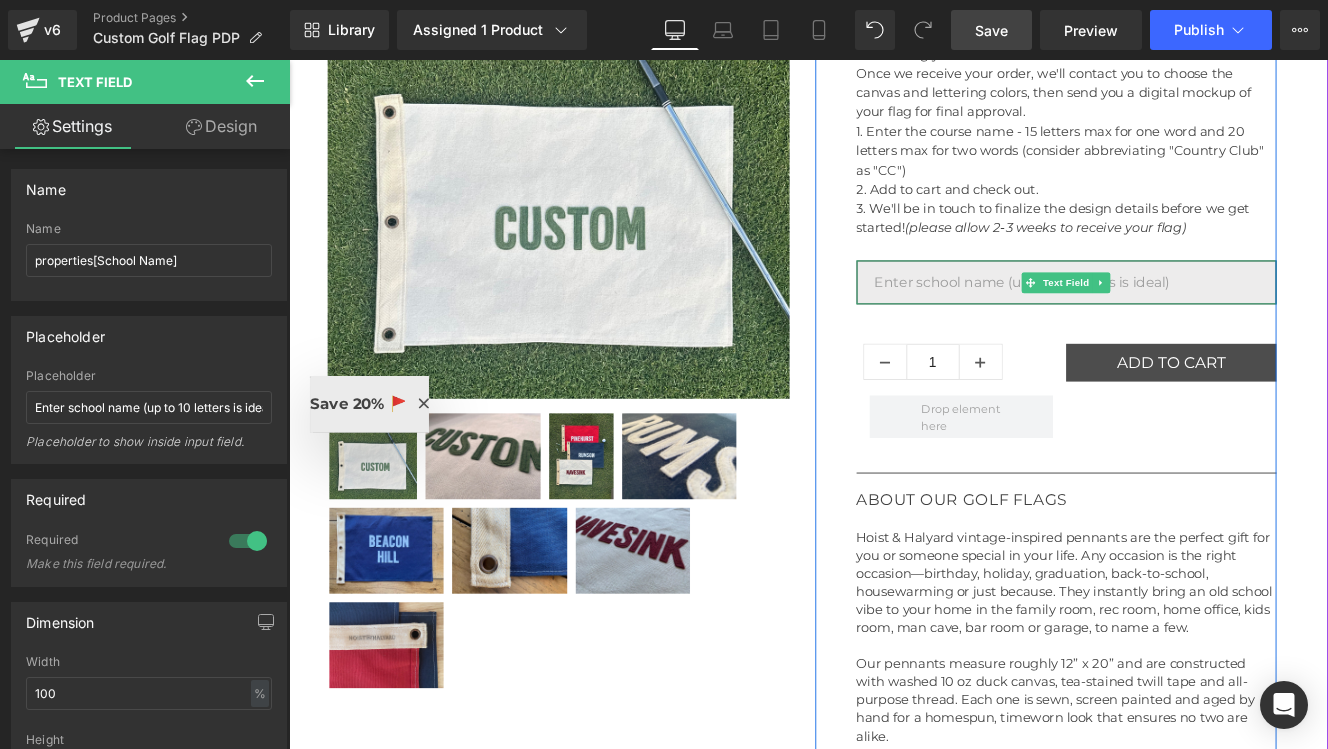 drag, startPoint x: 1021, startPoint y: 320, endPoint x: 1049, endPoint y: 323, distance: 28.160255 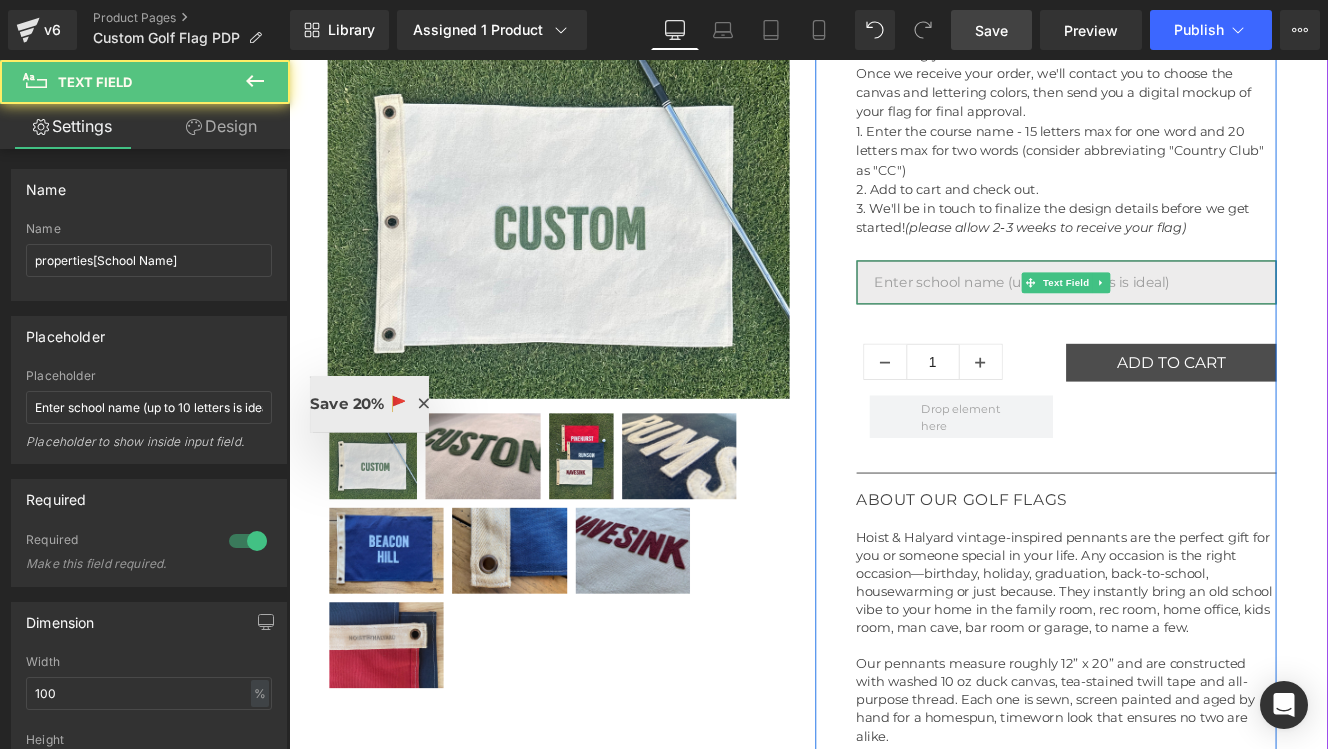 click at bounding box center (1195, 318) 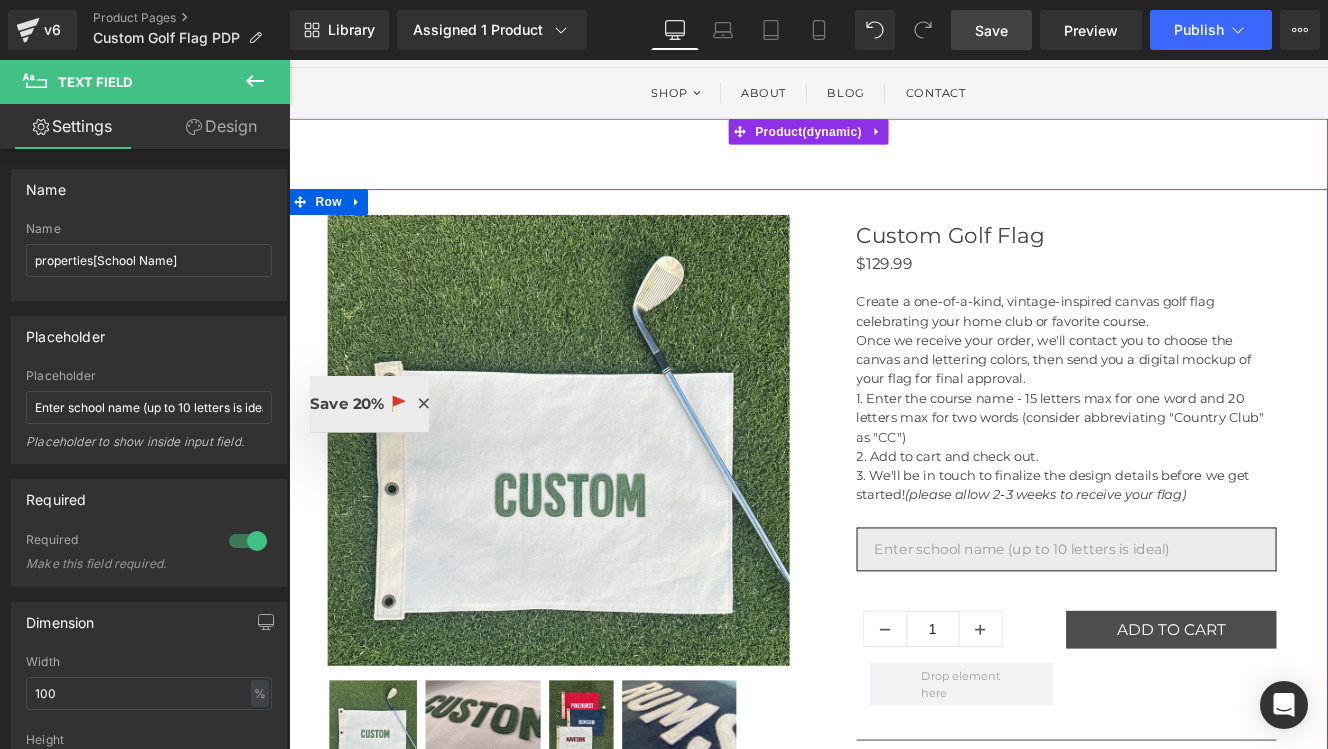 scroll, scrollTop: 184, scrollLeft: 0, axis: vertical 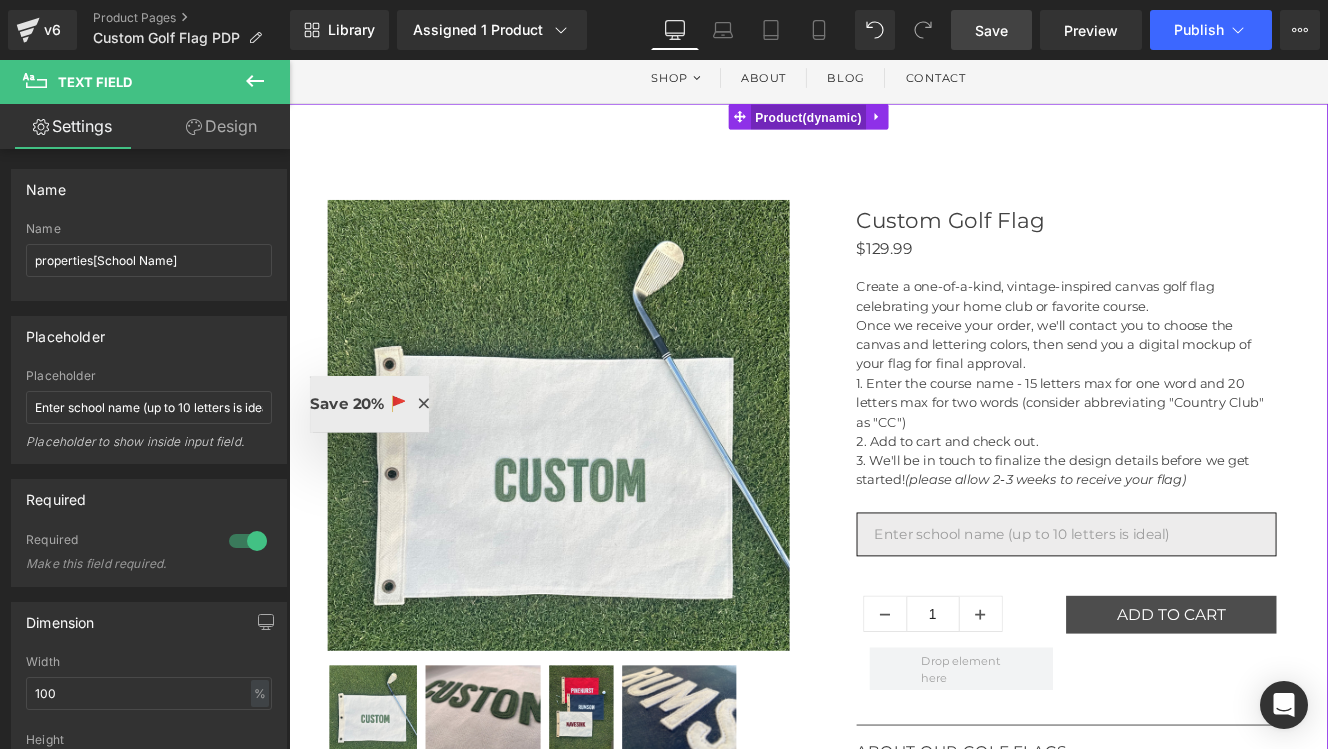click on "Product" at bounding box center (894, 127) 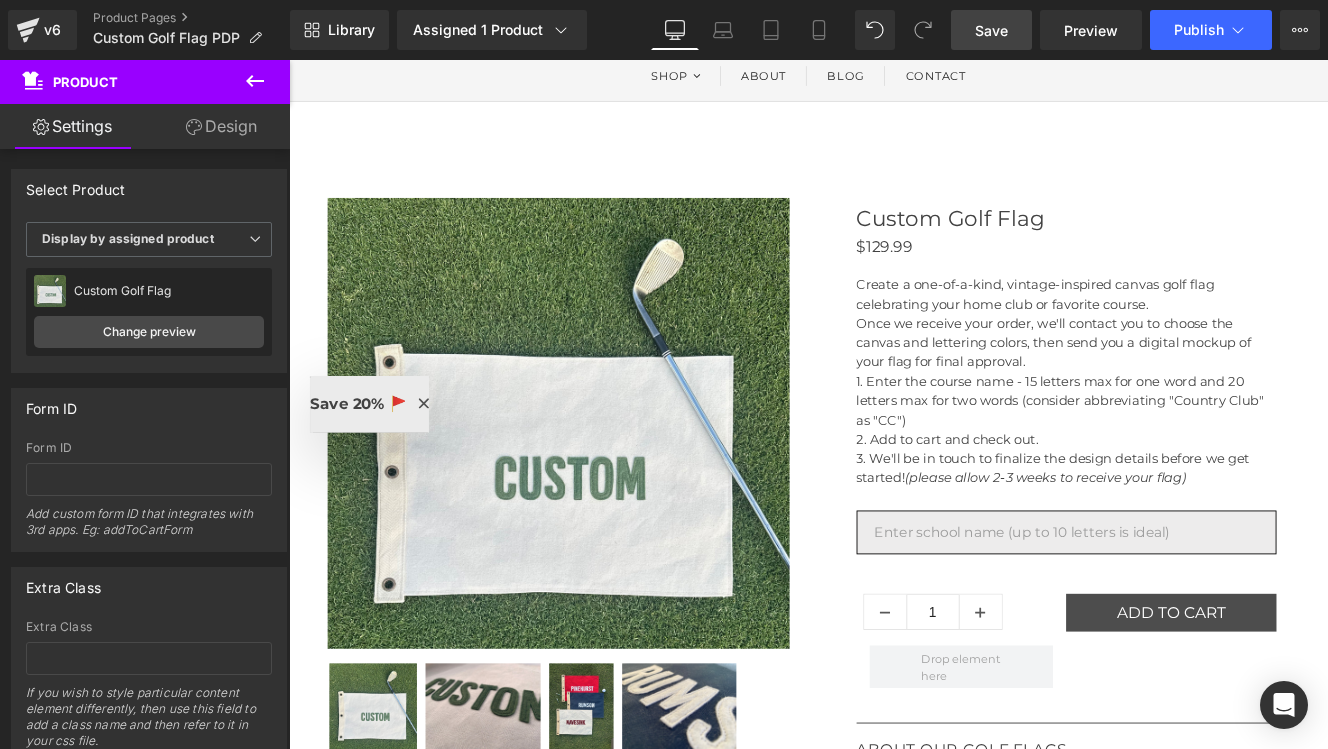 scroll, scrollTop: 199, scrollLeft: 0, axis: vertical 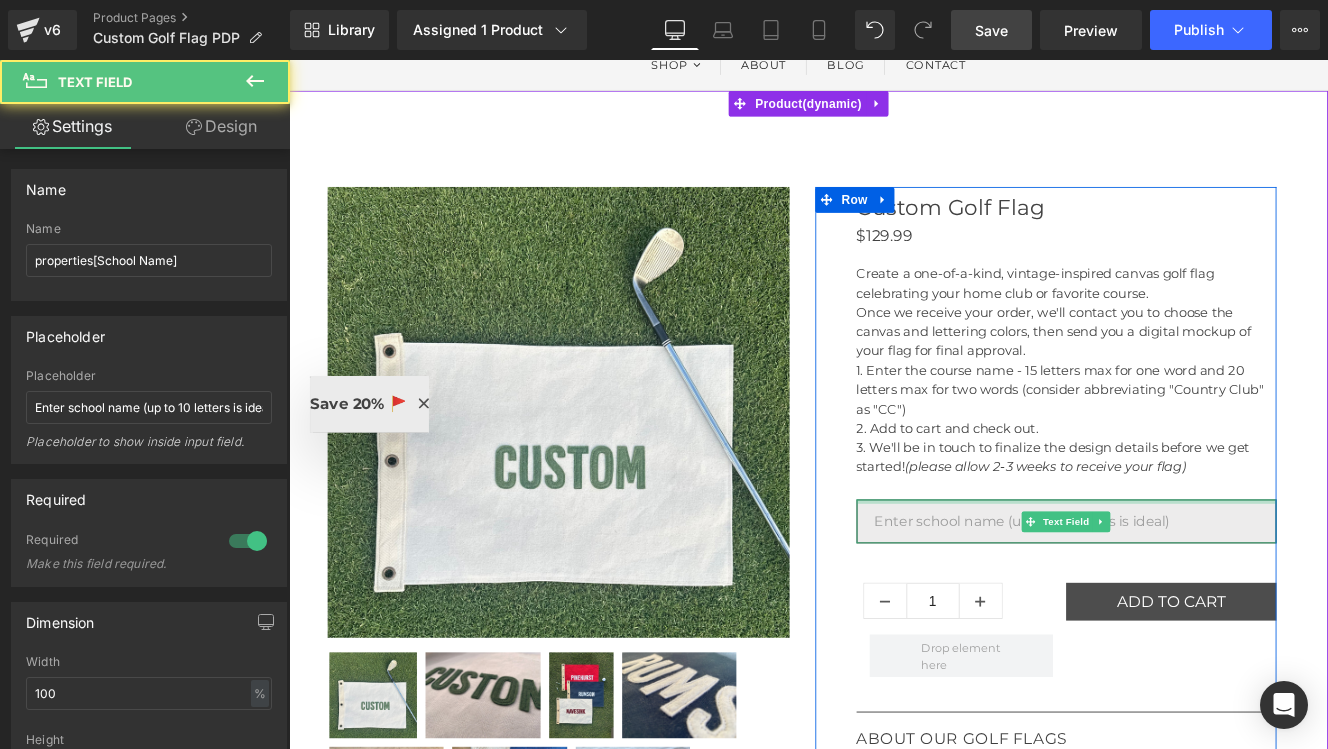 click at bounding box center [1195, 574] 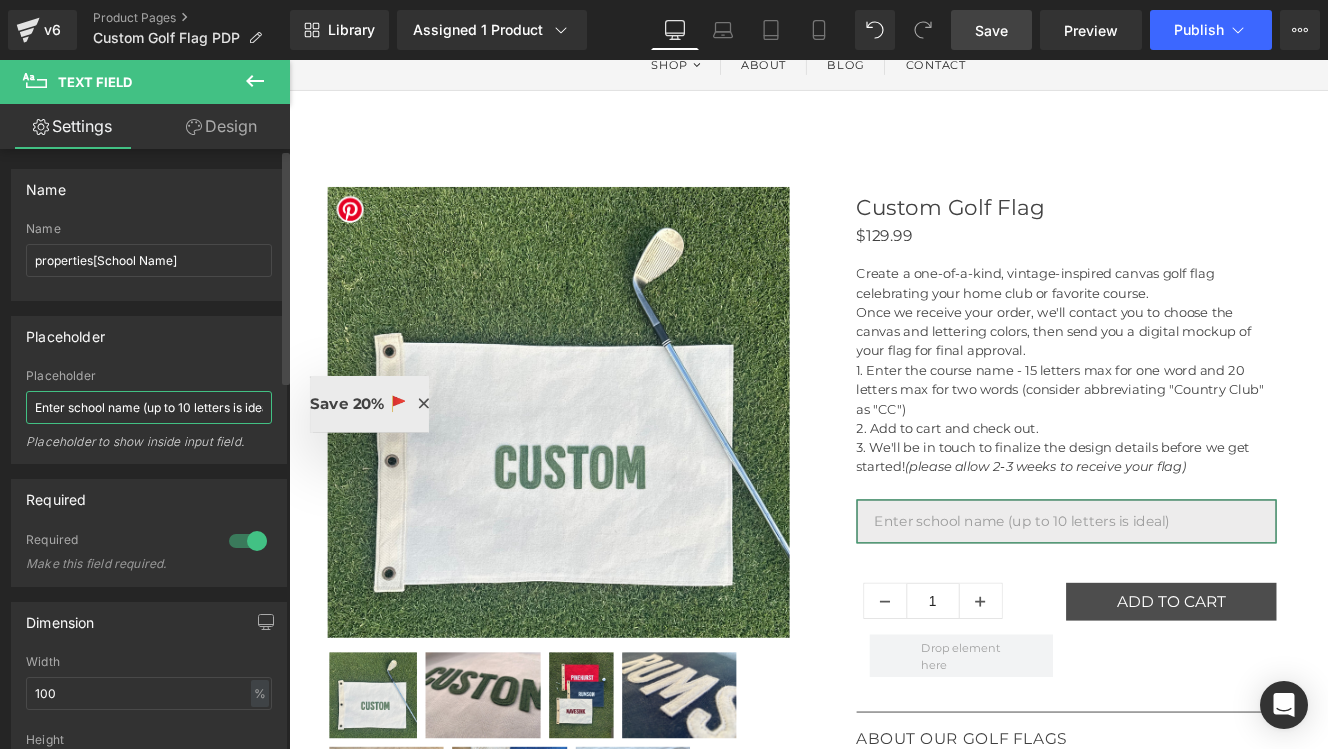 drag, startPoint x: 69, startPoint y: 410, endPoint x: 105, endPoint y: 412, distance: 36.05551 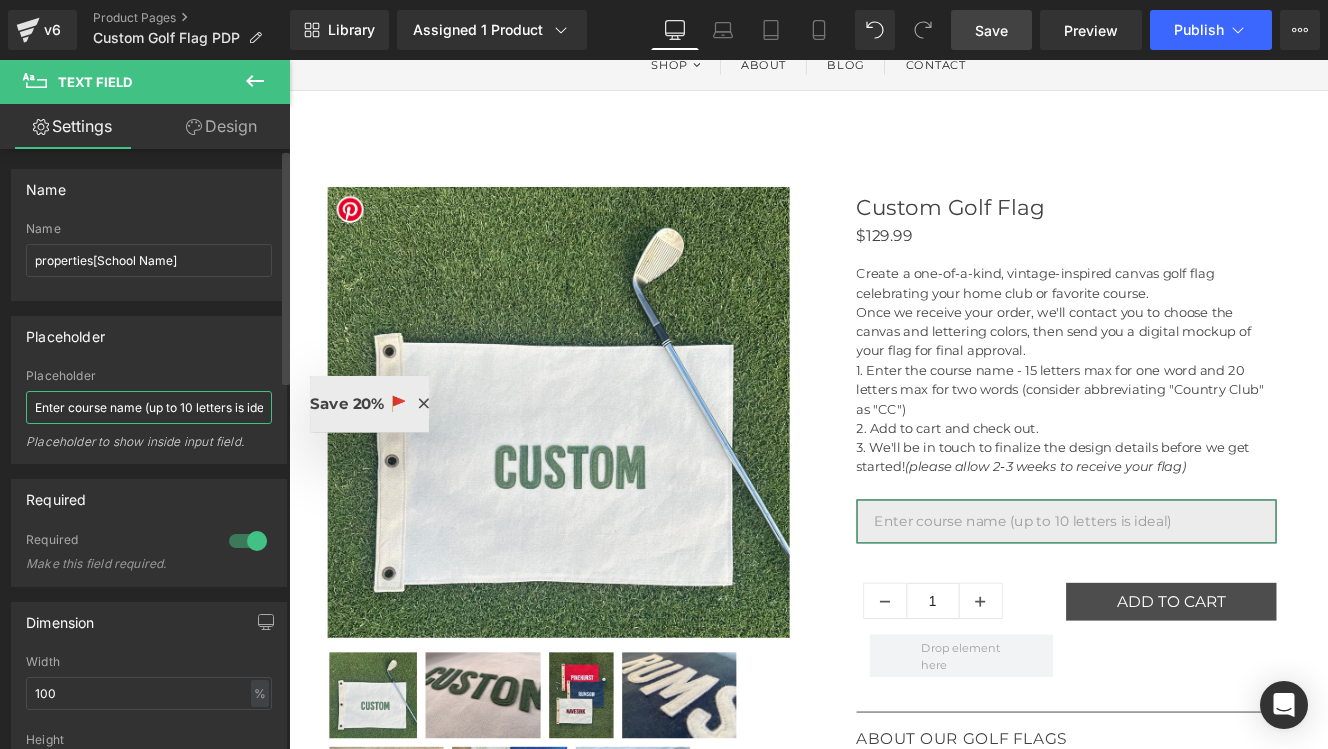 scroll, scrollTop: 0, scrollLeft: 25, axis: horizontal 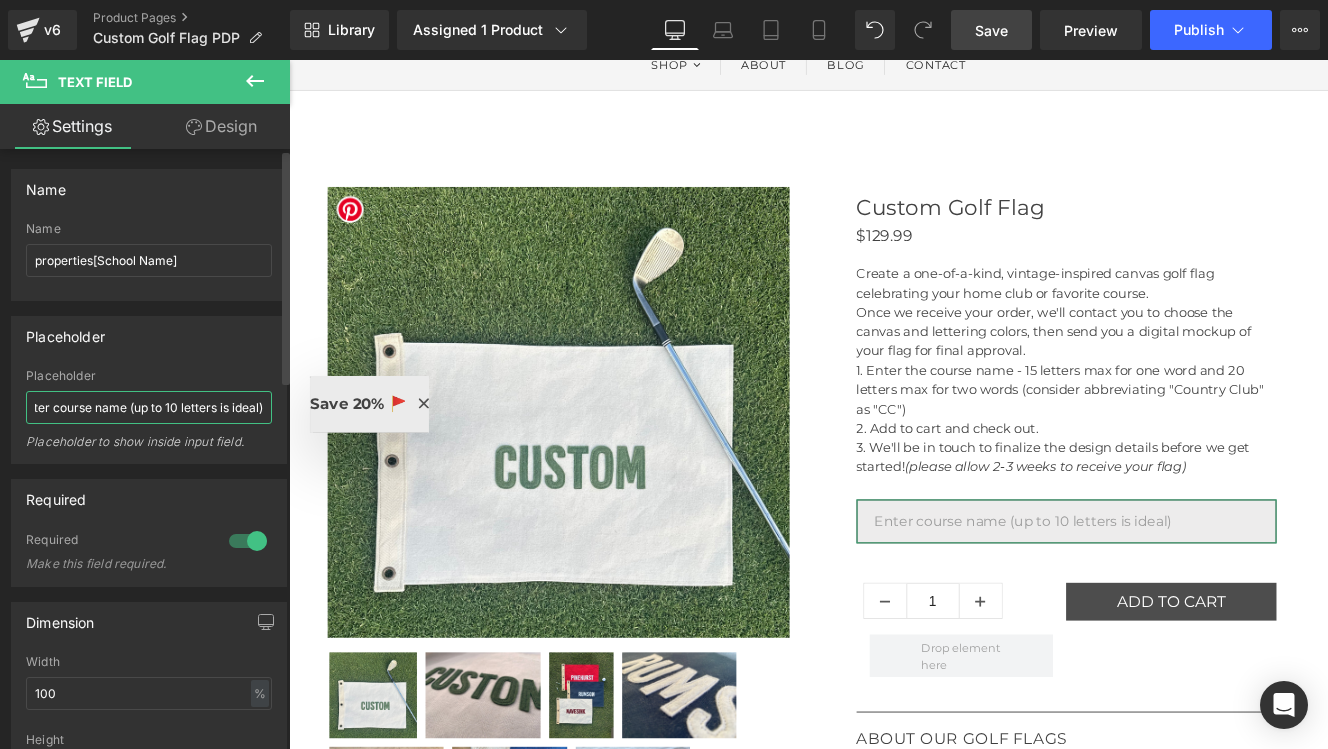 drag, startPoint x: 142, startPoint y: 408, endPoint x: 257, endPoint y: 401, distance: 115.212845 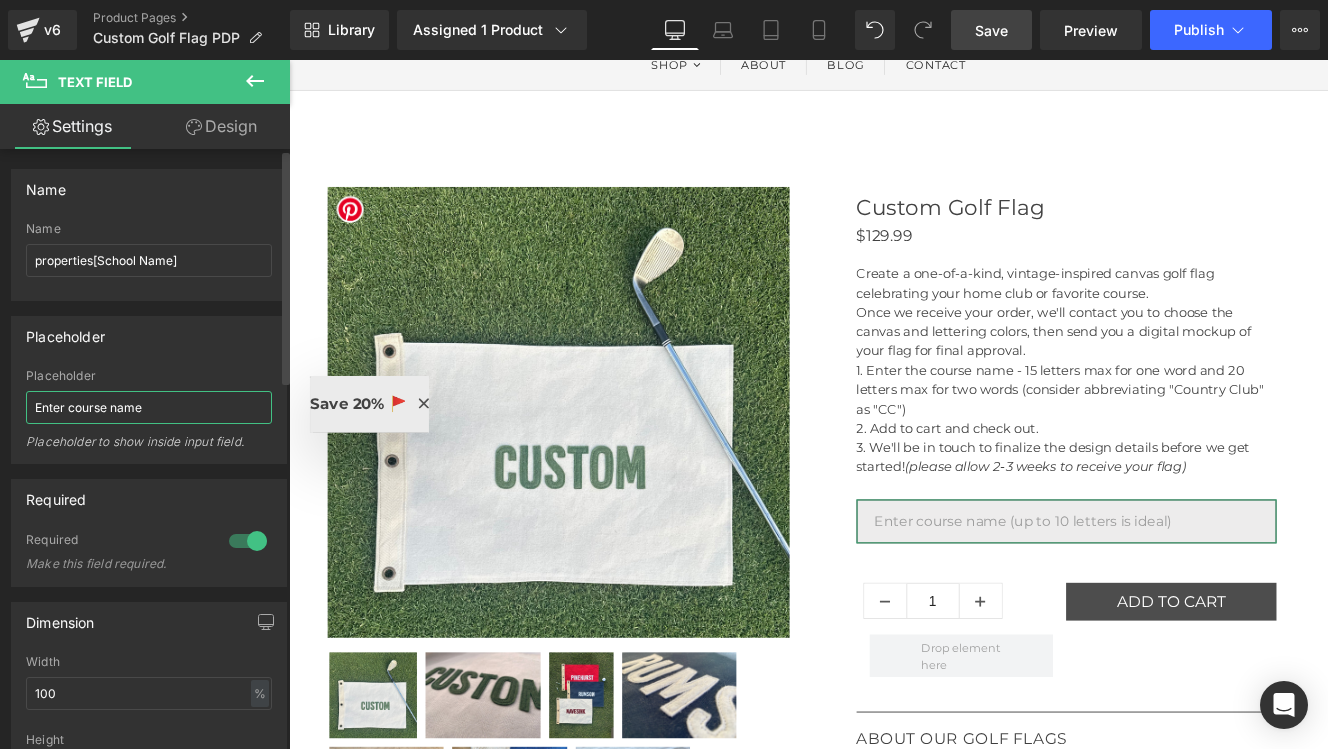 scroll, scrollTop: 0, scrollLeft: 0, axis: both 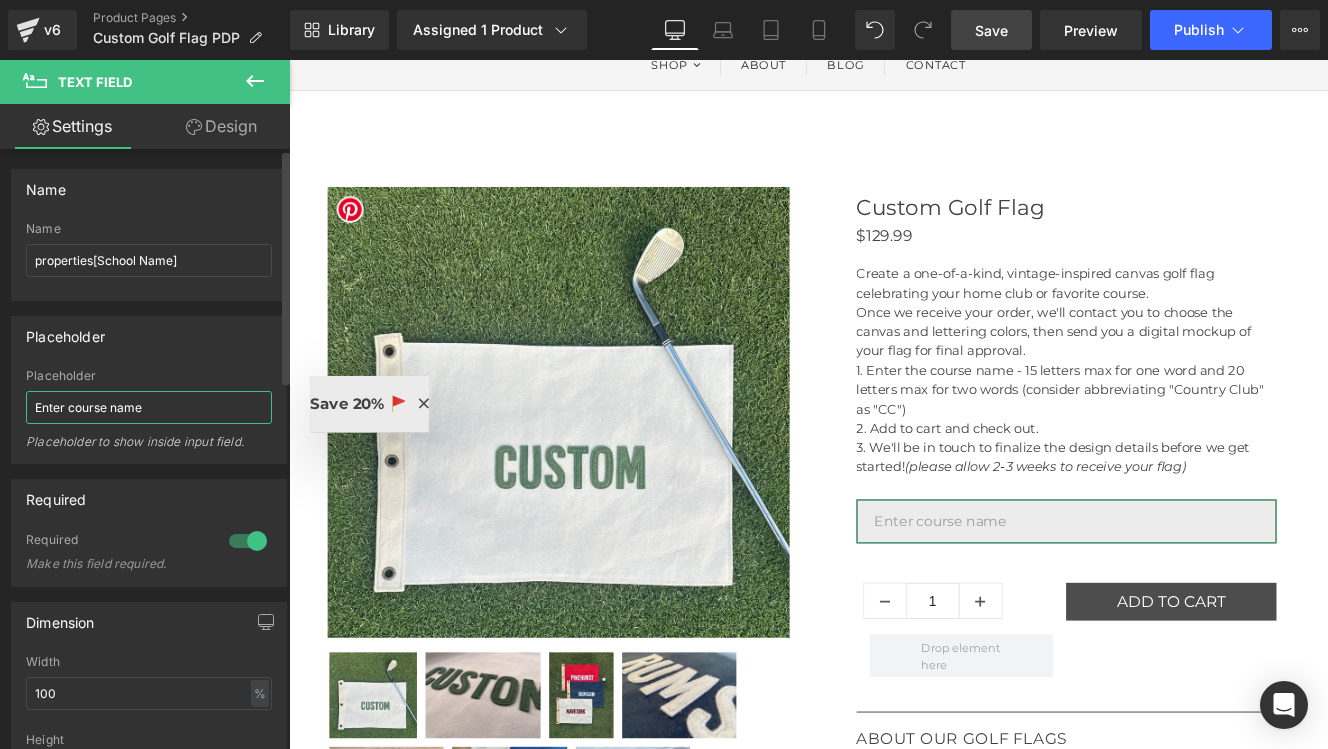 click on "Enter course name" at bounding box center [149, 407] 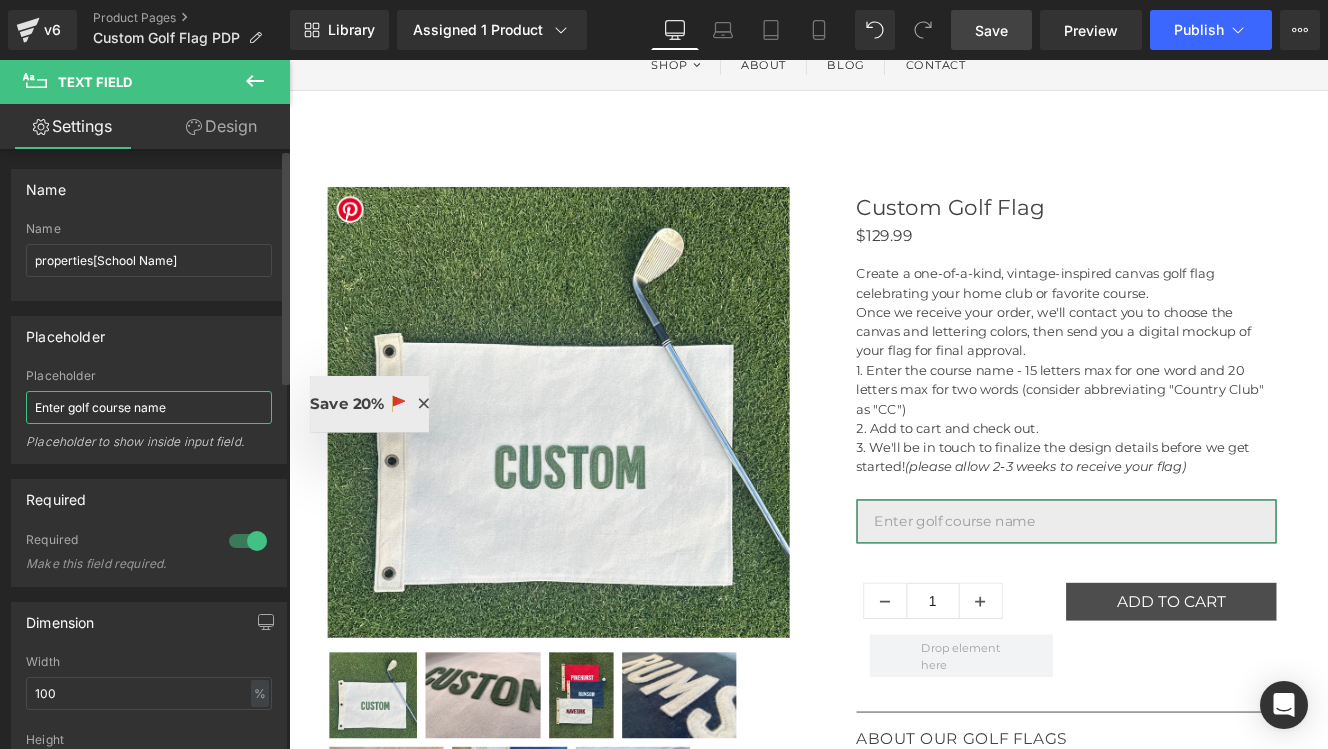 click on "Enter golf course name" at bounding box center [149, 407] 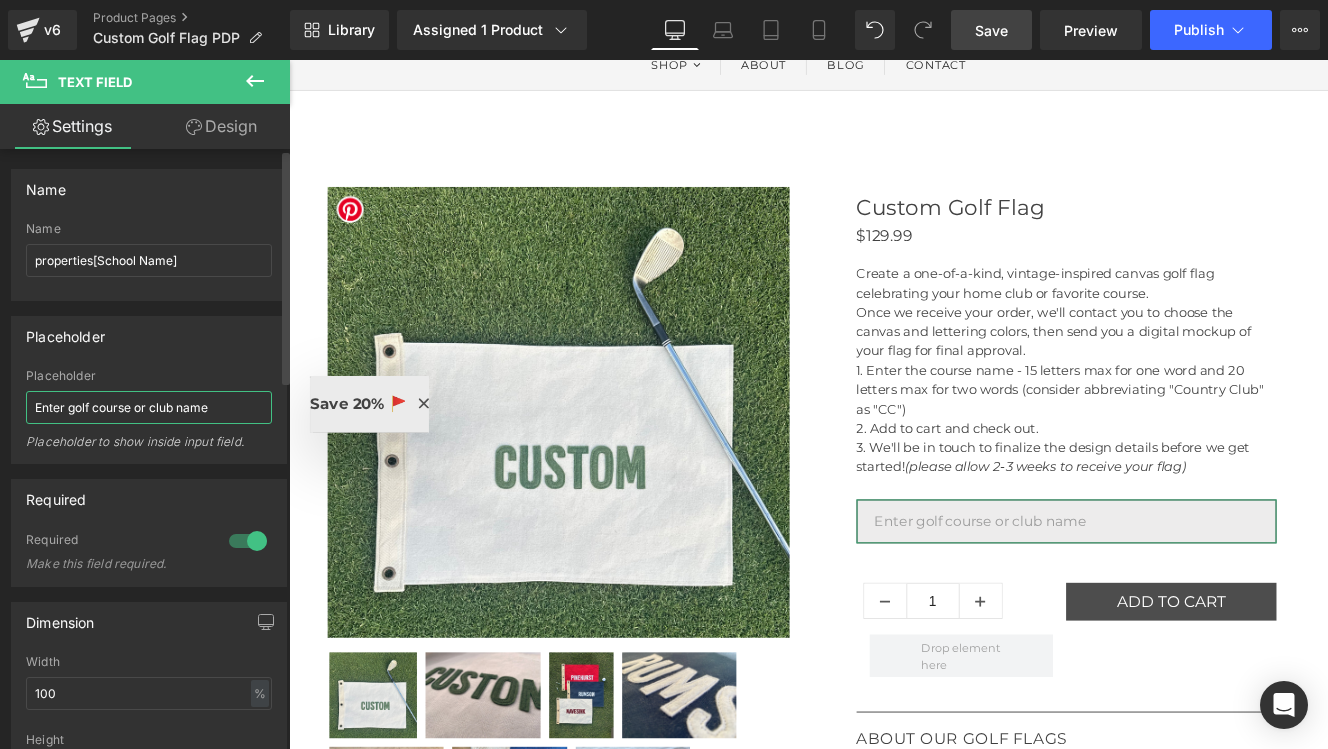 type on "Enter golf course or club name" 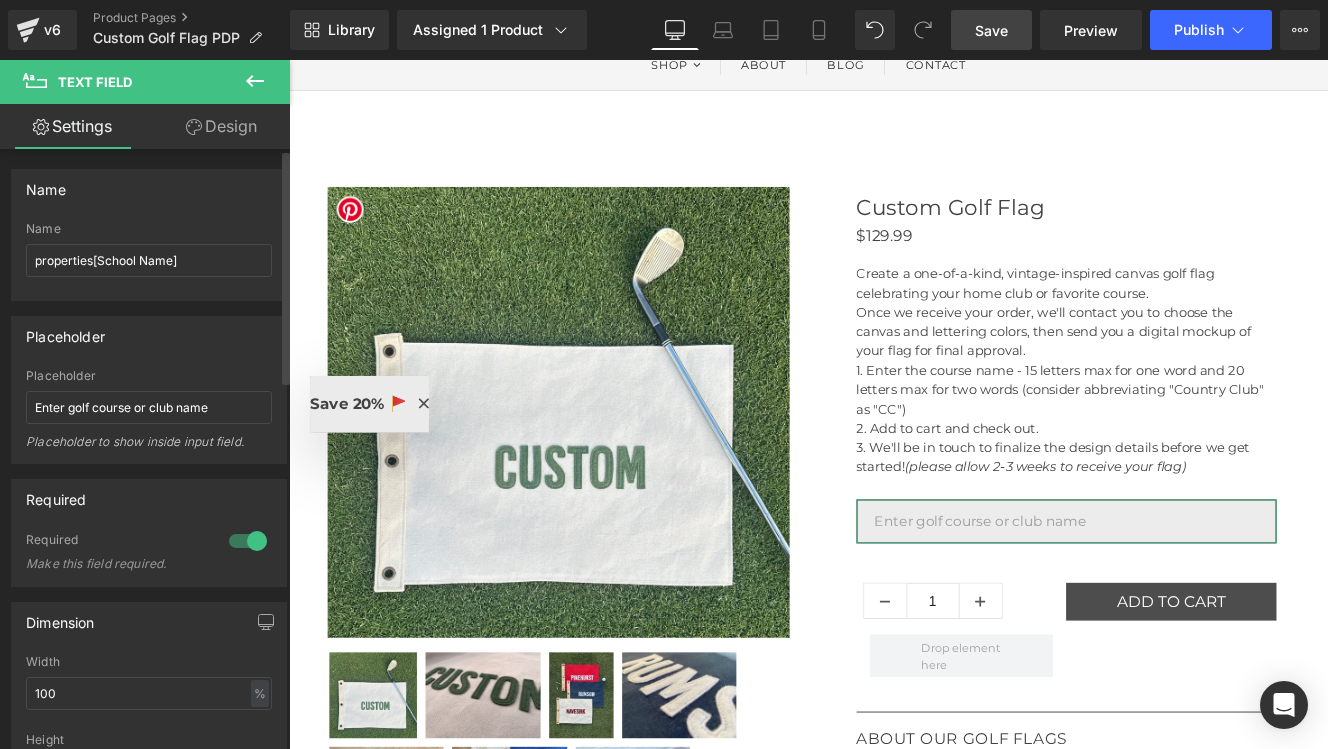 click on "Placeholder Enter golf course or club name Placeholder Enter golf course or club name Placeholder to show inside input field." at bounding box center [149, 390] 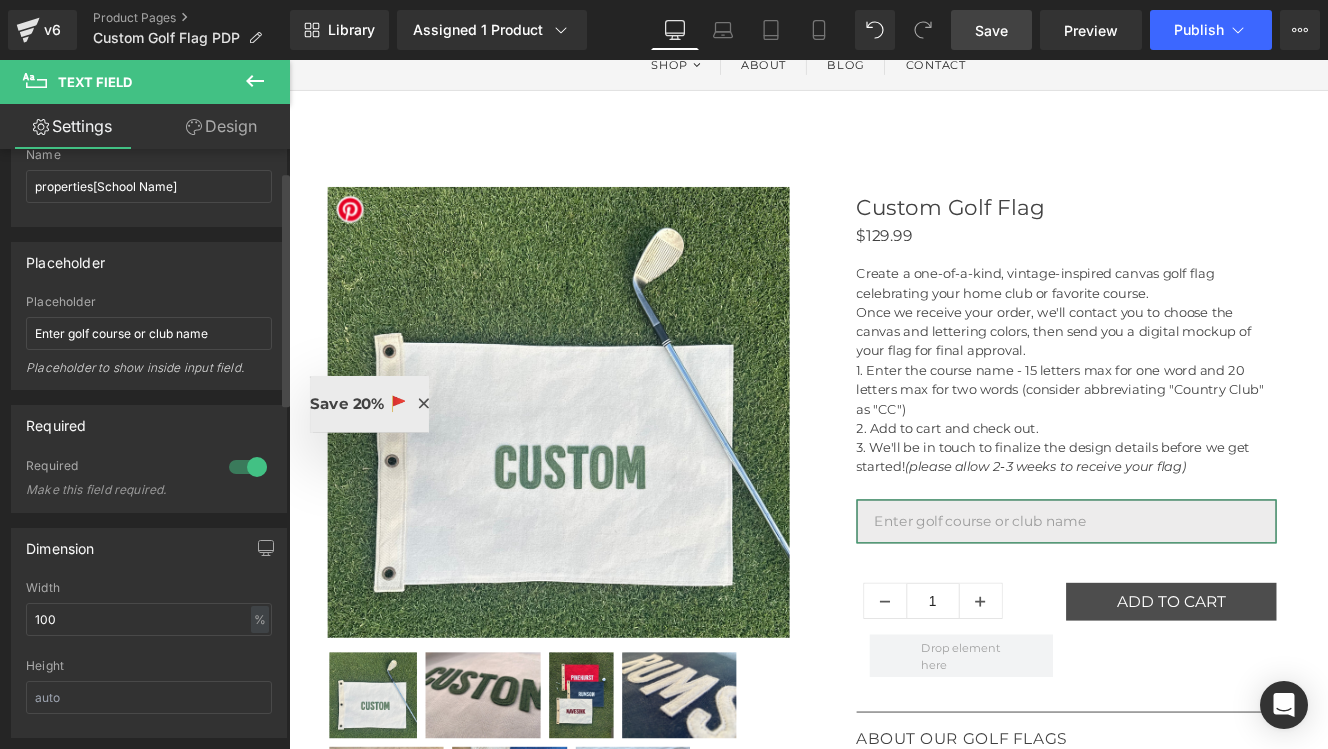 scroll, scrollTop: 0, scrollLeft: 0, axis: both 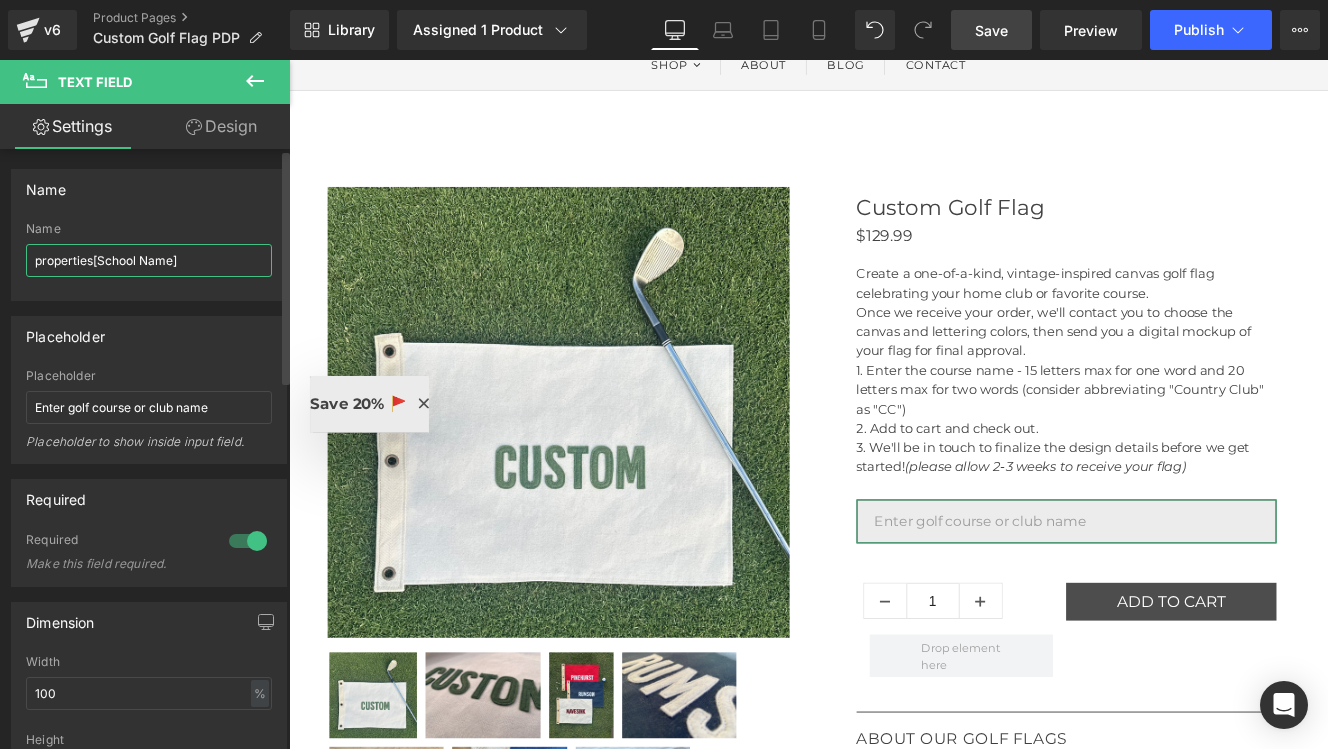 click on "properties[School Name]" at bounding box center [149, 260] 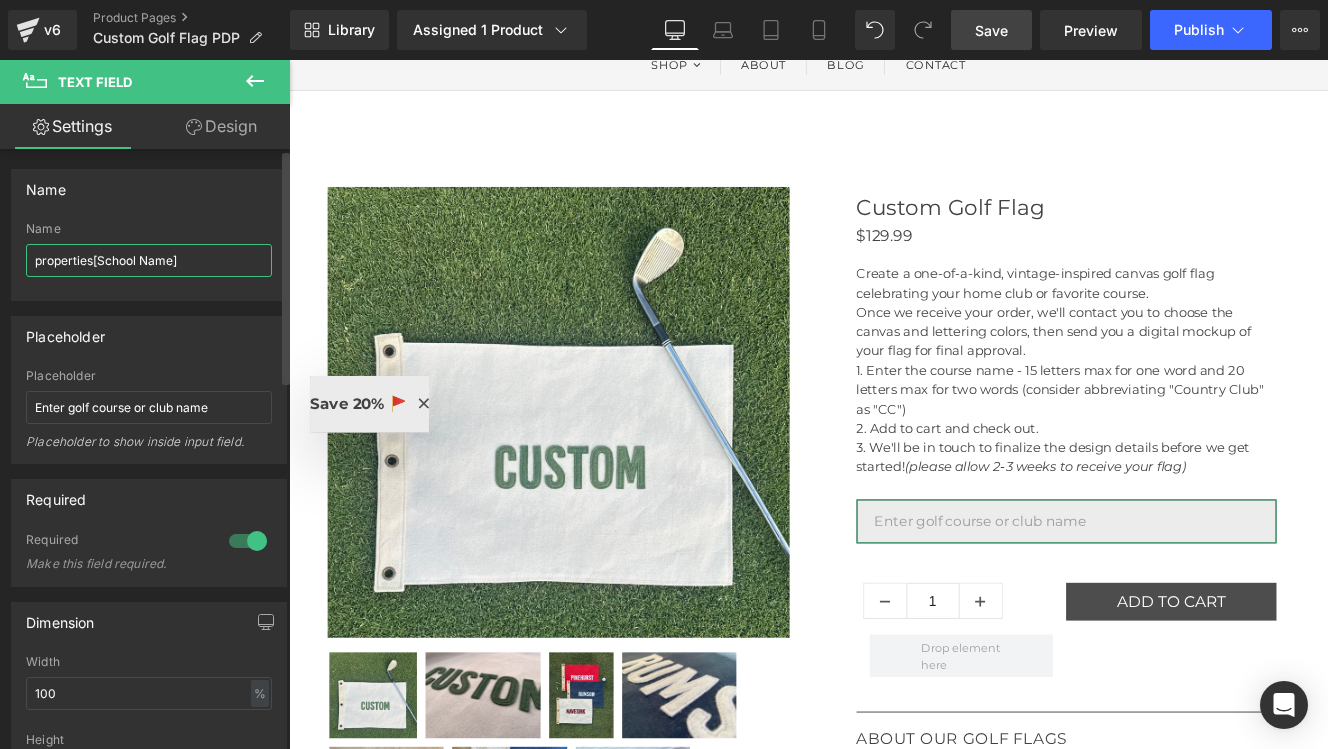 drag, startPoint x: 99, startPoint y: 261, endPoint x: 137, endPoint y: 262, distance: 38.013157 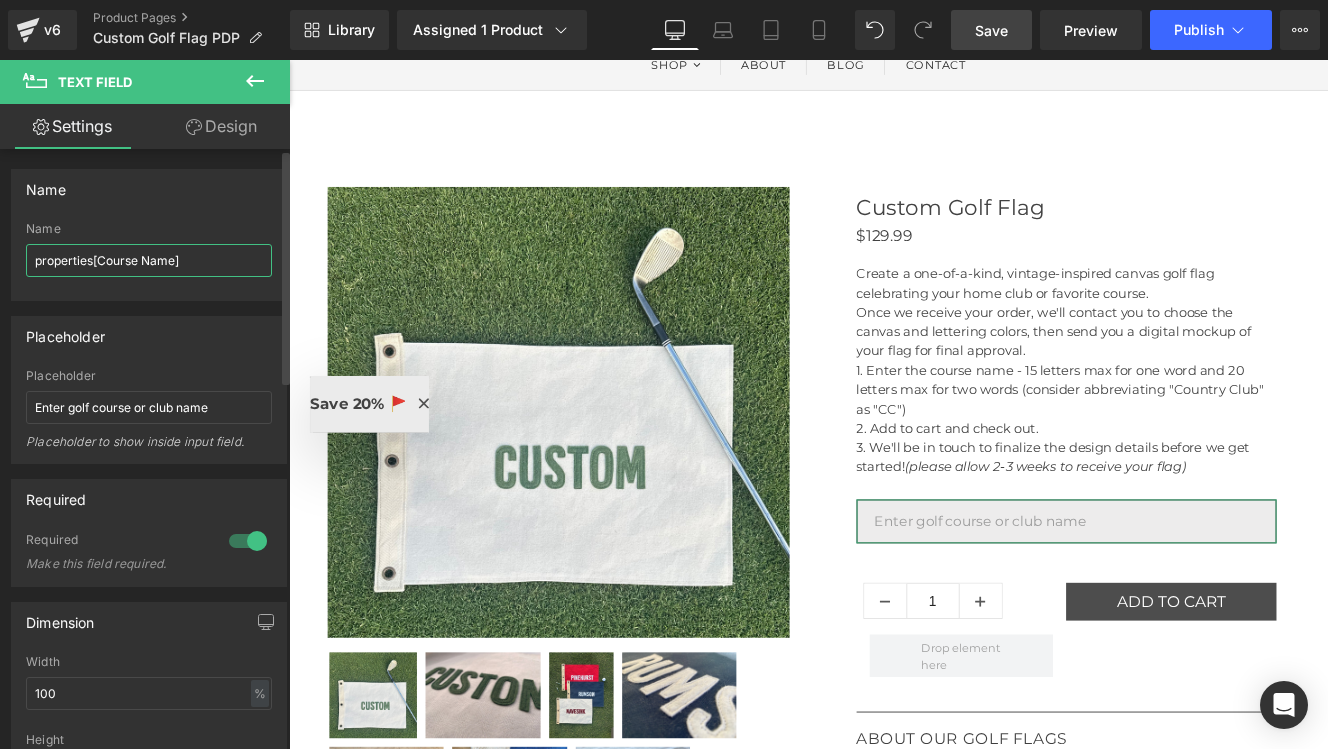 type on "properties[Course Name]" 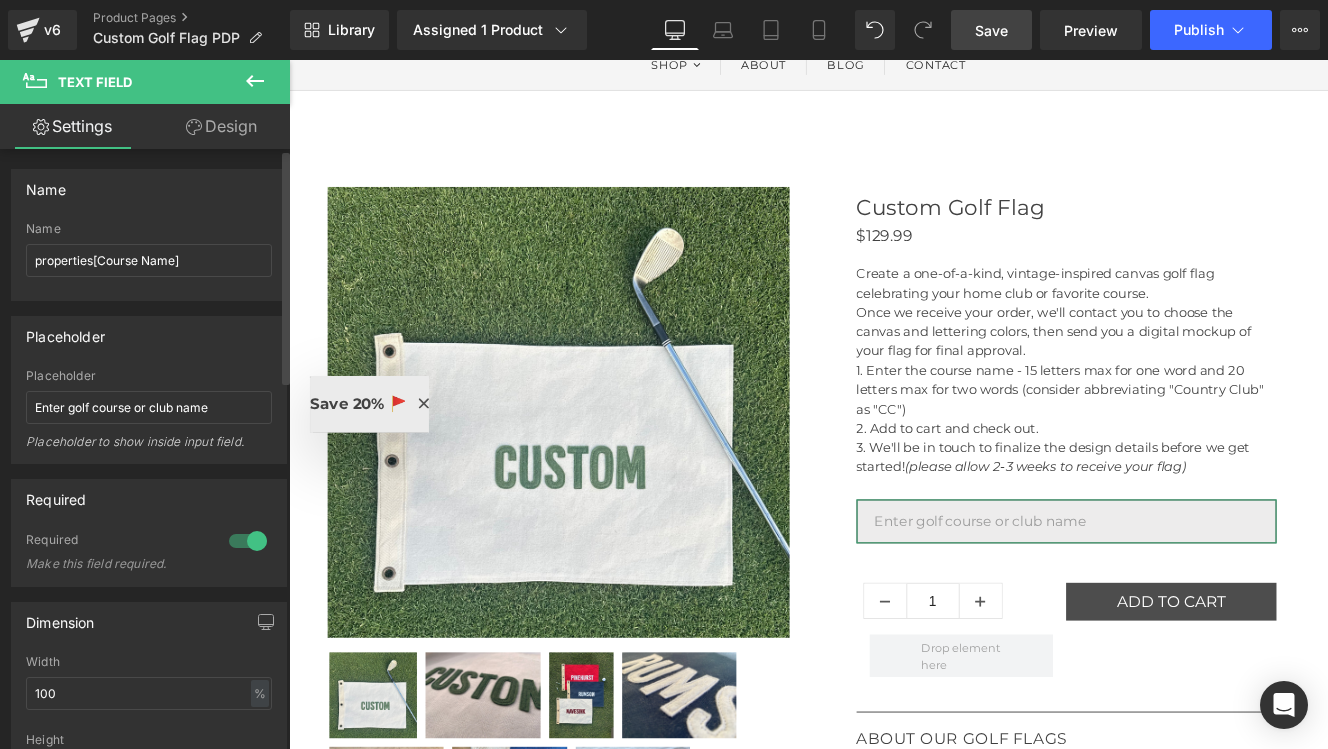 click on "Placeholder Enter golf course or club name Placeholder Enter golf course or club name Placeholder to show inside input field." at bounding box center [149, 382] 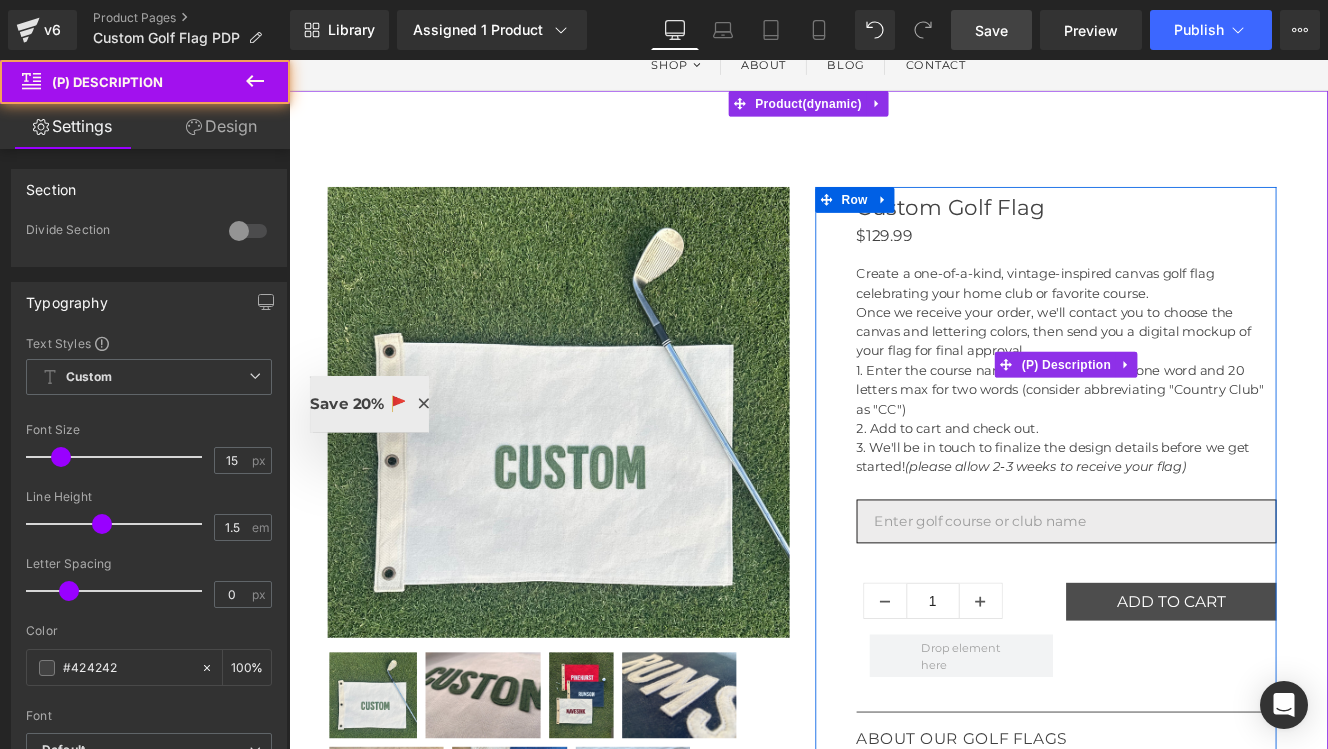 click on "Enter the course name - 15 letters max for one word and 20 letters max for two words (consider abbreviating "Country Club" as "CC")" at bounding box center [1195, 445] 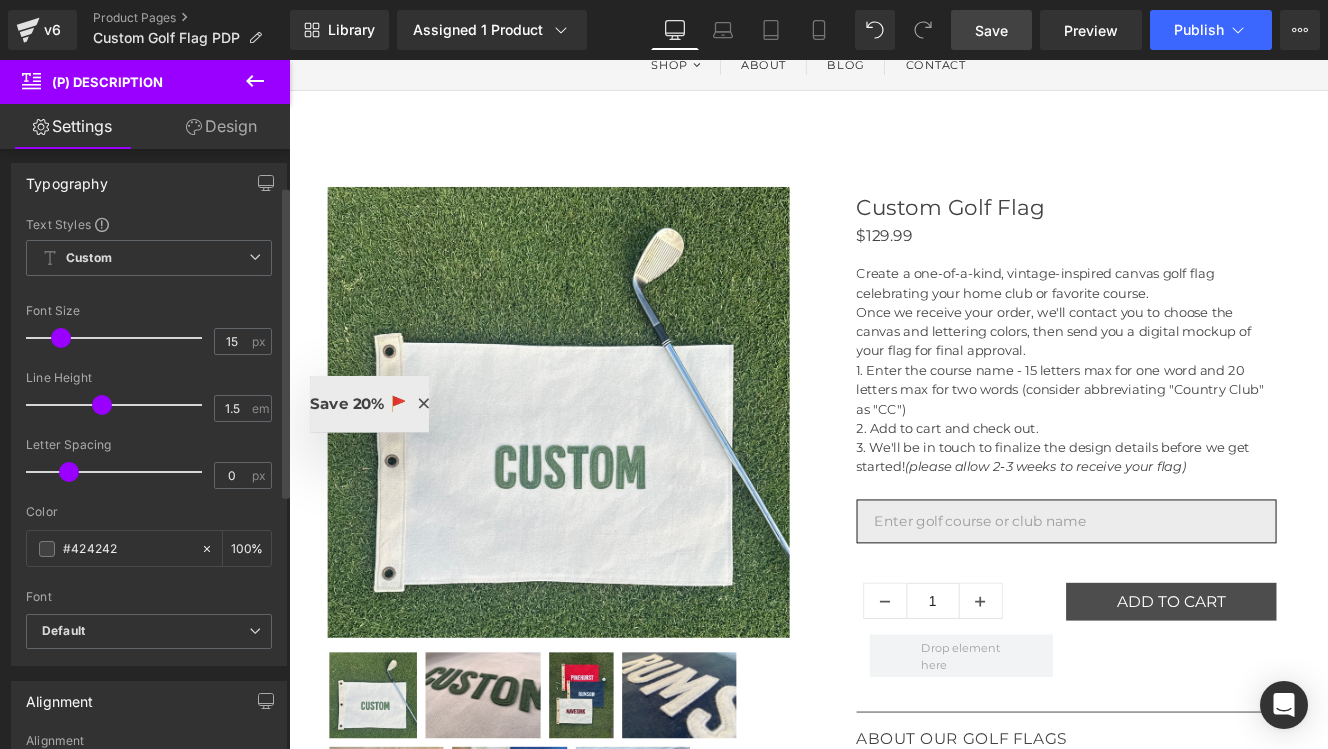 scroll, scrollTop: 0, scrollLeft: 0, axis: both 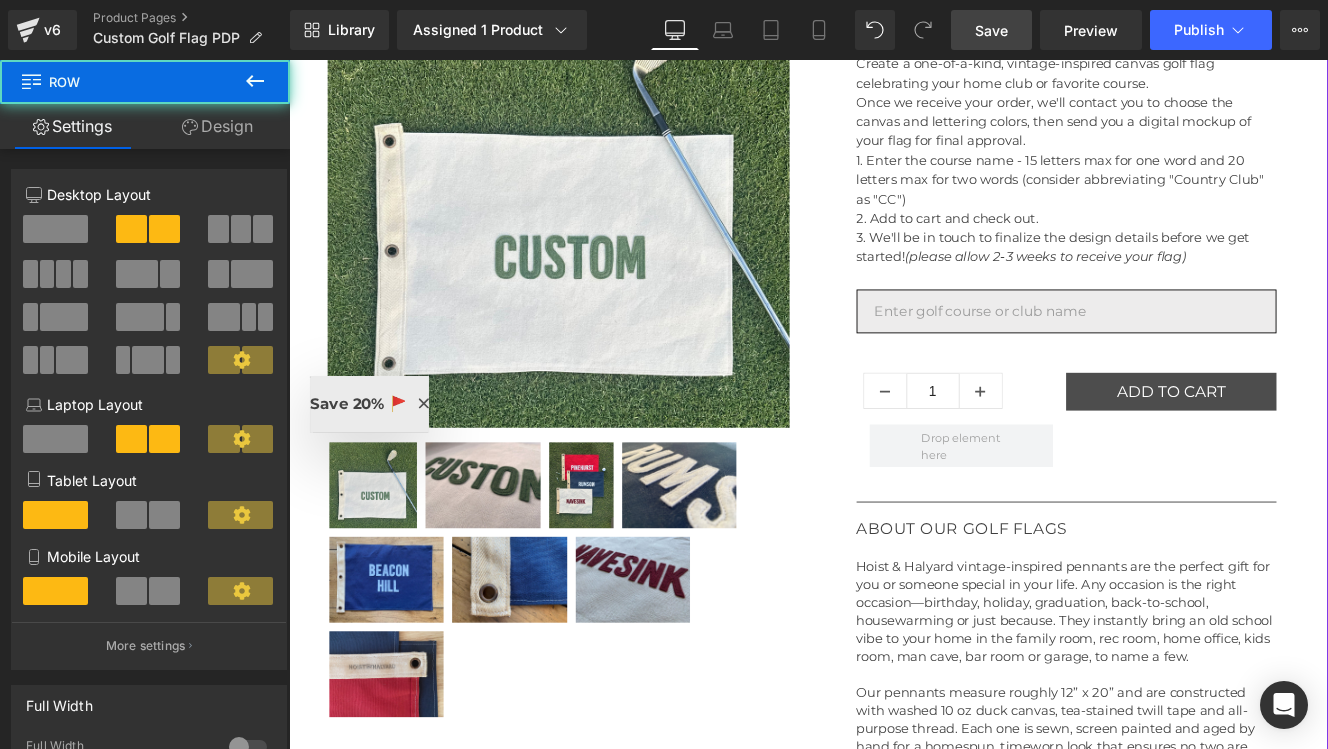 click on "Sale Off
(P) Image" at bounding box center (603, 398) 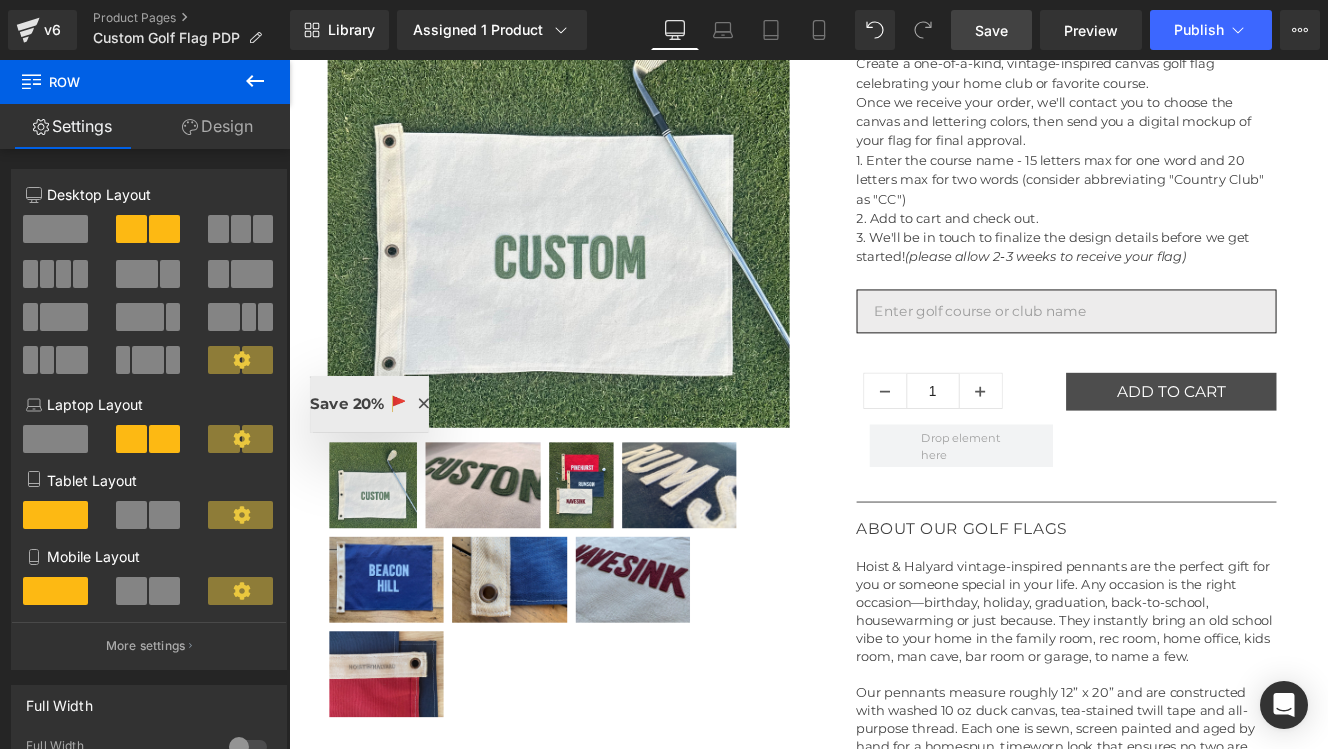 click on "Save" at bounding box center (991, 30) 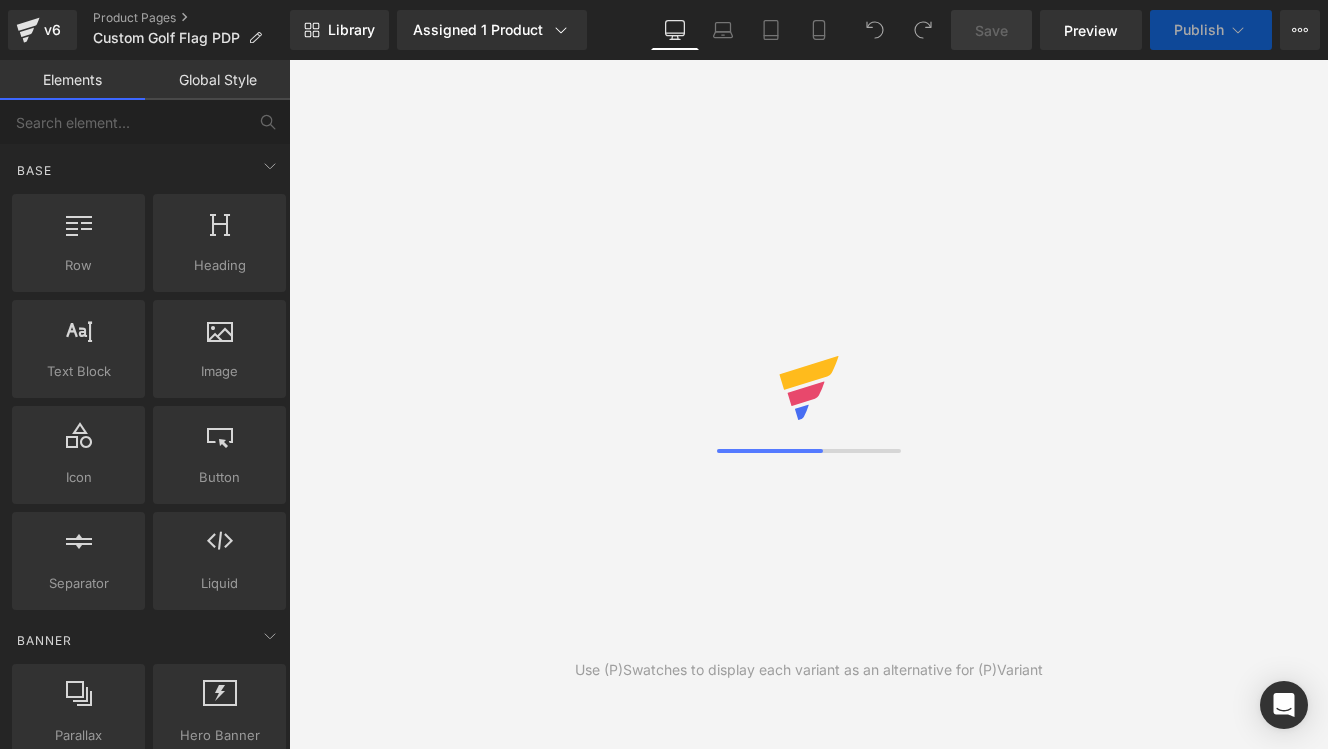 scroll, scrollTop: 0, scrollLeft: 0, axis: both 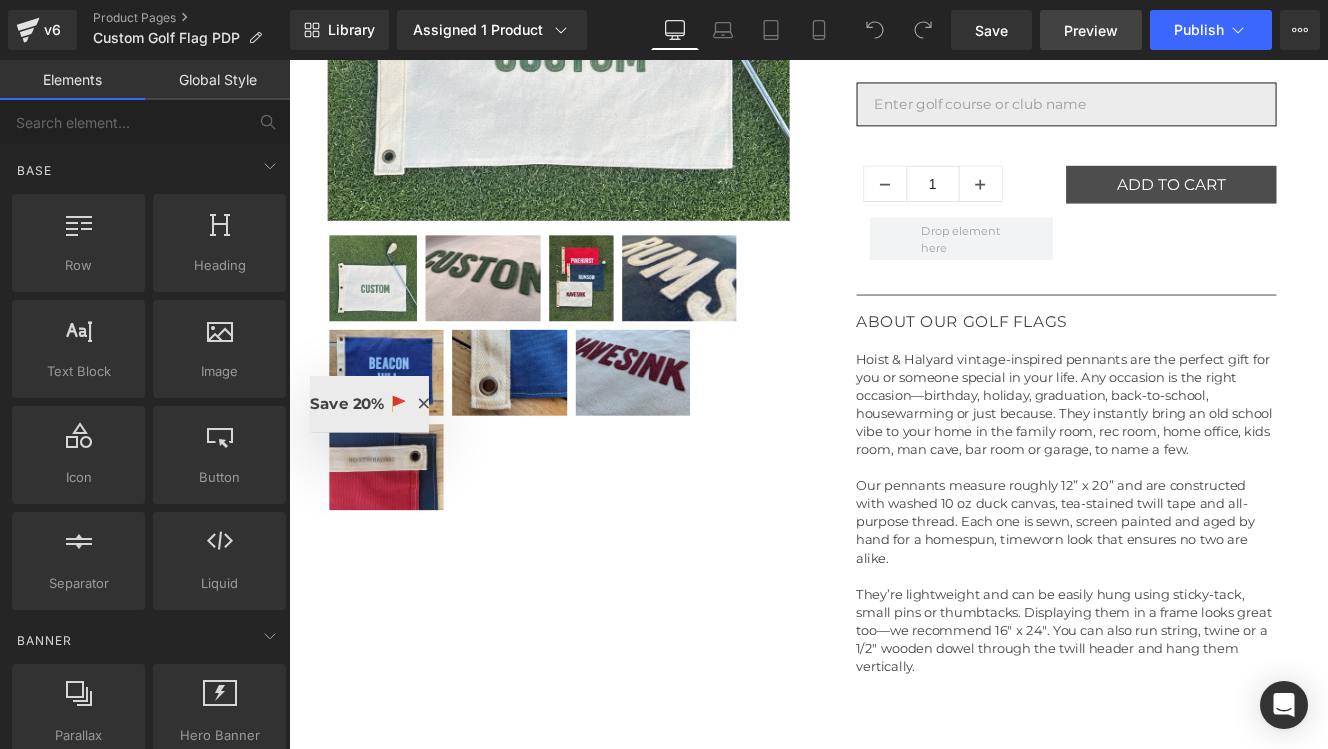 click on "Preview" at bounding box center (1091, 30) 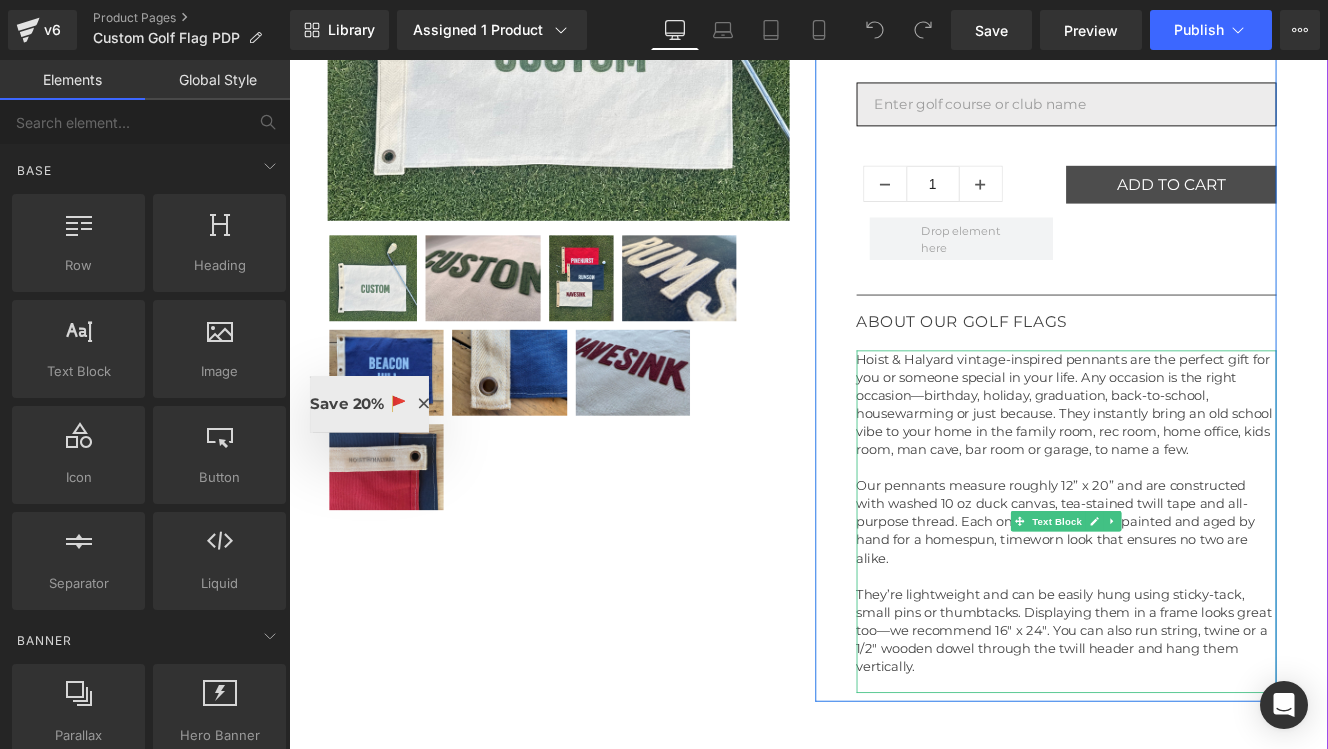 click on "Hoist & Halyard vintage-inspired pennants are the perfect gift for you or someone special in your life. Any occasion is the right occasion—birthday, holiday, graduation, back-to-school, housewarming or just because. They instantly bring an old school vibe to your home in the family room, rec room, home office, kids room, man cave, bar room or garage, to name a few." at bounding box center [1195, 461] 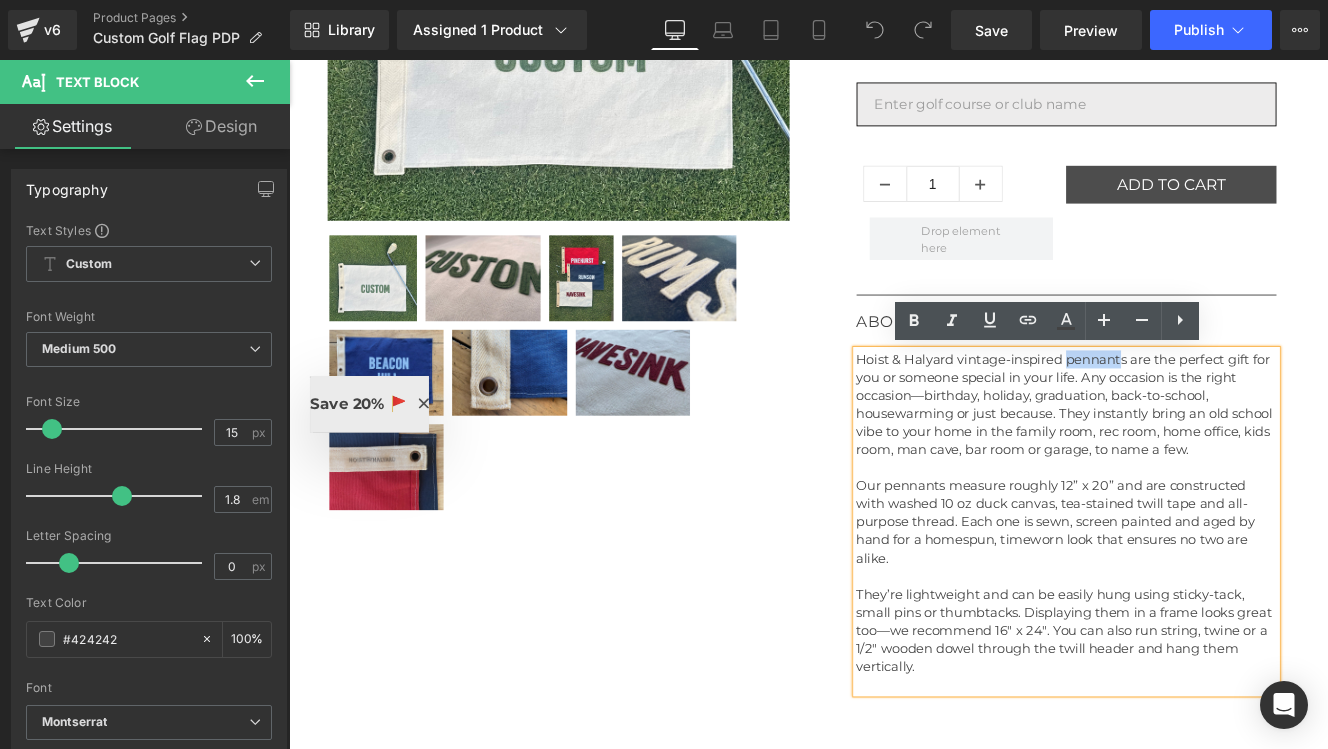 drag, startPoint x: 1193, startPoint y: 413, endPoint x: 1256, endPoint y: 408, distance: 63.1981 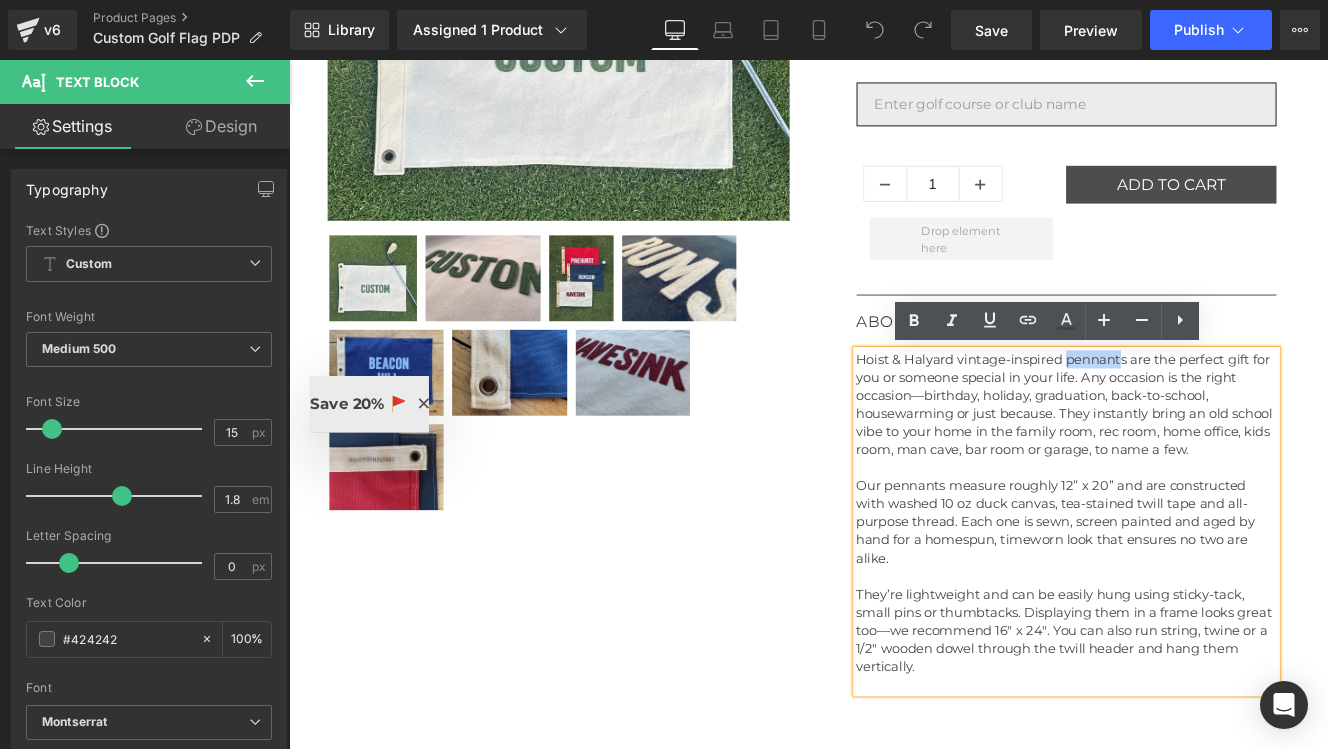click on "Hoist & Halyard vintage-inspired pennants are the perfect gift for you or someone special in your life. Any occasion is the right occasion—birthday, holiday, graduation, back-to-school, housewarming or just because. They instantly bring an old school vibe to your home in the family room, rec room, home office, kids room, man cave, bar room or garage, to name a few." at bounding box center [1195, 461] 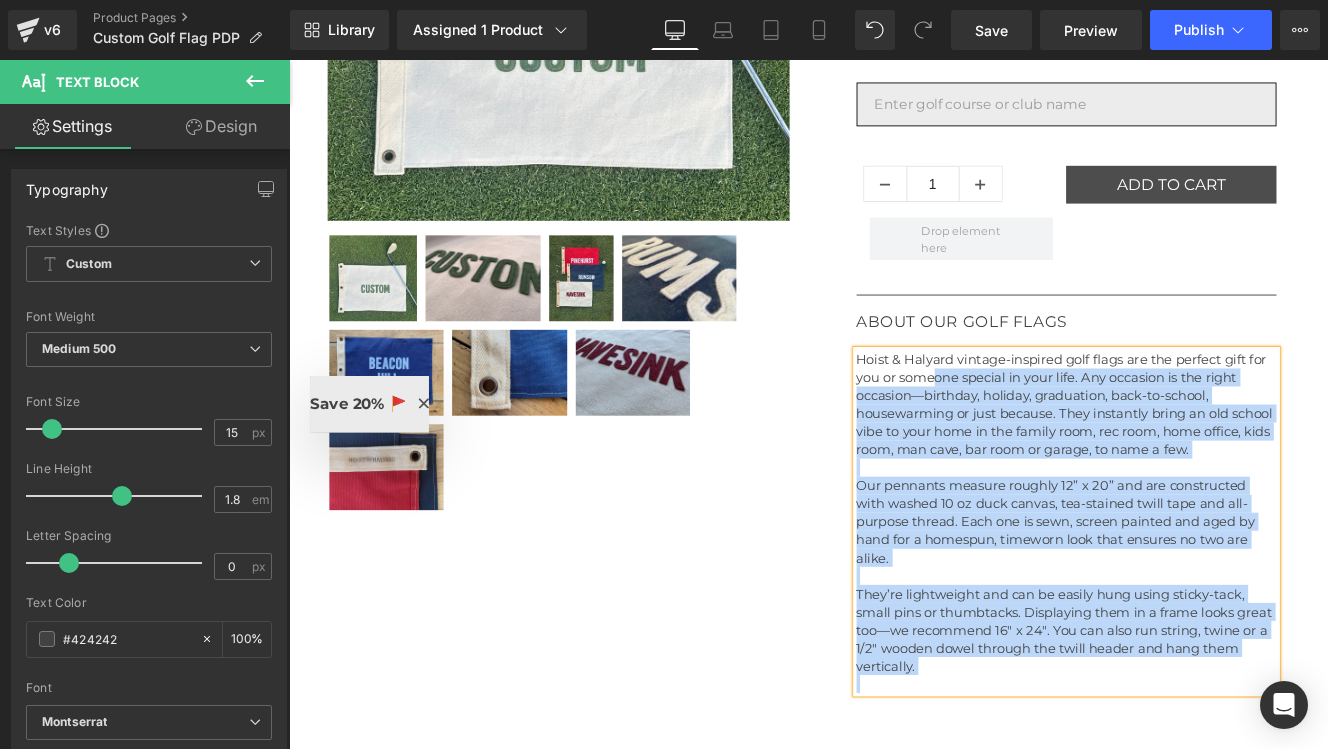 drag, startPoint x: 948, startPoint y: 434, endPoint x: 1043, endPoint y: 427, distance: 95.257545 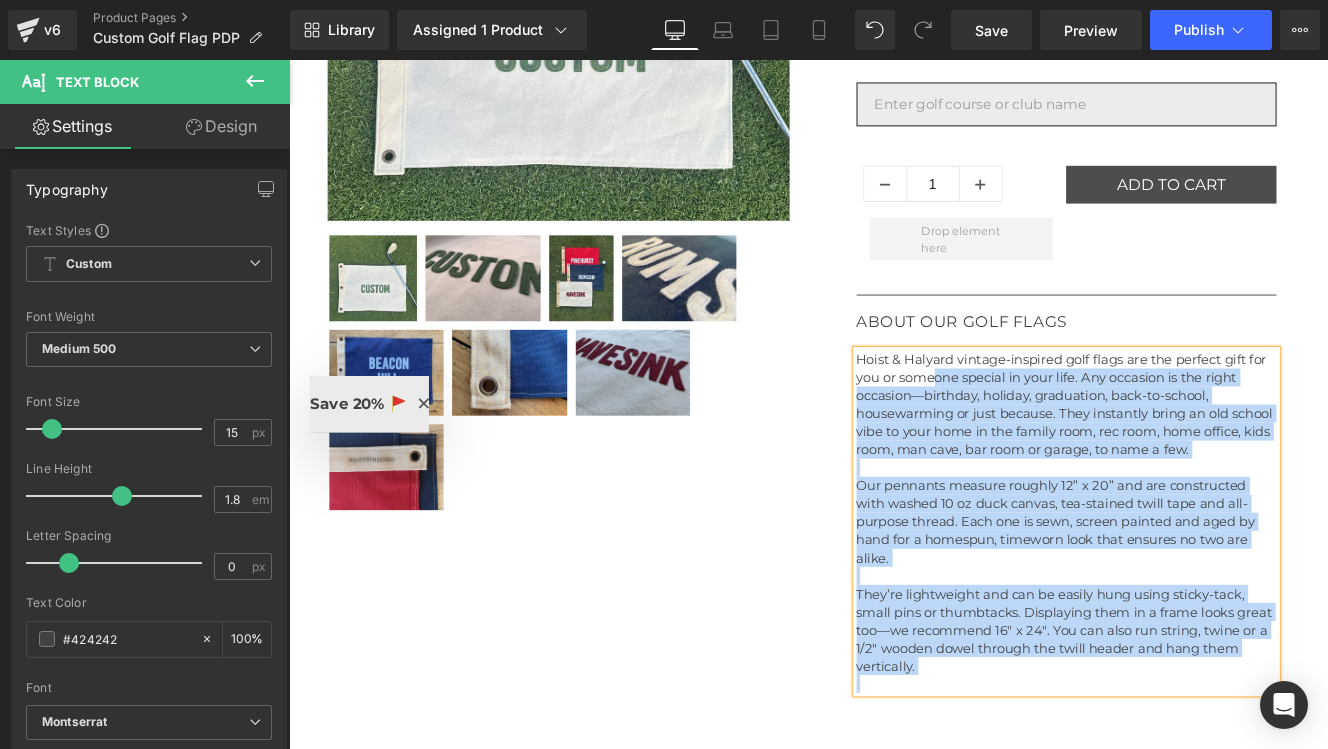 click on "Hoist & Halyard vintage-inspired golf flags are the perfect gift for you or someone special in your life. Any occasion is the right occasion—birthday, holiday, graduation, back-to-school, housewarming or just because. They instantly bring an old school vibe to your home in the family room, rec room, home office, kids room, man cave, bar room or garage, to name a few. Our pennants measure roughly 12” x 20” and are constructed with washed 10 oz duck canvas, tea-stained twill tape and all-purpose thread. Each one is sewn, screen painted and aged by hand for a homespun, timeworn look that ensures no two are alike. They’re lightweight and can be easily hung using sticky-tack, small pins or thumbtacks. Displaying them in a frame looks great too—we recommend 16" x 24". You can also run string, twine or a 1/2" wooden dowel through the twill header and hang them vertically." at bounding box center [1195, 597] 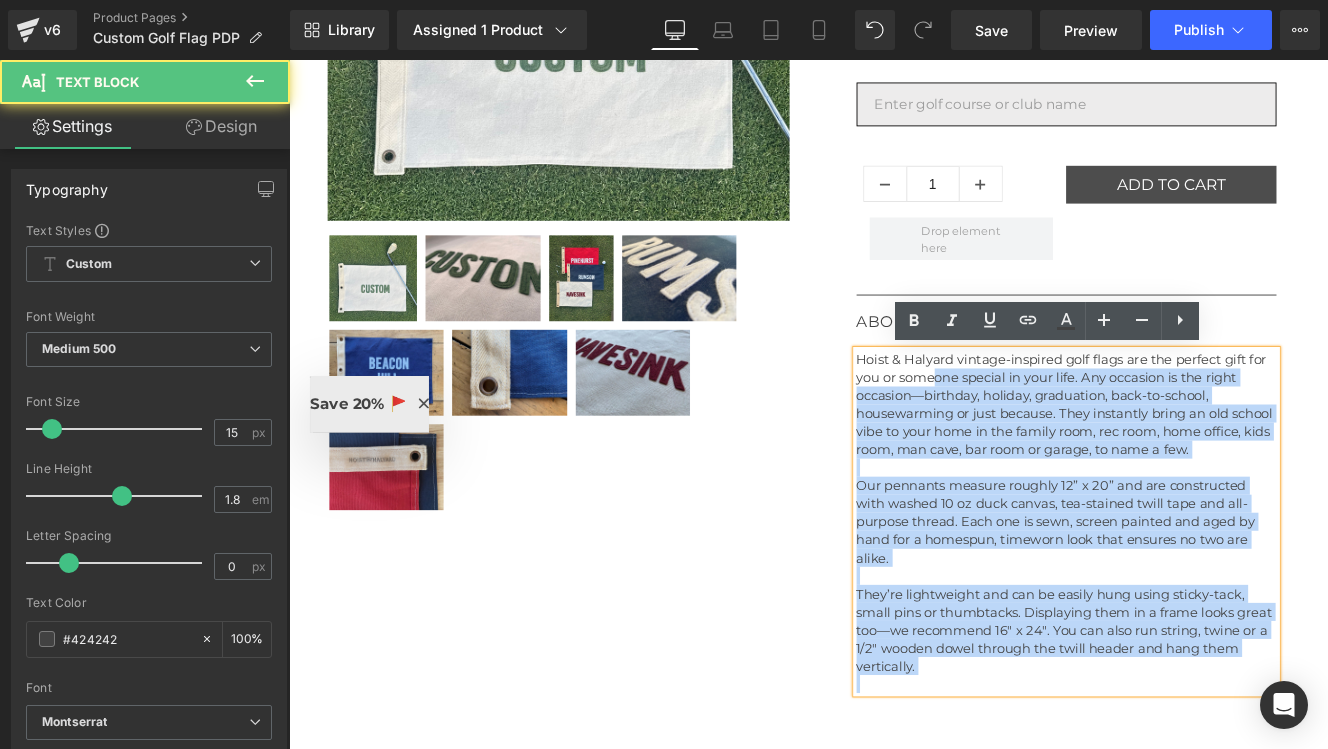 click on "Hoist & Halyard vintage-inspired golf flags are the perfect gift for you or someone special in your life. Any occasion is the right occasion—birthday, holiday, graduation, back-to-school, housewarming or just because. They instantly bring an old school vibe to your home in the family room, rec room, home office, kids room, man cave, bar room or garage, to name a few." at bounding box center (1195, 461) 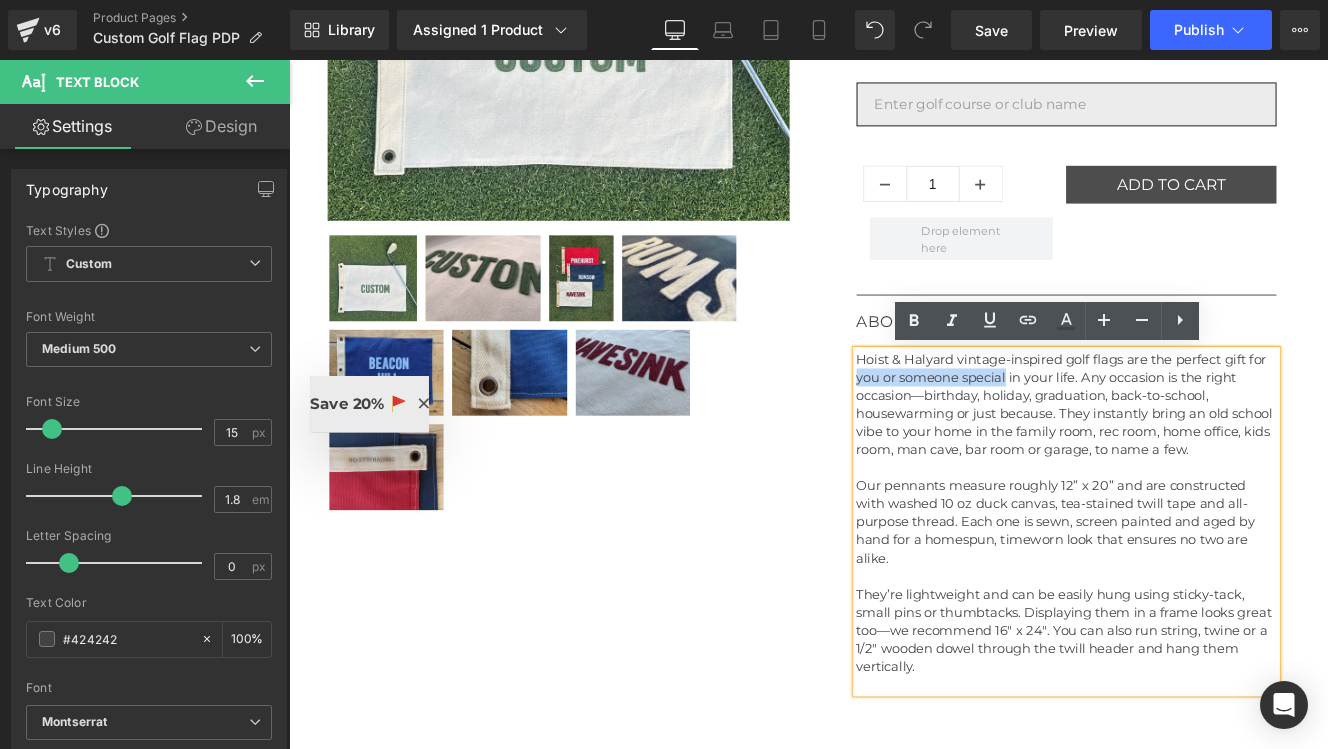 drag, startPoint x: 1126, startPoint y: 433, endPoint x: 949, endPoint y: 432, distance: 177.00282 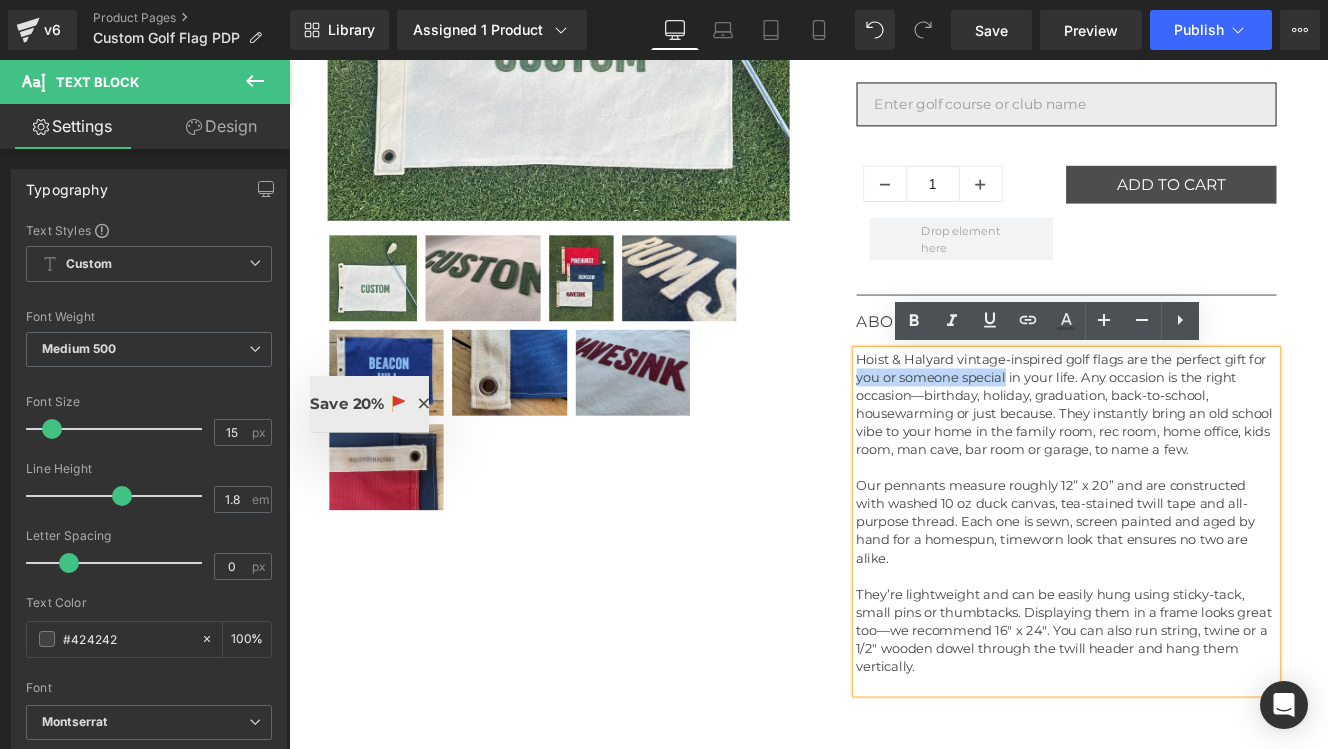 click on "Hoist & Halyard vintage-inspired golf flags are the perfect gift for you or someone special in your life. Any occasion is the right occasion—birthday, holiday, graduation, back-to-school, housewarming or just because. They instantly bring an old school vibe to your home in the family room, rec room, home office, kids room, man cave, bar room or garage, to name a few." at bounding box center (1195, 461) 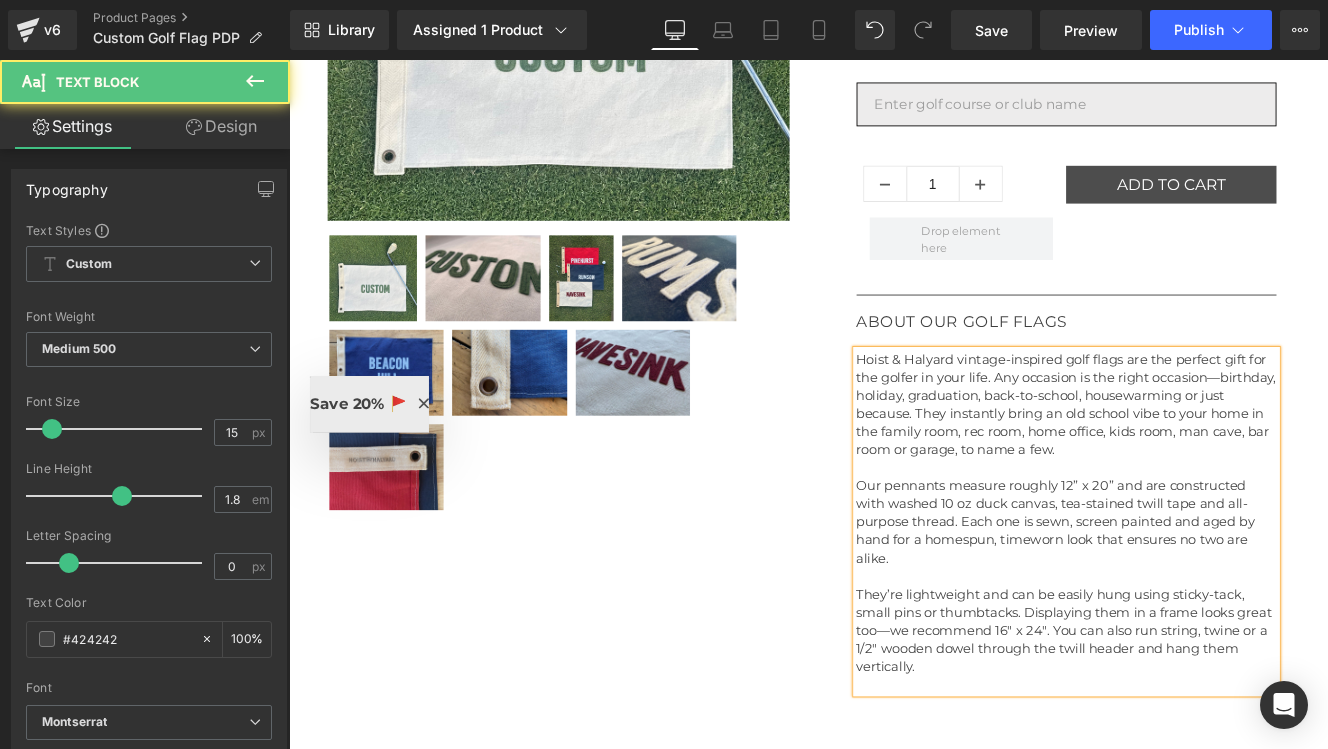 click on "Hoist & Halyard vintage-inspired golf flags are the perfect gift for the golfer in your life. Any occasion is the right occasion—birthday, holiday, graduation, back-to-school, housewarming or just because. They instantly bring an old school vibe to your home in the family room, rec room, home office, kids room, man cave, bar room or garage, to name a few." at bounding box center (1195, 461) 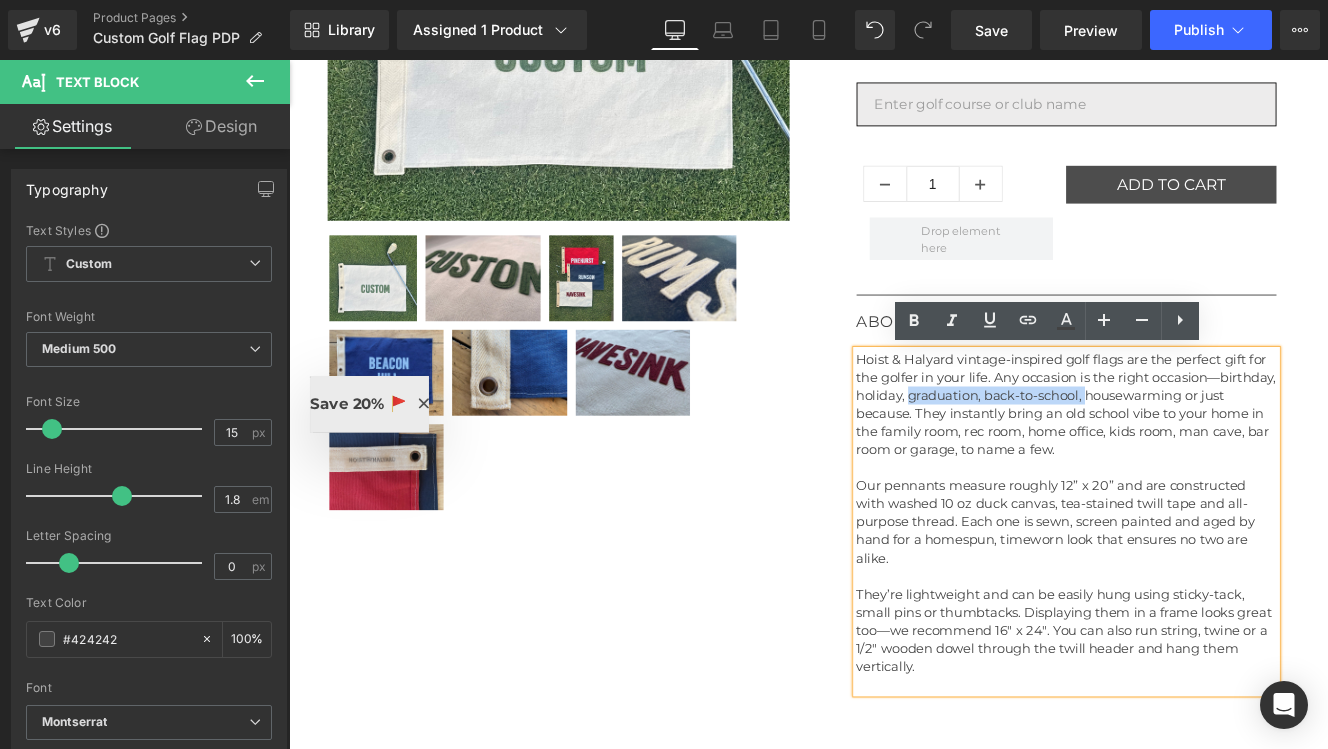 drag, startPoint x: 1083, startPoint y: 451, endPoint x: 1289, endPoint y: 456, distance: 206.06067 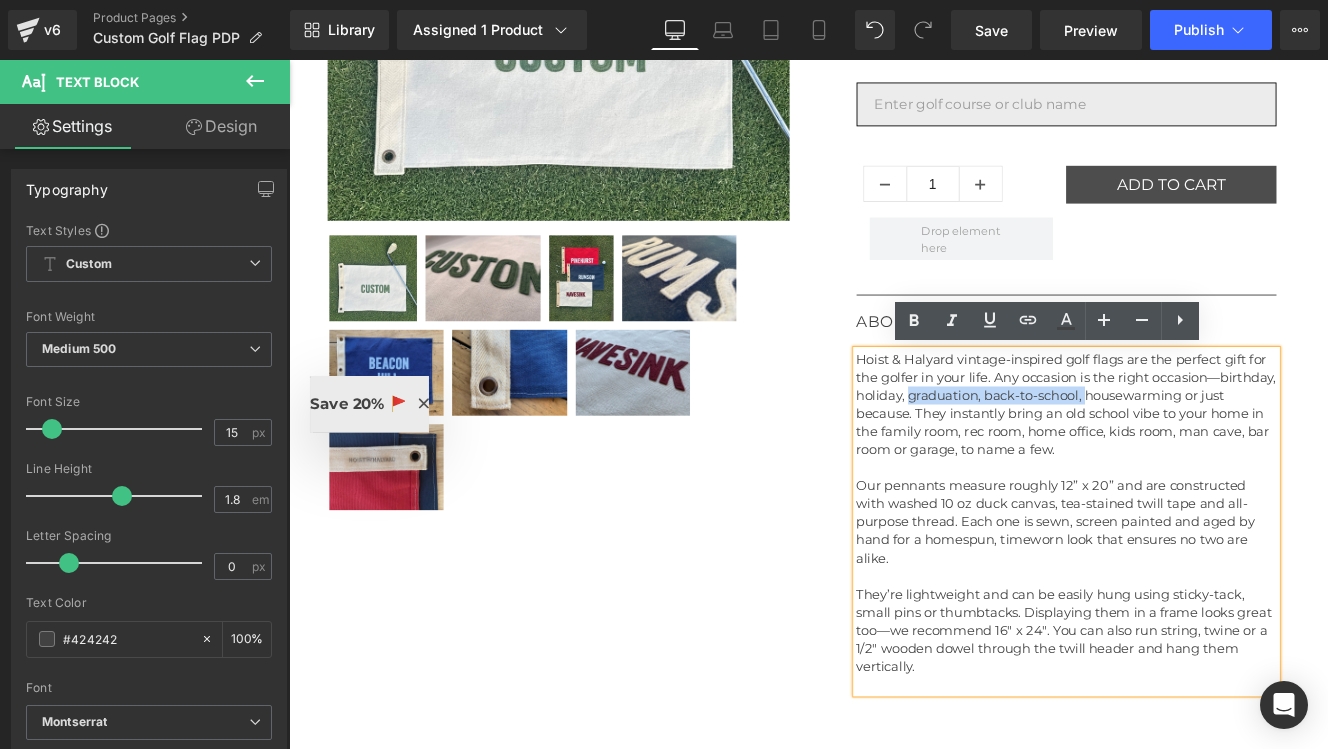 click on "Hoist & Halyard vintage-inspired golf flags are the perfect gift for the golfer in your life. Any occasion is the right occasion—birthday, holiday, graduation, back-to-school, housewarming or just because. They instantly bring an old school vibe to your home in the family room, rec room, home office, kids room, man cave, bar room or garage, to name a few." at bounding box center [1195, 461] 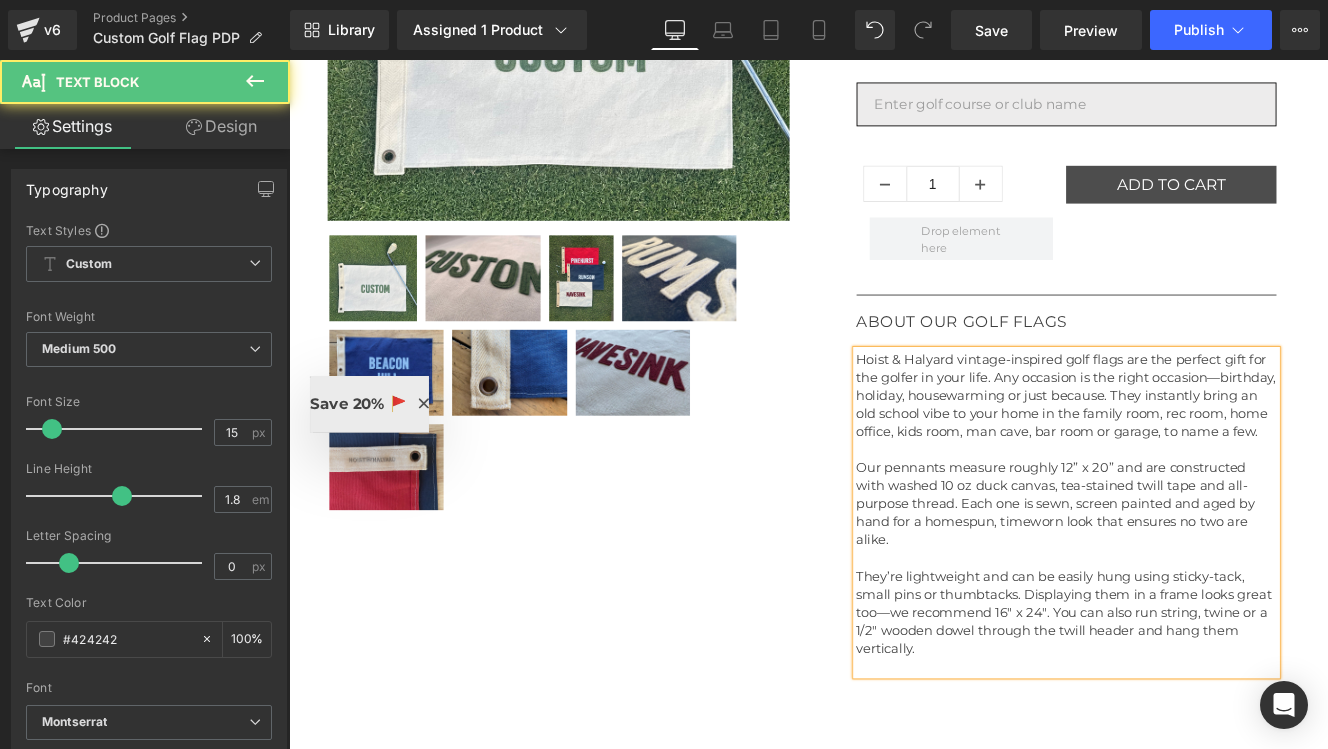 click on "Hoist & Halyard vintage-inspired golf flags are the perfect gift for the golfer in your life. Any occasion is the right occasion—birthday, holiday, housewarming or just because. They instantly bring an old school vibe to your home in the family room, rec room, home office, kids room, man cave, bar room or garage, to name a few." at bounding box center [1195, 450] 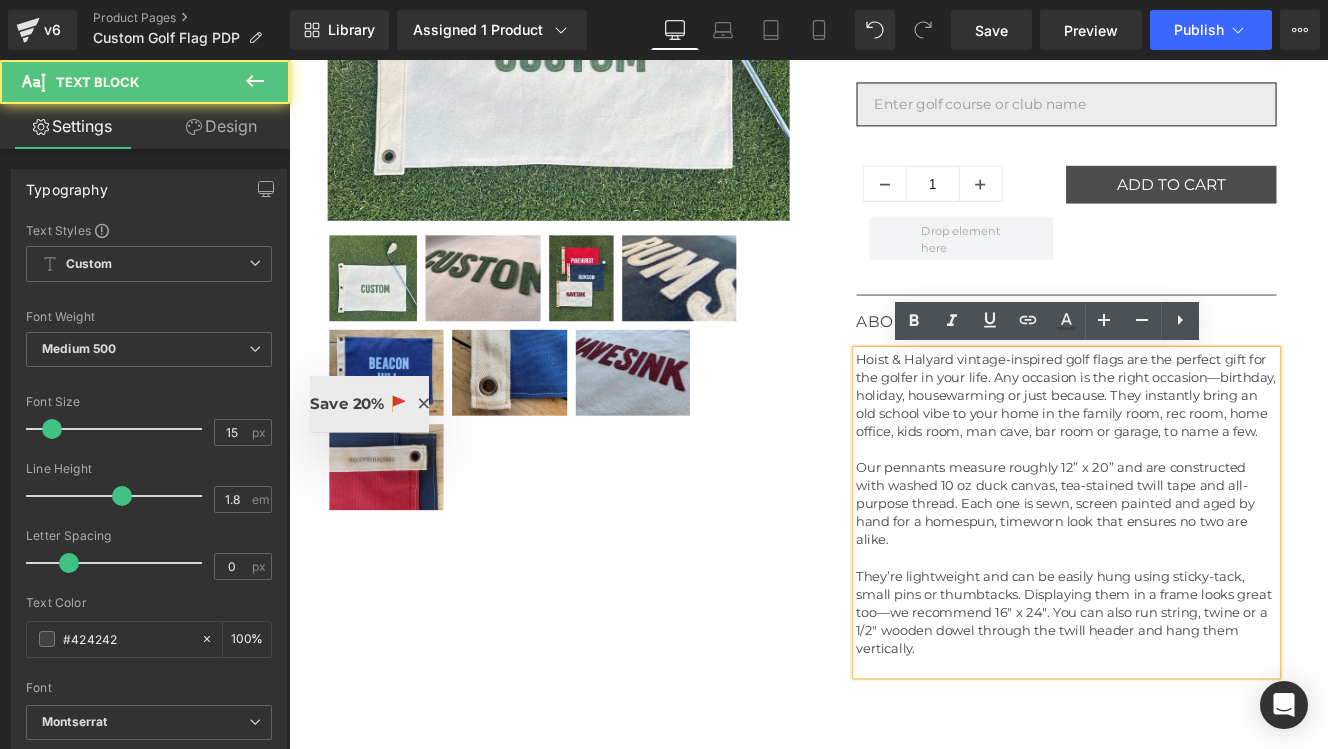 click on "Hoist & Halyard vintage-inspired golf flags are the perfect gift for the golfer in your life. Any occasion is the right occasion—birthday, holiday, housewarming or just because. They instantly bring an old school vibe to your home in the family room, rec room, home office, kids room, man cave, bar room or garage, to name a few." at bounding box center (1195, 450) 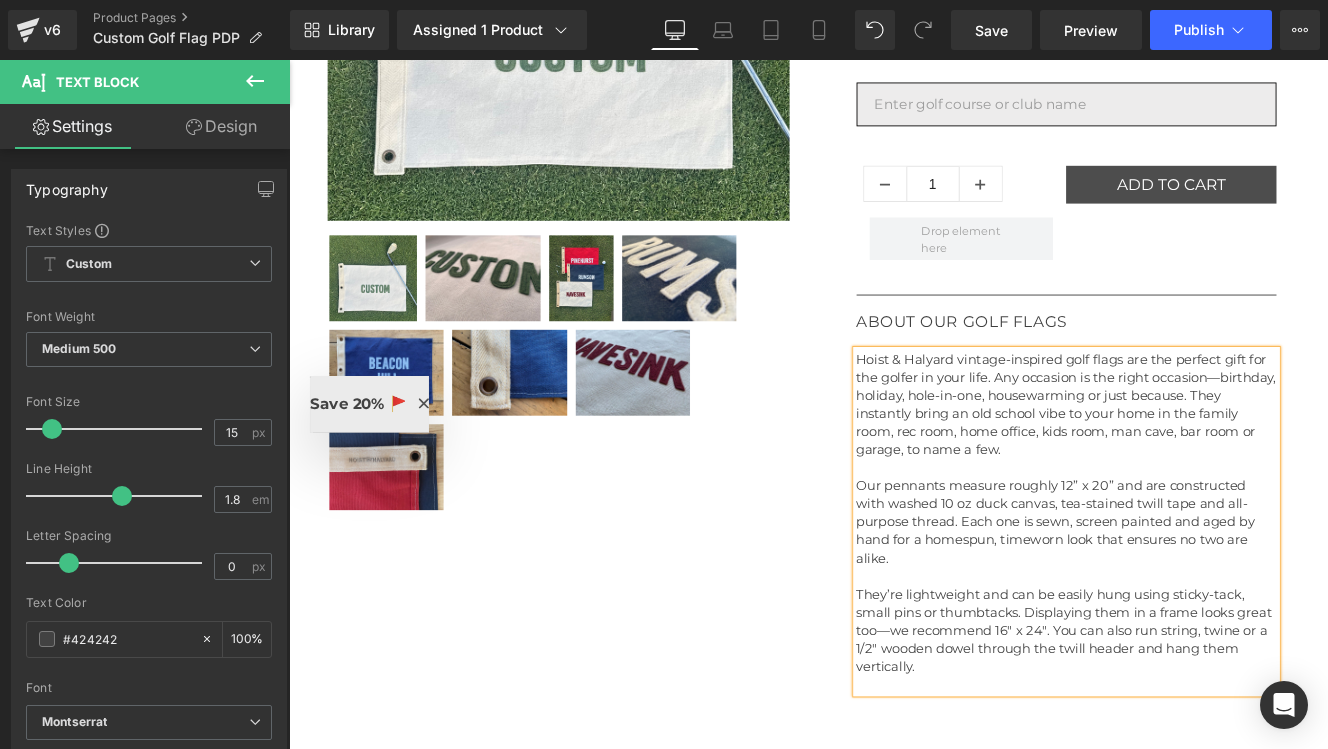 click on "Hoist & Halyard vintage-inspired golf flags are the perfect gift for the golfer in your life. Any occasion is the right occasion—birthday, holiday, hole-in-one, housewarming or just because. They instantly bring an old school vibe to your home in the family room, rec room, home office, kids room, man cave, bar room or garage, to name a few." at bounding box center [1195, 461] 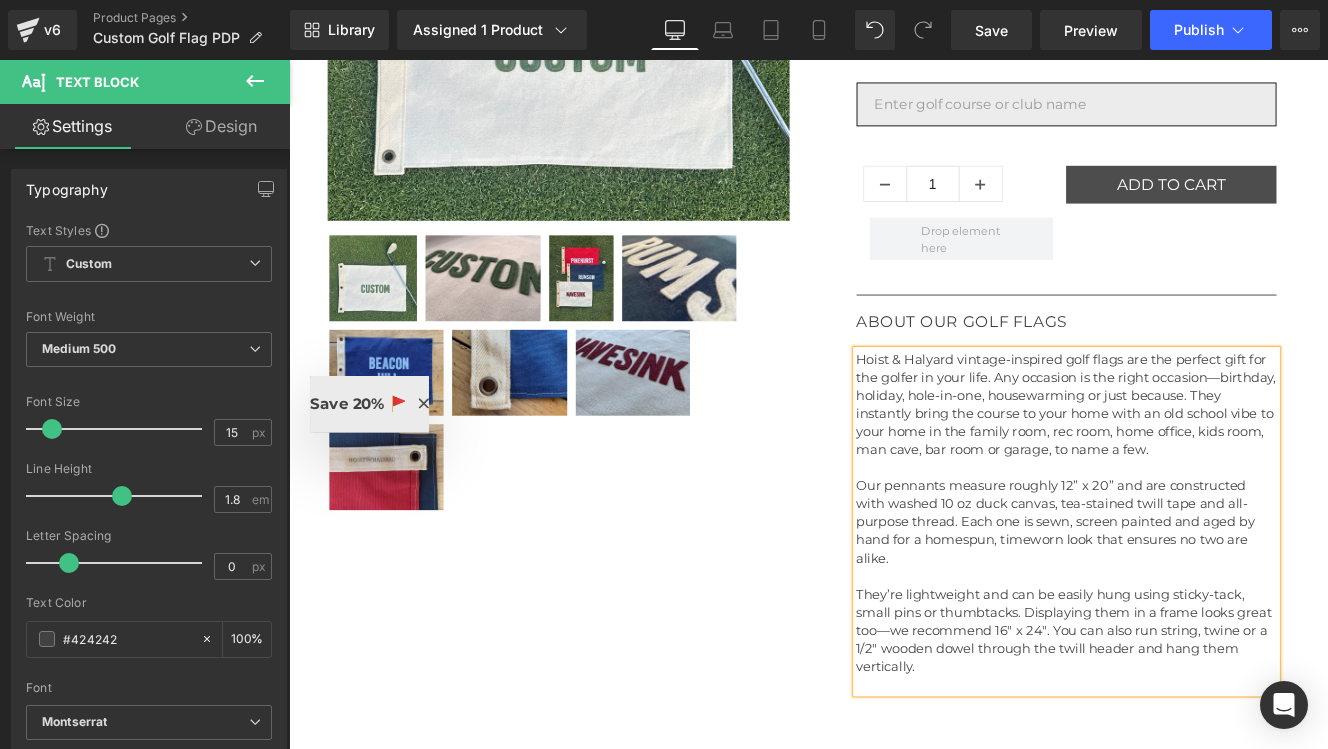 click on "Hoist & Halyard vintage-inspired golf flags are the perfect gift for the golfer in your life. Any occasion is the right occasion—birthday, holiday, hole-in-one, housewarming or just because. They instantly bring the course to your home with an old school vibe to your home in the family room, rec room, home office, kids room, man cave, bar room or garage, to name a few." at bounding box center [1195, 461] 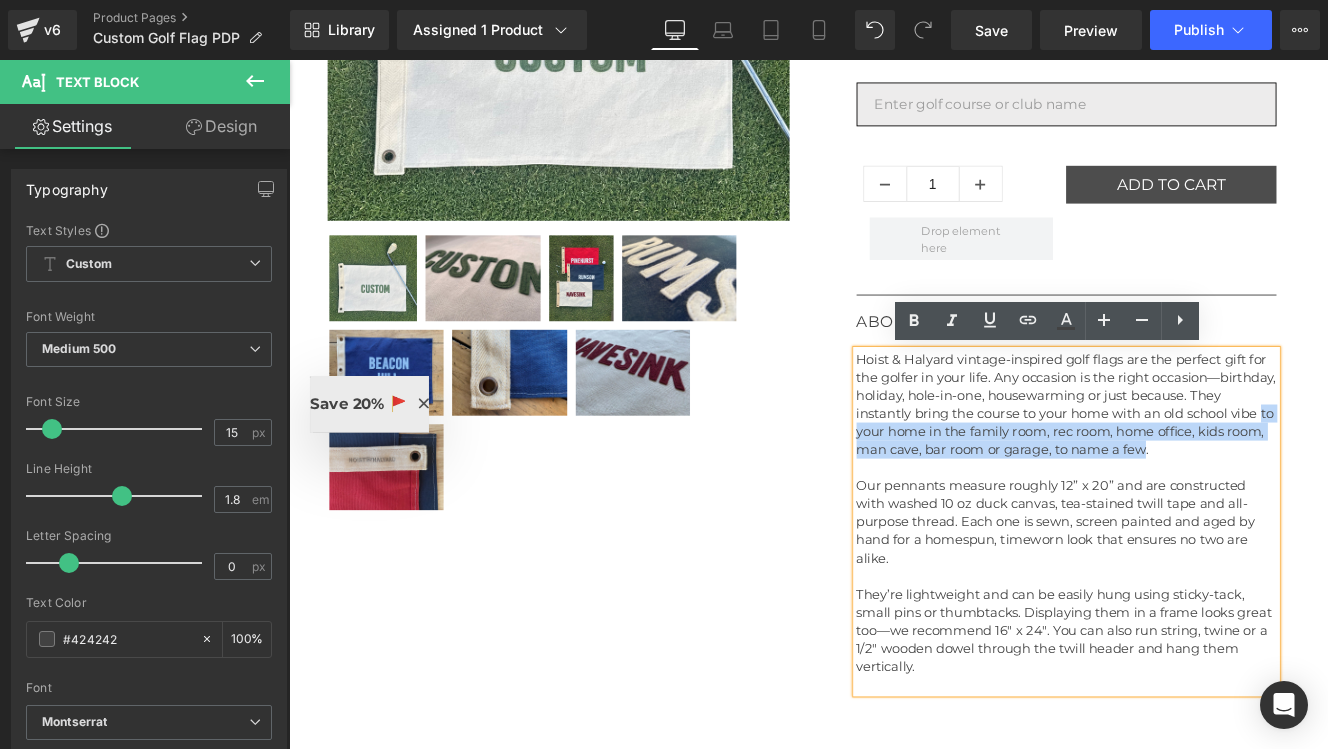 drag, startPoint x: 986, startPoint y: 493, endPoint x: 1334, endPoint y: 513, distance: 348.57425 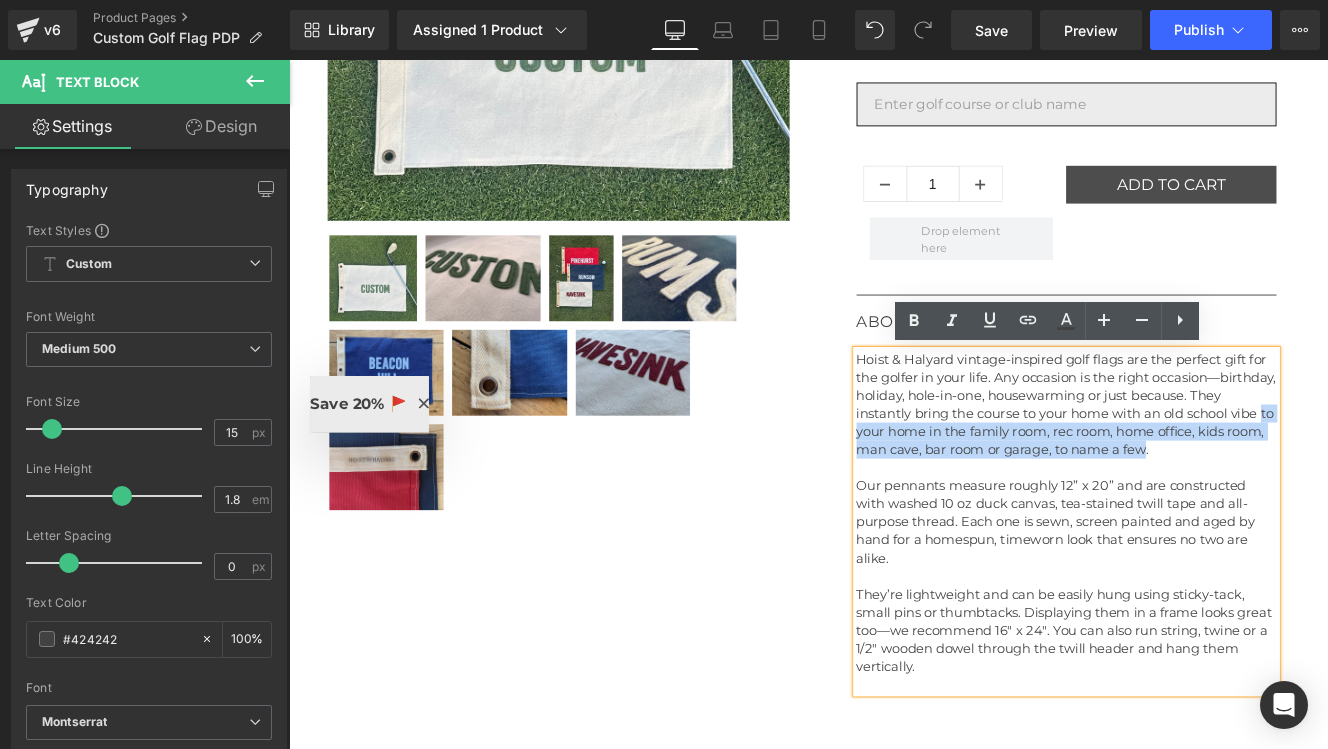 click on "Hoist & Halyard vintage-inspired golf flags are the perfect gift for the golfer in your life. Any occasion is the right occasion—birthday, holiday, hole-in-one, housewarming or just because. They instantly bring the course to your home with an old school vibe to your home in the family room, rec room, home office, kids room, man cave, bar room or garage, to name a few." at bounding box center (1195, 461) 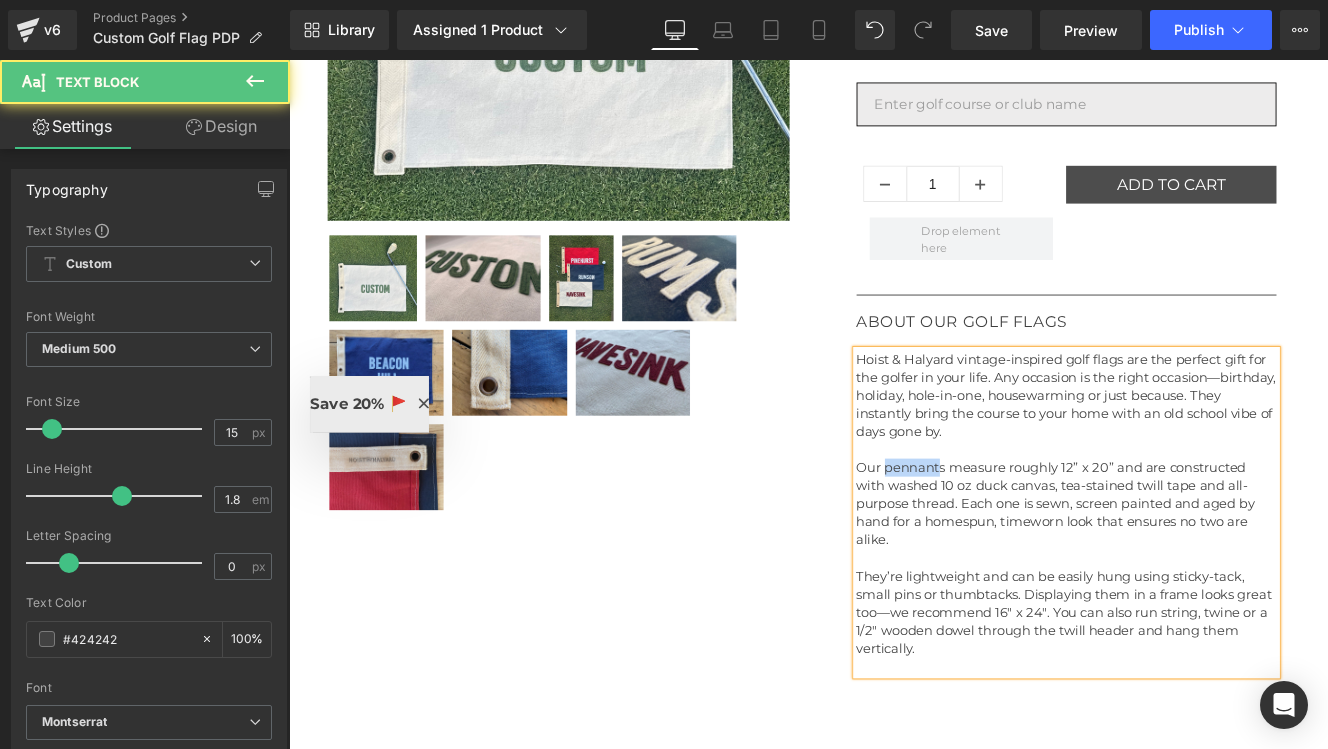 drag, startPoint x: 983, startPoint y: 540, endPoint x: 1045, endPoint y: 538, distance: 62.03225 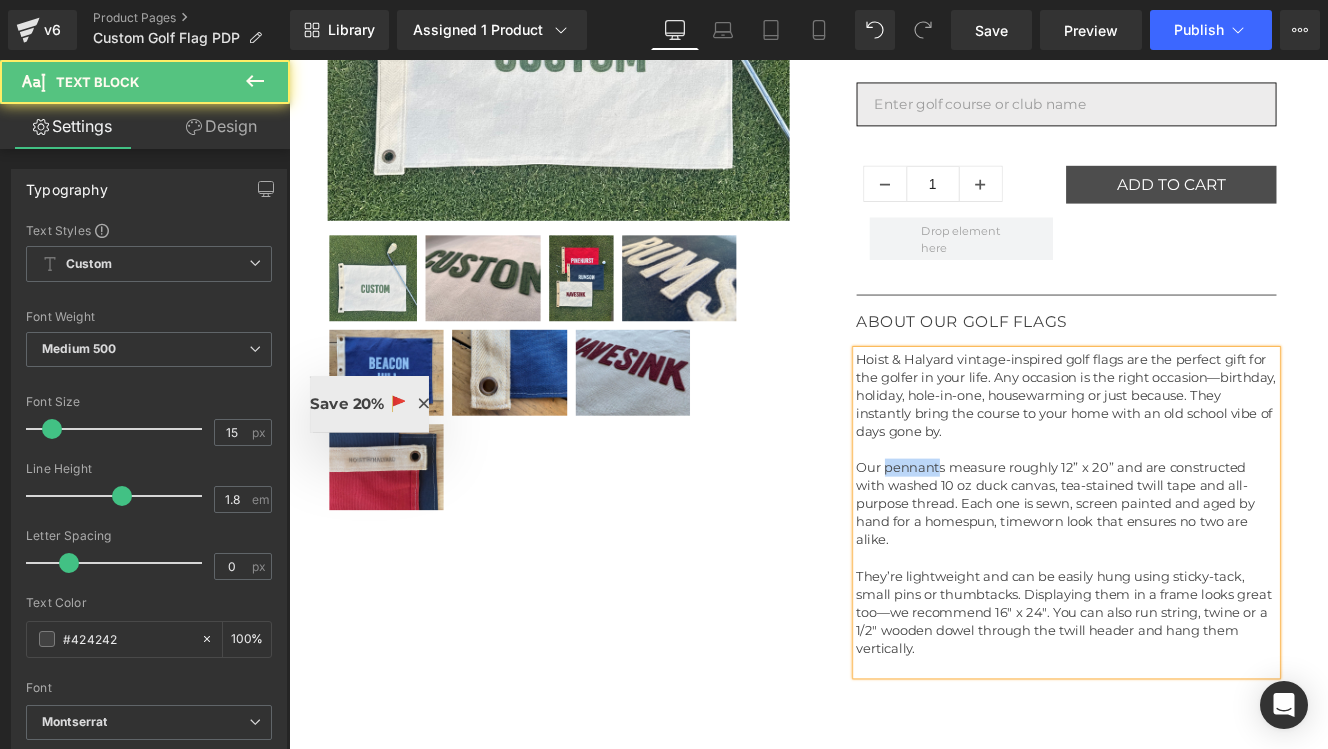 click on "Our pennants measure roughly 12” x 20” and are constructed with washed 10 oz duck canvas, tea-stained twill tape and all-purpose thread. Each one is sewn, screen painted and aged by hand for a homespun, timeworn look that ensures no two are alike." at bounding box center [1195, 576] 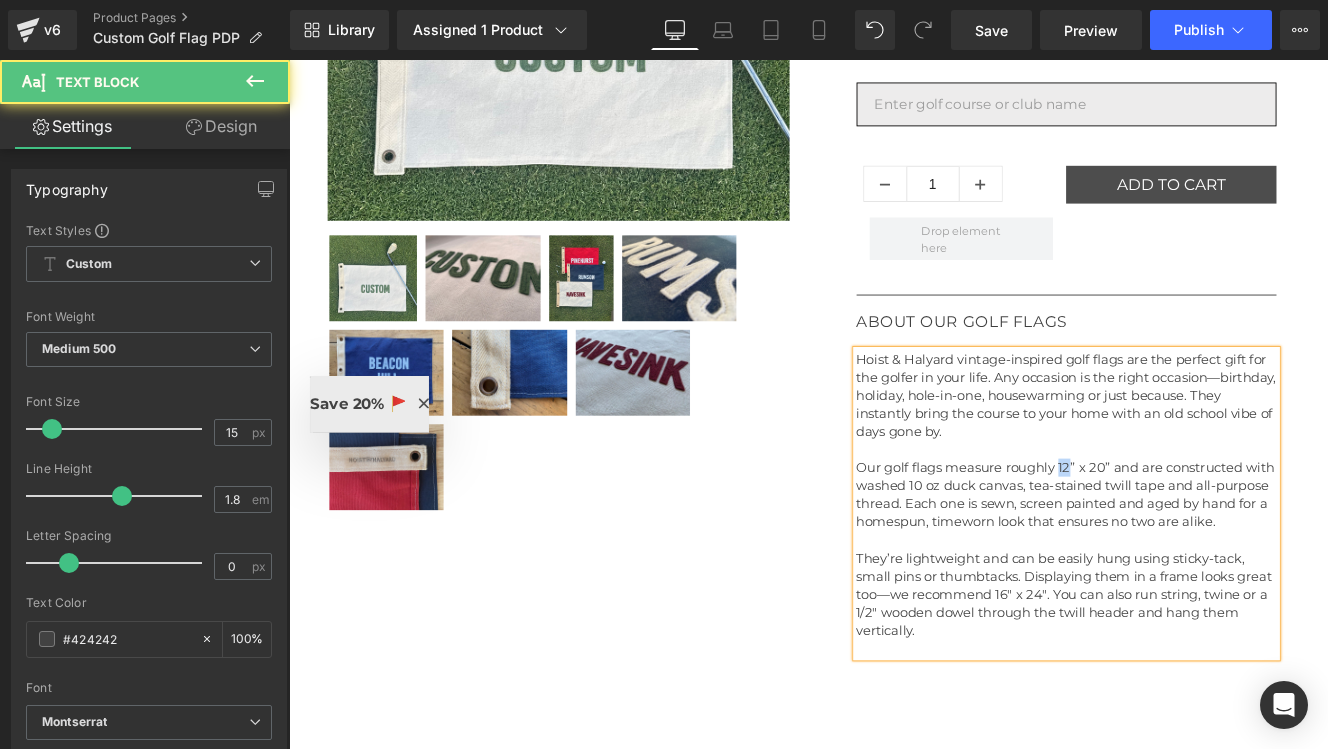 drag, startPoint x: 1187, startPoint y: 533, endPoint x: 1201, endPoint y: 537, distance: 14.56022 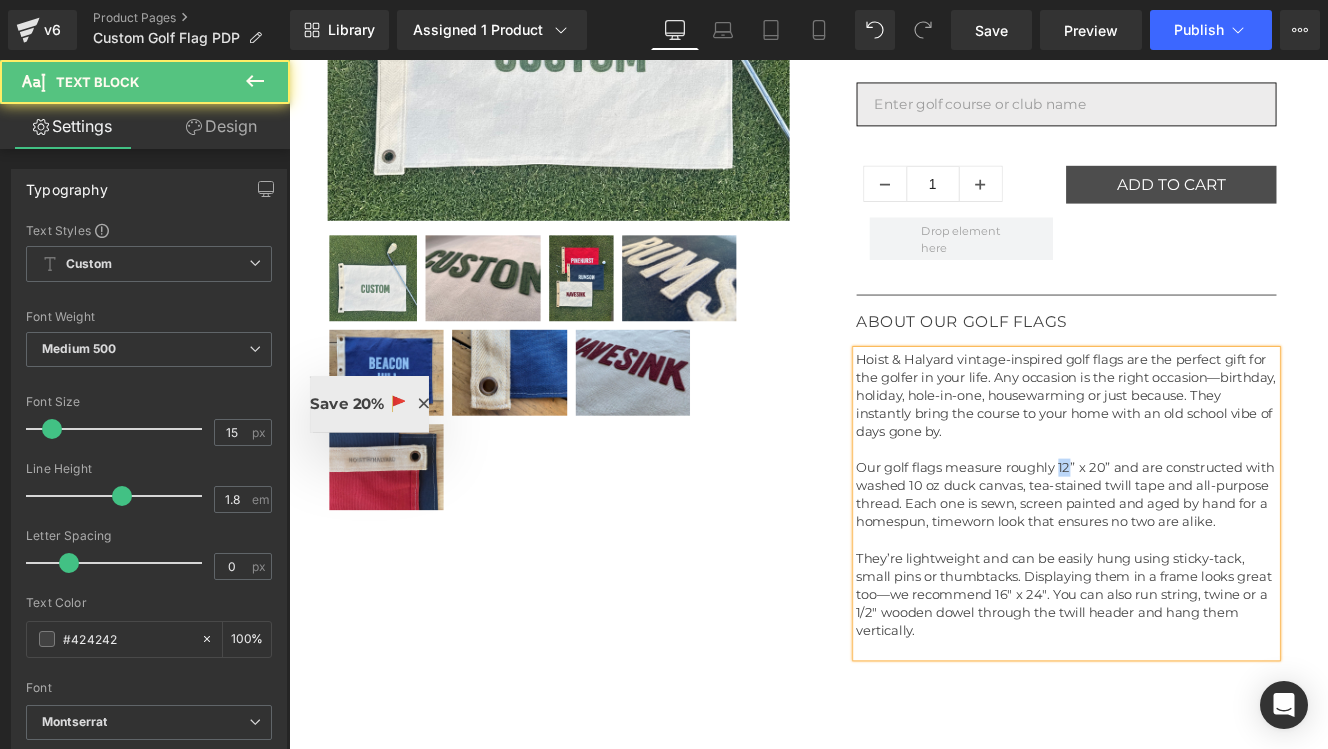 click on "Our golf flags measure roughly 12” x 20” and are constructed with washed 10 oz duck canvas, tea-stained twill tape and all-purpose thread. Each one is sewn, screen painted and aged by hand for a homespun, timeworn look that ensures no two are alike." at bounding box center [1195, 566] 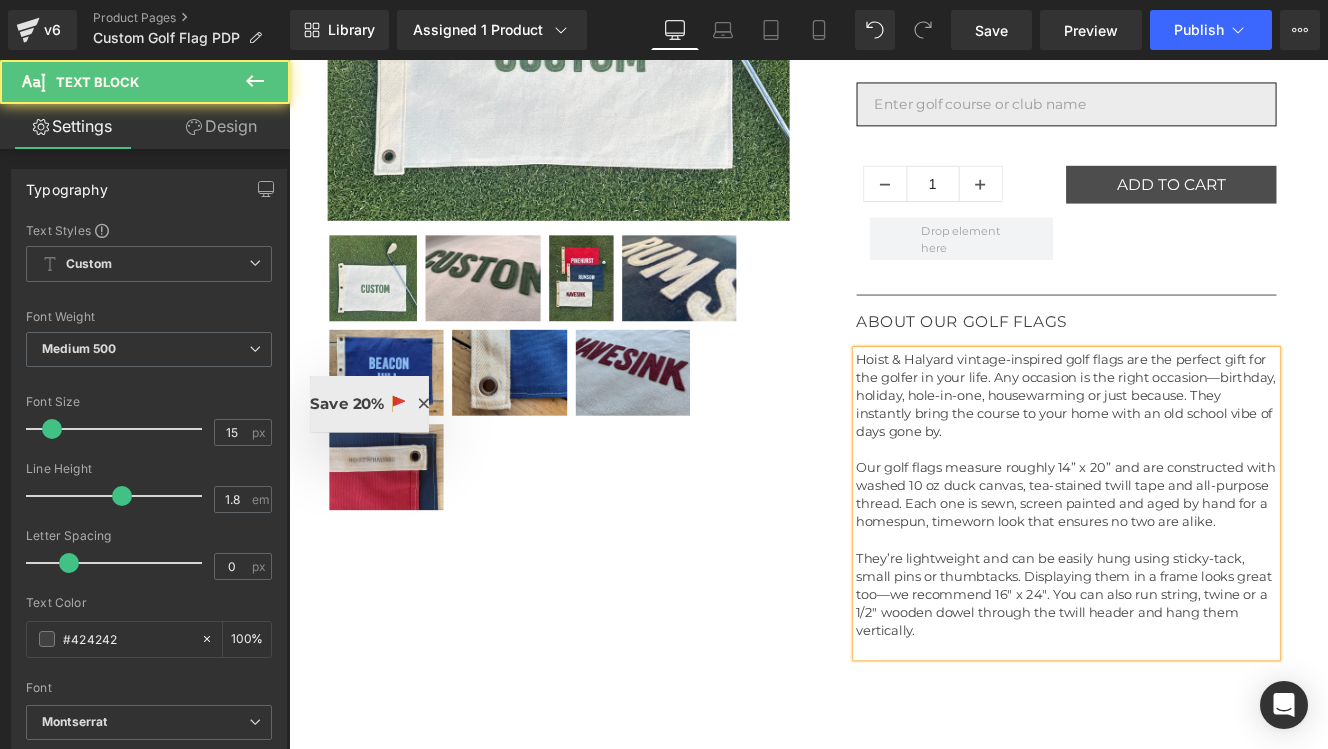 click on "Our golf flags measure roughly 14” x 20” and are constructed with washed 10 oz duck canvas, tea-stained twill tape and all-purpose thread. Each one is sewn, screen painted and aged by hand for a homespun, timeworn look that ensures no two are alike." at bounding box center (1195, 566) 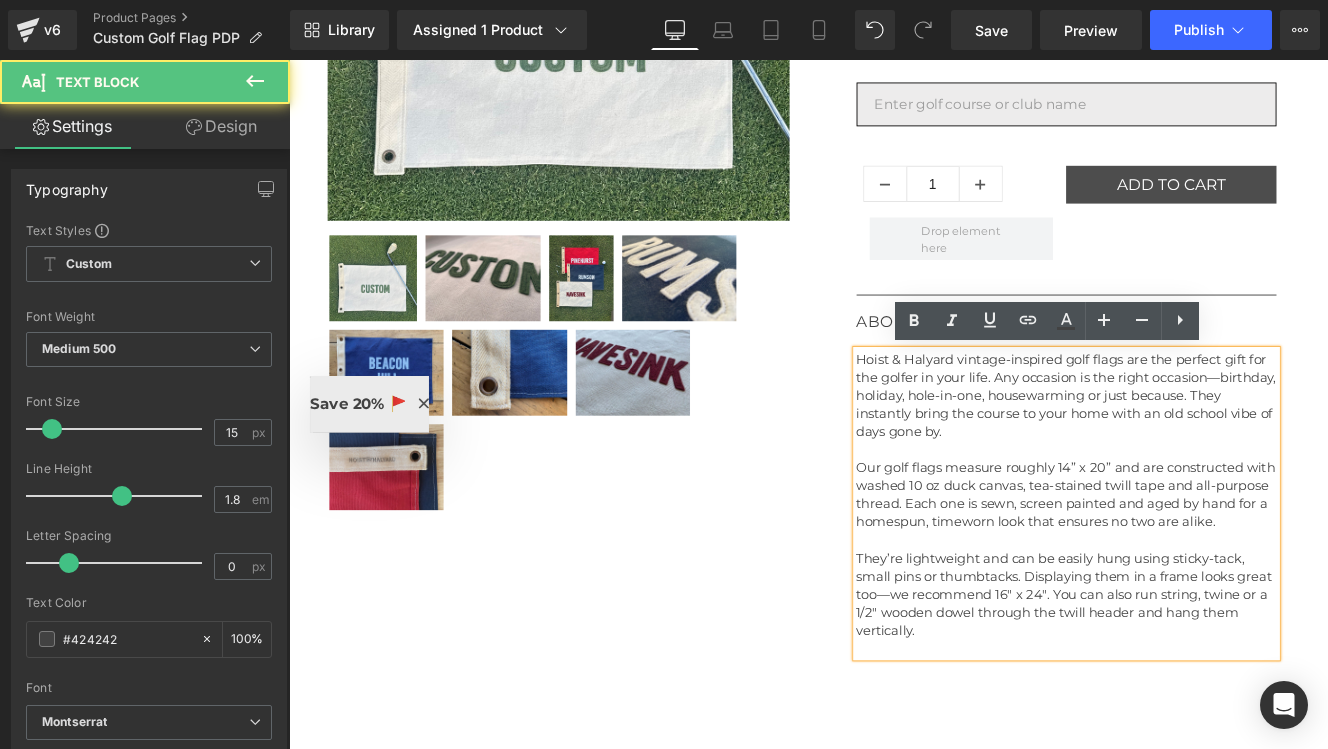 click on "Our golf flags measure roughly 14” x 20” and are constructed with washed 10 oz duck canvas, tea-stained twill tape and all-purpose thread. Each one is sewn, screen painted and aged by hand for a homespun, timeworn look that ensures no two are alike." at bounding box center [1195, 566] 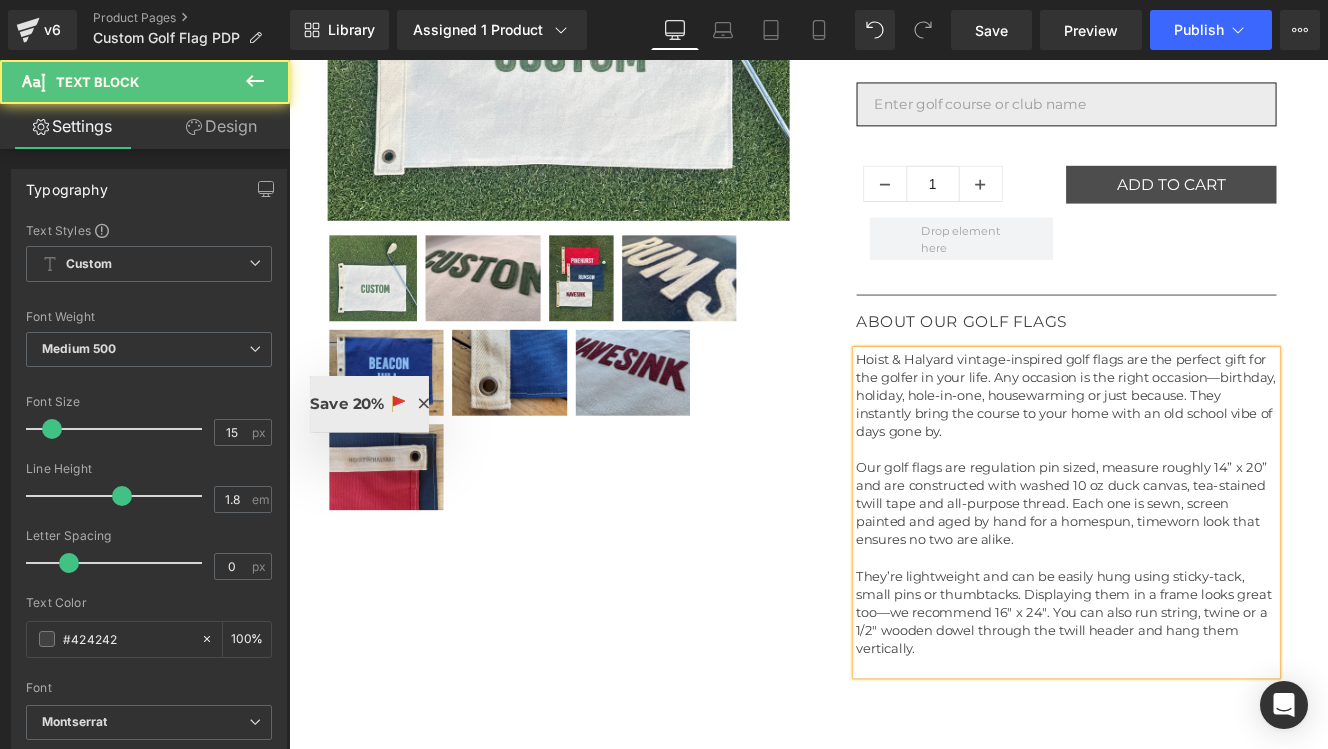 click on "Our golf flags are regulation pin sized, measure roughly 14” x 20” and are constructed with washed 10 oz duck canvas, tea-stained twill tape and all-purpose thread. Each one is sewn, screen painted and aged by hand for a homespun, timeworn look that ensures no two are alike." at bounding box center (1195, 576) 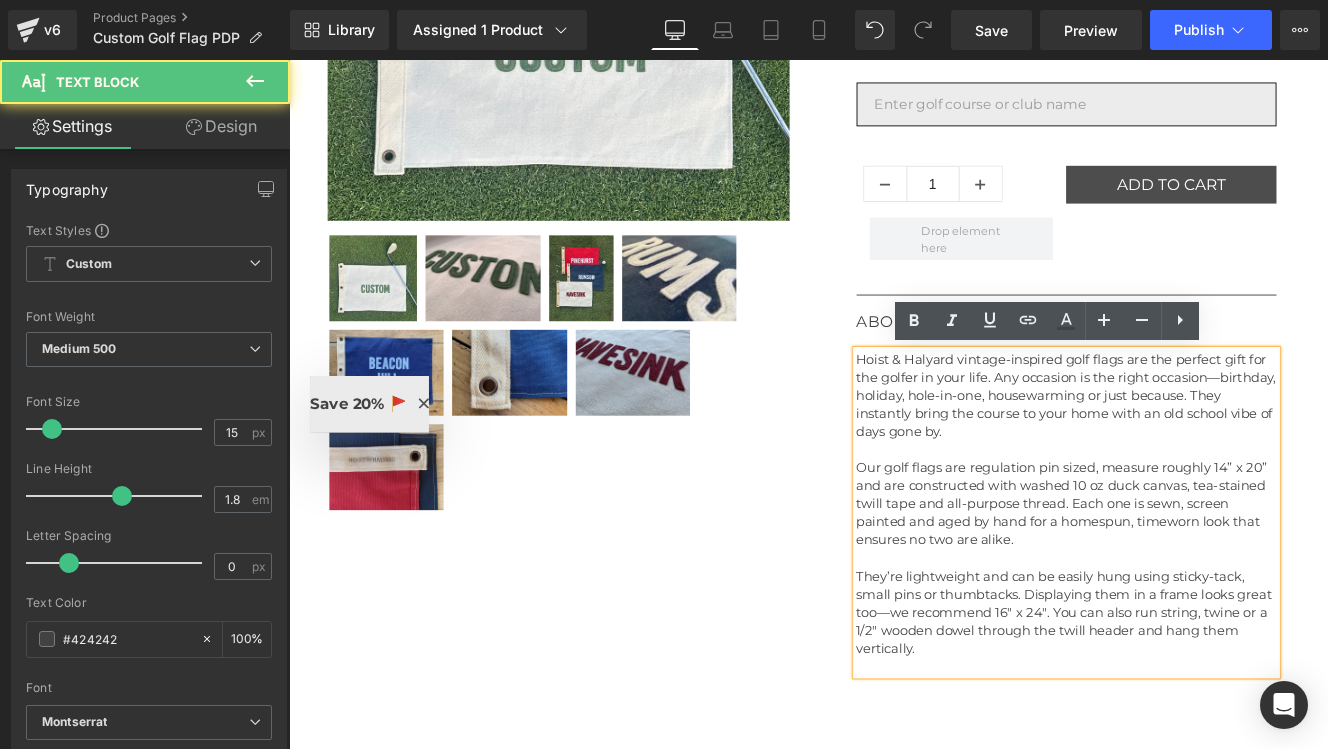 click on "Our golf flags are regulation pin sized, measure roughly 14” x 20” and are constructed with washed 10 oz duck canvas, tea-stained twill tape and all-purpose thread. Each one is sewn, screen painted and aged by hand for a homespun, timeworn look that ensures no two are alike." at bounding box center (1195, 576) 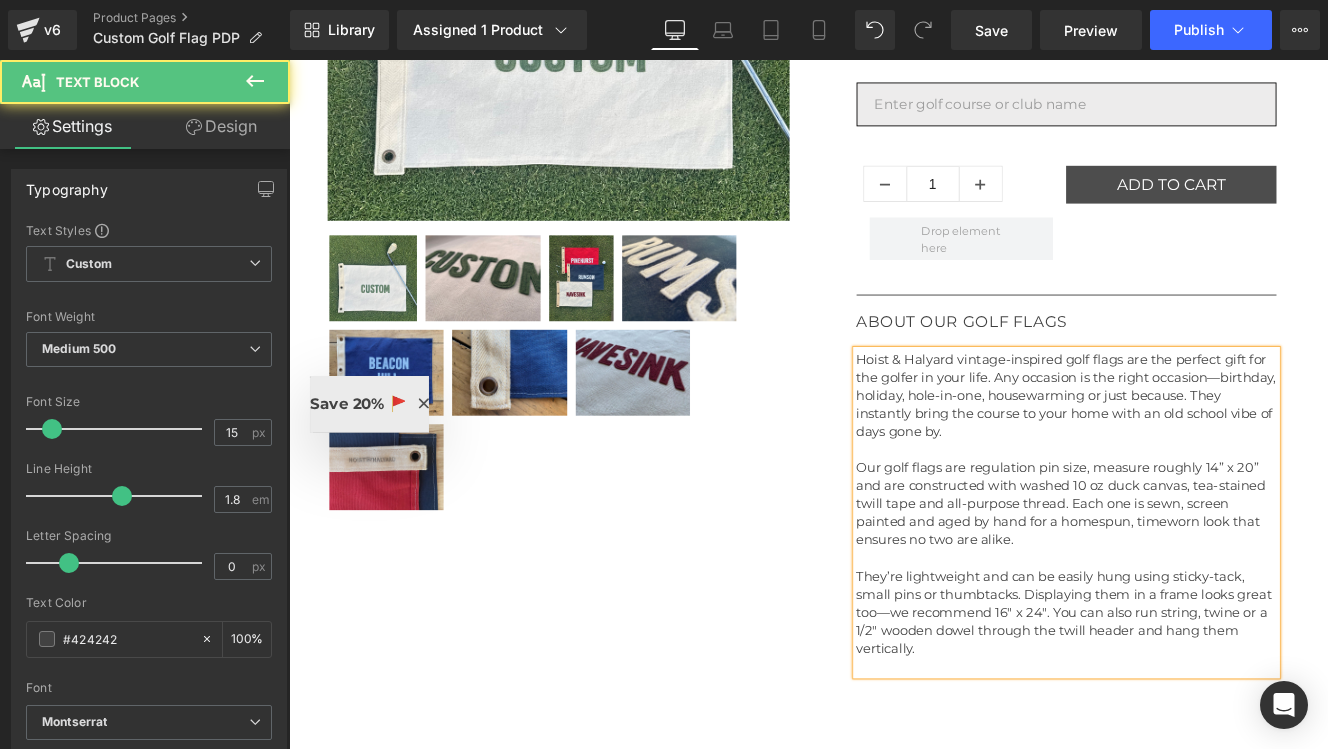 click on "Our golf flags are regulation pin size, measure roughly 14” x 20” and are constructed with washed 10 oz duck canvas, tea-stained twill tape and all-purpose thread. Each one is sewn, screen painted and aged by hand for a homespun, timeworn look that ensures no two are alike." at bounding box center (1195, 576) 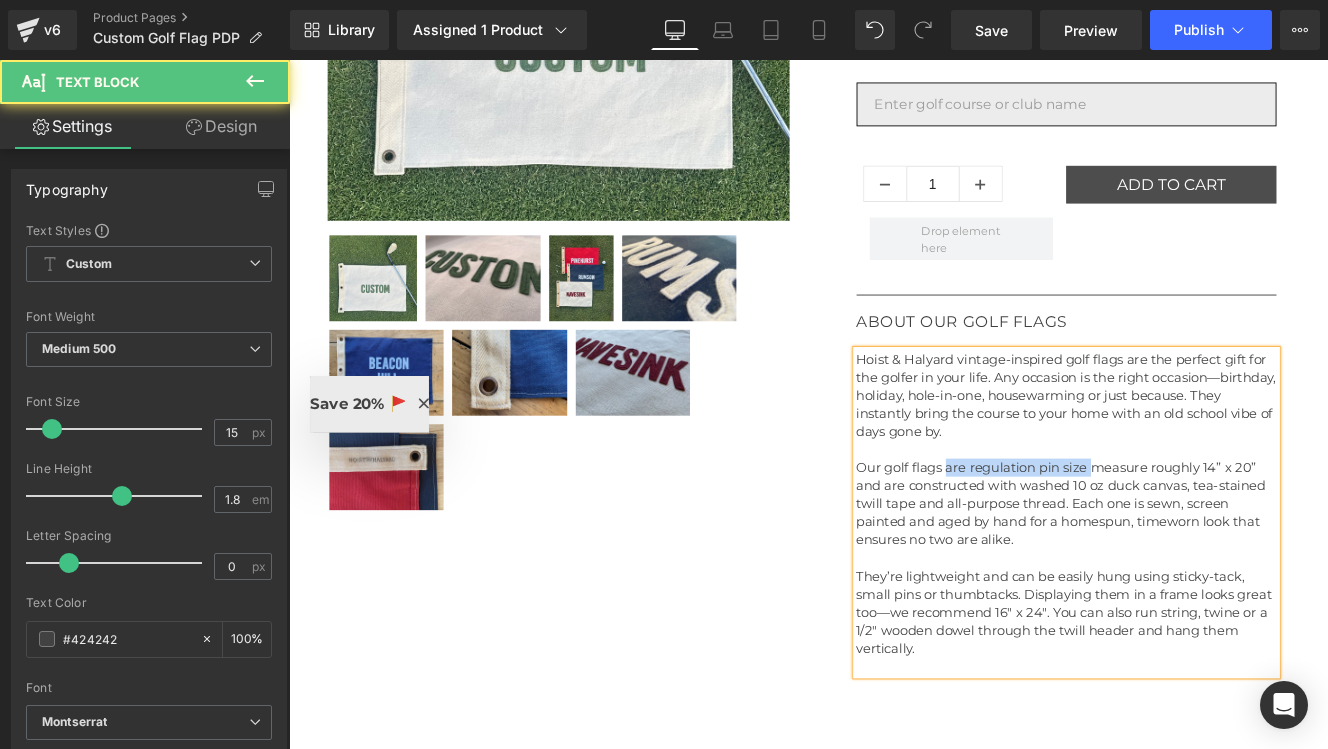 click on "Our golf flags are regulation pin size measure roughly 14” x 20” and are constructed with washed 10 oz duck canvas, tea-stained twill tape and all-purpose thread. Each one is sewn, screen painted and aged by hand for a homespun, timeworn look that ensures no two are alike." at bounding box center (1195, 576) 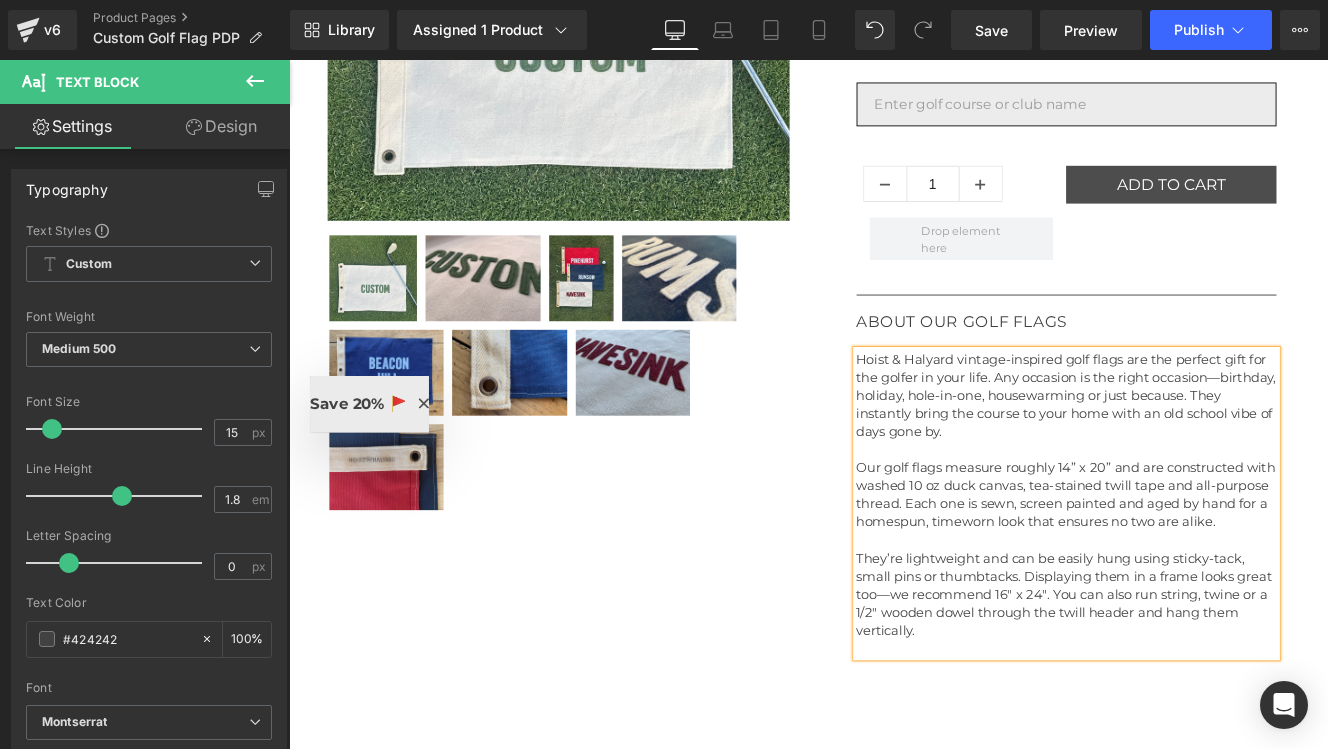 click on "Our golf flags measure roughly 14” x 20” and are constructed with washed 10 oz duck canvas, tea-stained twill tape and all-purpose thread. Each one is sewn, screen painted and aged by hand for a homespun, timeworn look that ensures no two are alike." at bounding box center [1195, 566] 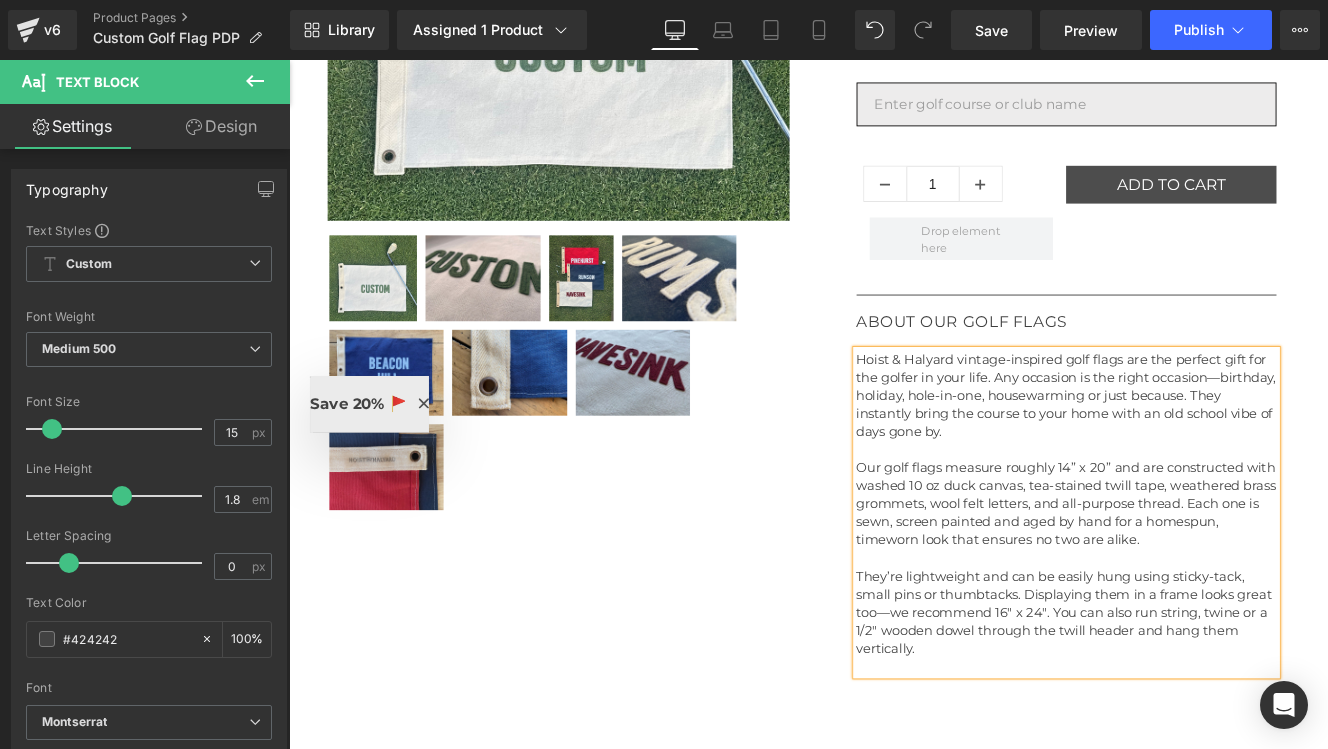 drag, startPoint x: 1038, startPoint y: 600, endPoint x: 1160, endPoint y: 597, distance: 122.03688 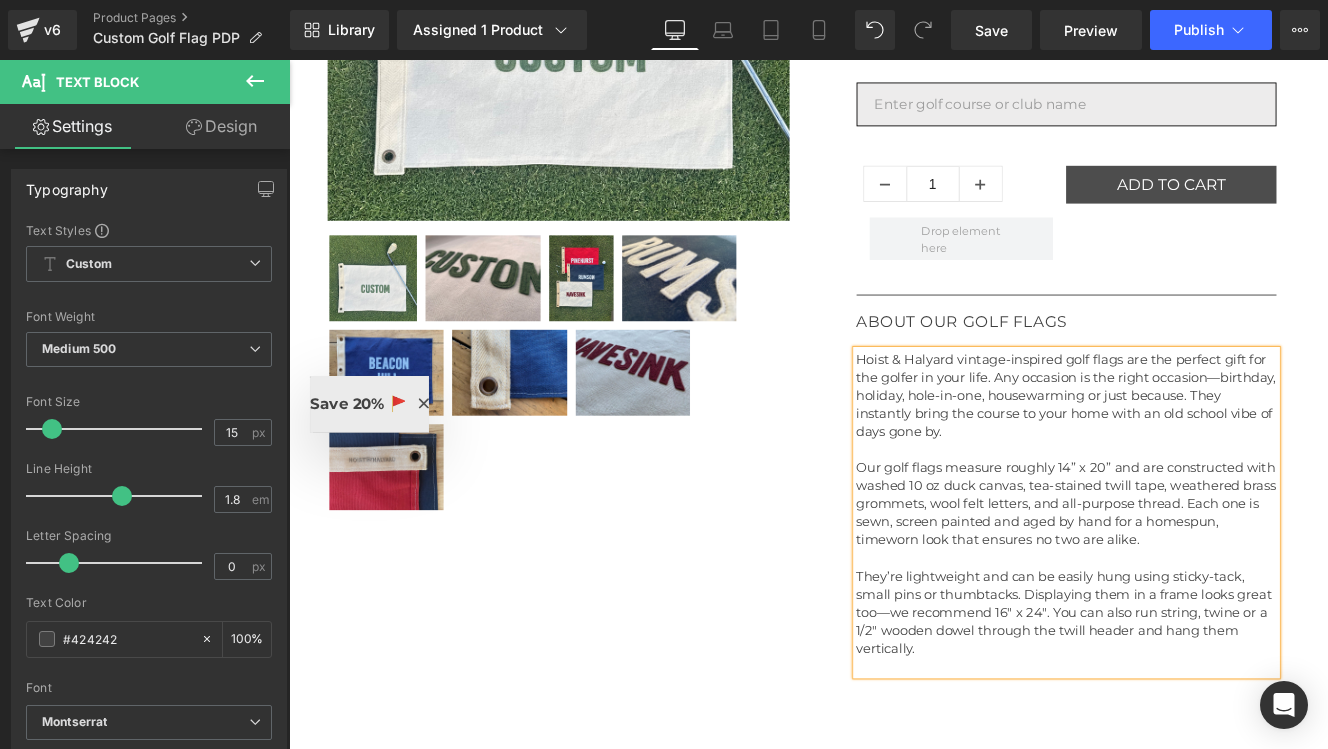 click on "Our golf flags measure roughly 14” x 20” and are constructed with washed 10 oz duck canvas, tea-stained twill tape, weathered brass grommets, wool felt letters, and all-purpose thread. Each one is sewn, screen painted and aged by hand for a homespun, timeworn look that ensures no two are alike." at bounding box center (1195, 576) 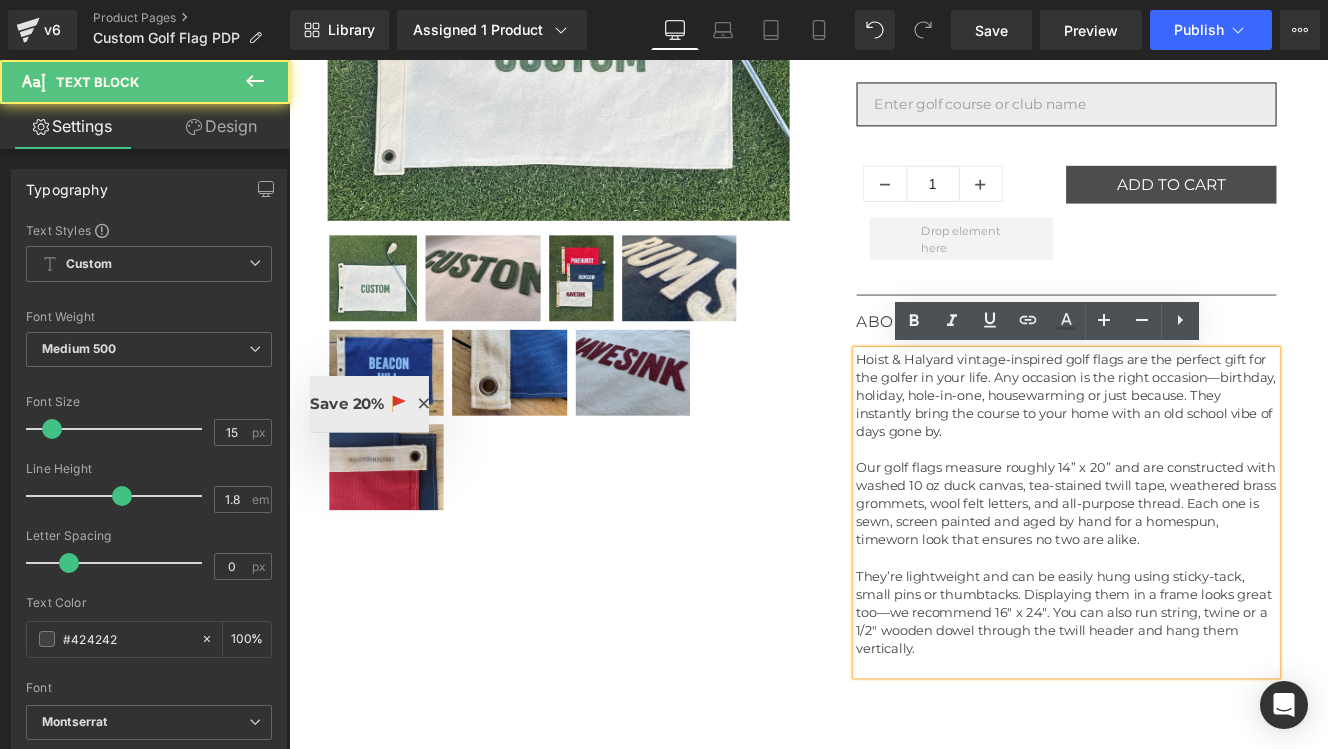 click on "Our golf flags measure roughly 14” x 20” and are constructed with washed 10 oz duck canvas, tea-stained twill tape, weathered brass grommets, wool felt letters, and all-purpose thread. Each one is sewn, screen painted and aged by hand for a homespun, timeworn look that ensures no two are alike." at bounding box center [1195, 576] 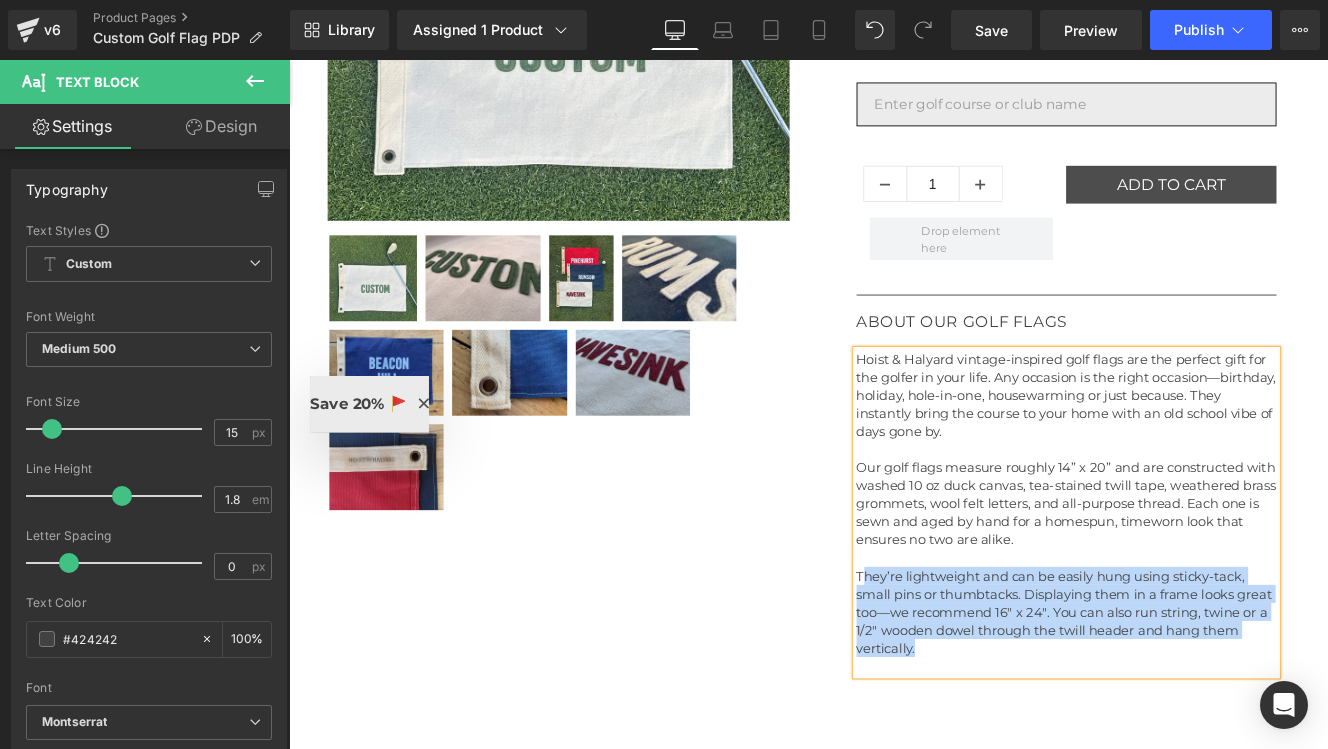 drag, startPoint x: 954, startPoint y: 660, endPoint x: 1063, endPoint y: 748, distance: 140.08926 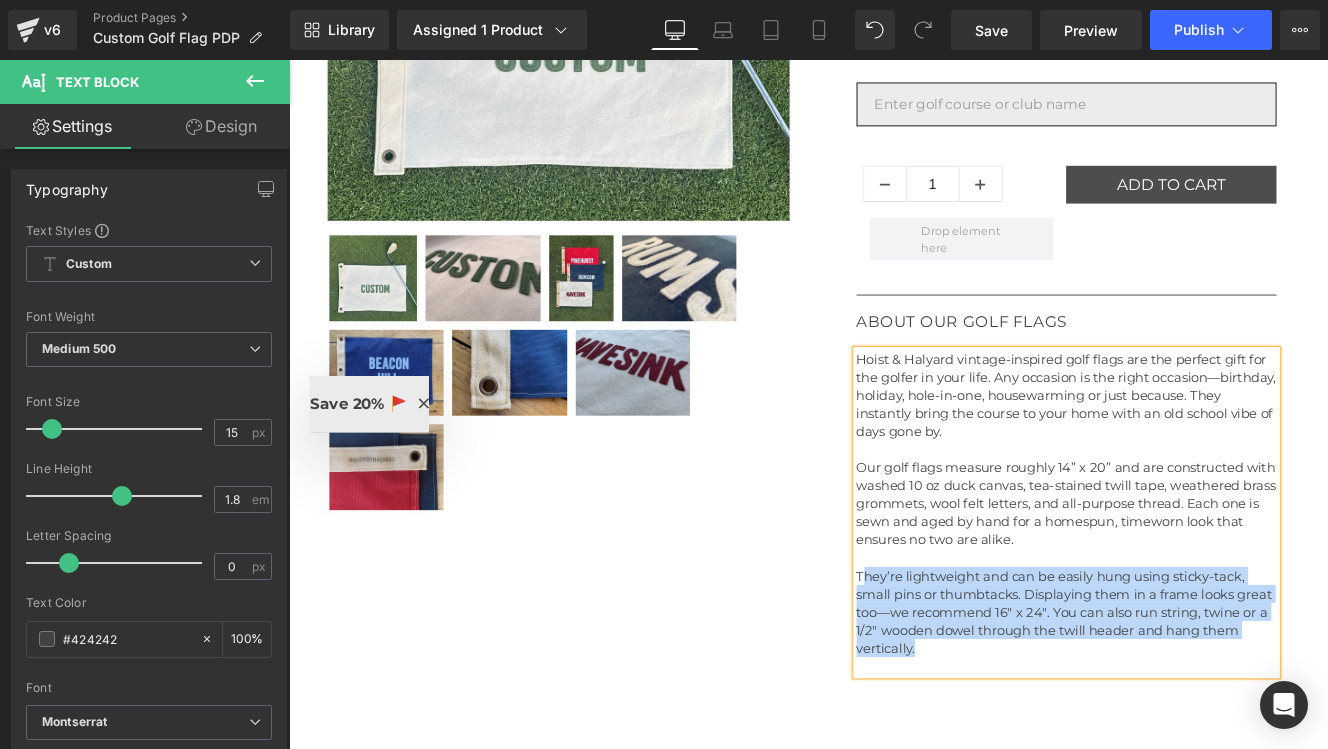 click on "They’re lightweight and can be easily hung using sticky-tack, small pins or thumbtacks. Displaying them in a frame looks great too—we recommend 16" x 24". You can also run string, twine or a 1/2" wooden dowel through the twill header and hang them vertically." at bounding box center [1195, 702] 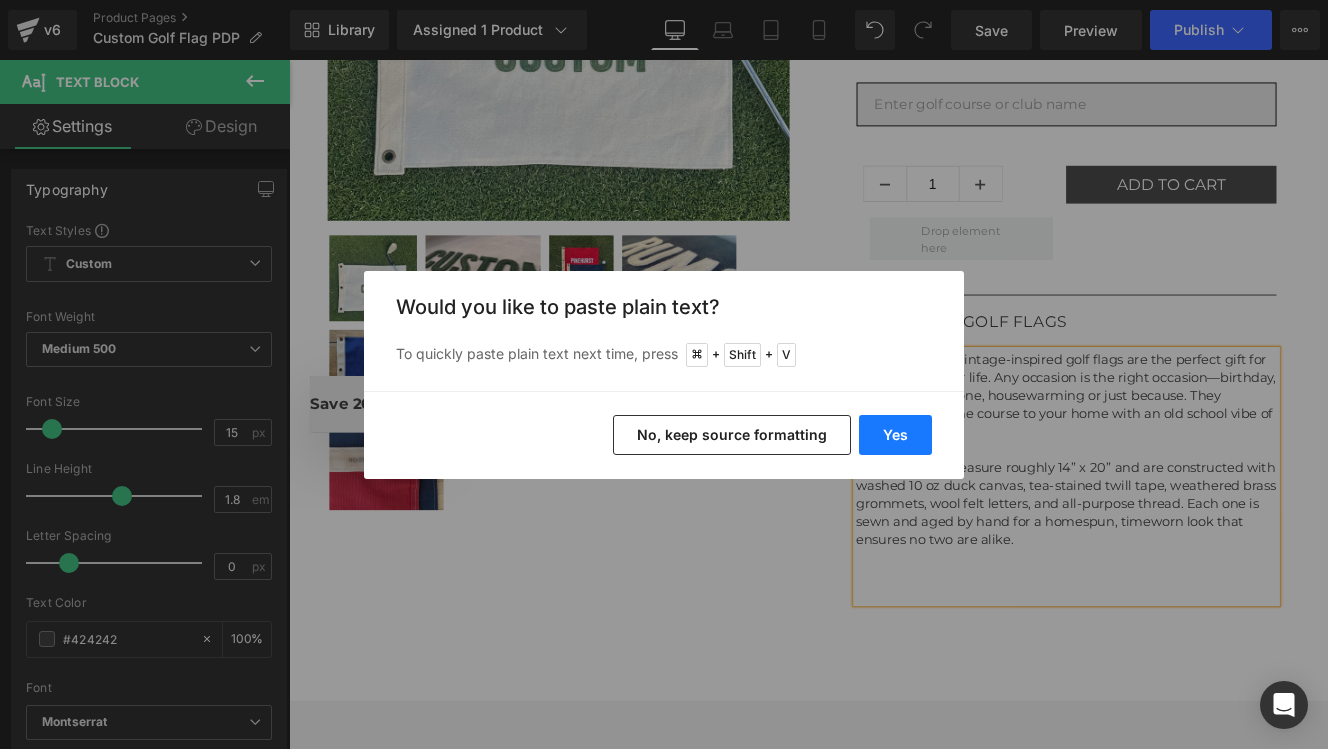 click on "Yes" at bounding box center (895, 435) 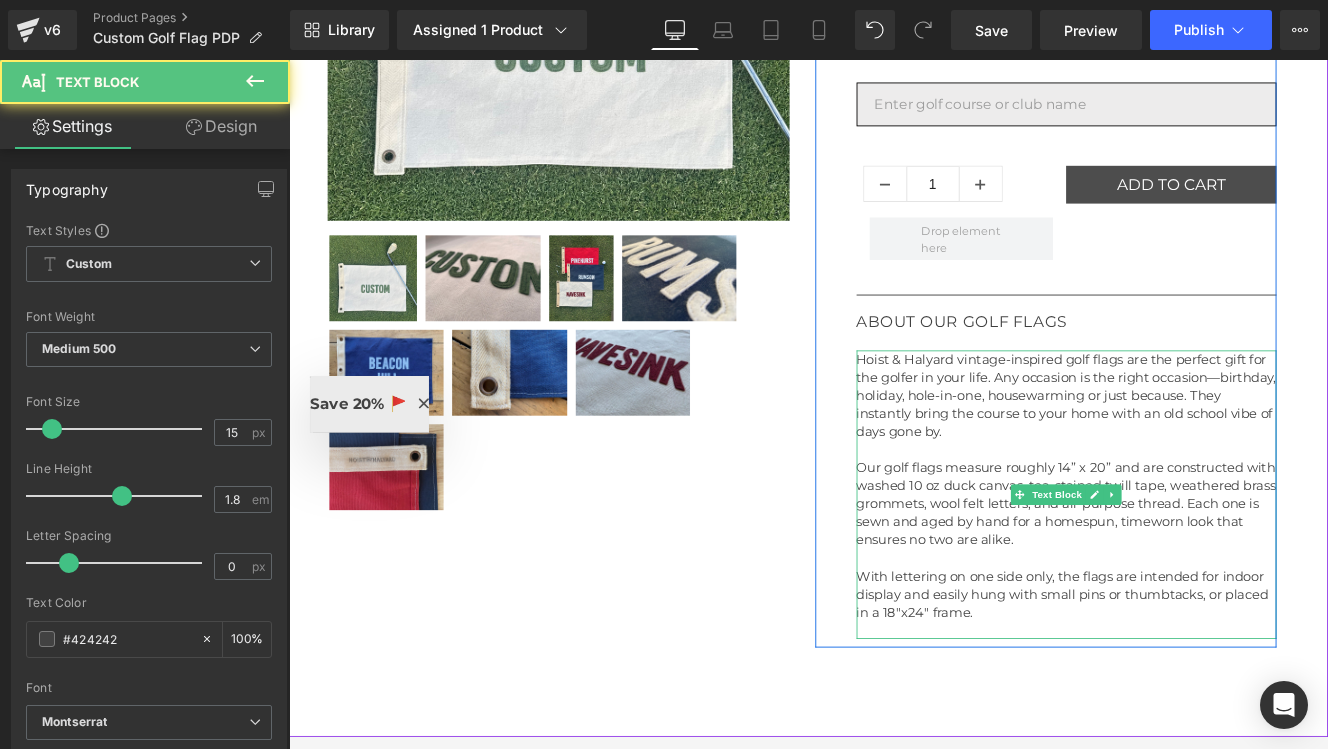 click on "With lettering on one side only, the flags are intended for indoor display and easily hung with small pins or thumbtacks, or placed in a 18"x24" frame." at bounding box center (1195, 681) 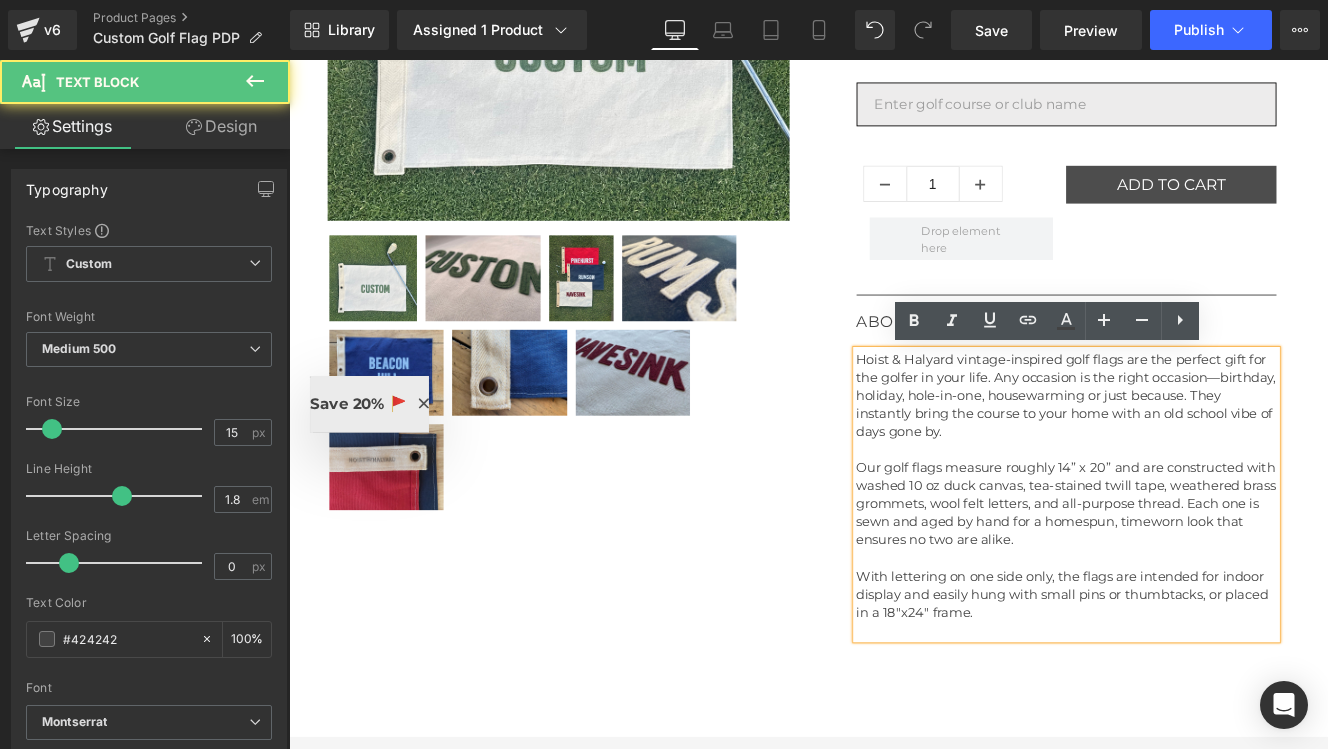 click on "With lettering on one side only, the flags are intended for indoor display and easily hung with small pins or thumbtacks, or placed in a 18"x24" frame." at bounding box center [1195, 681] 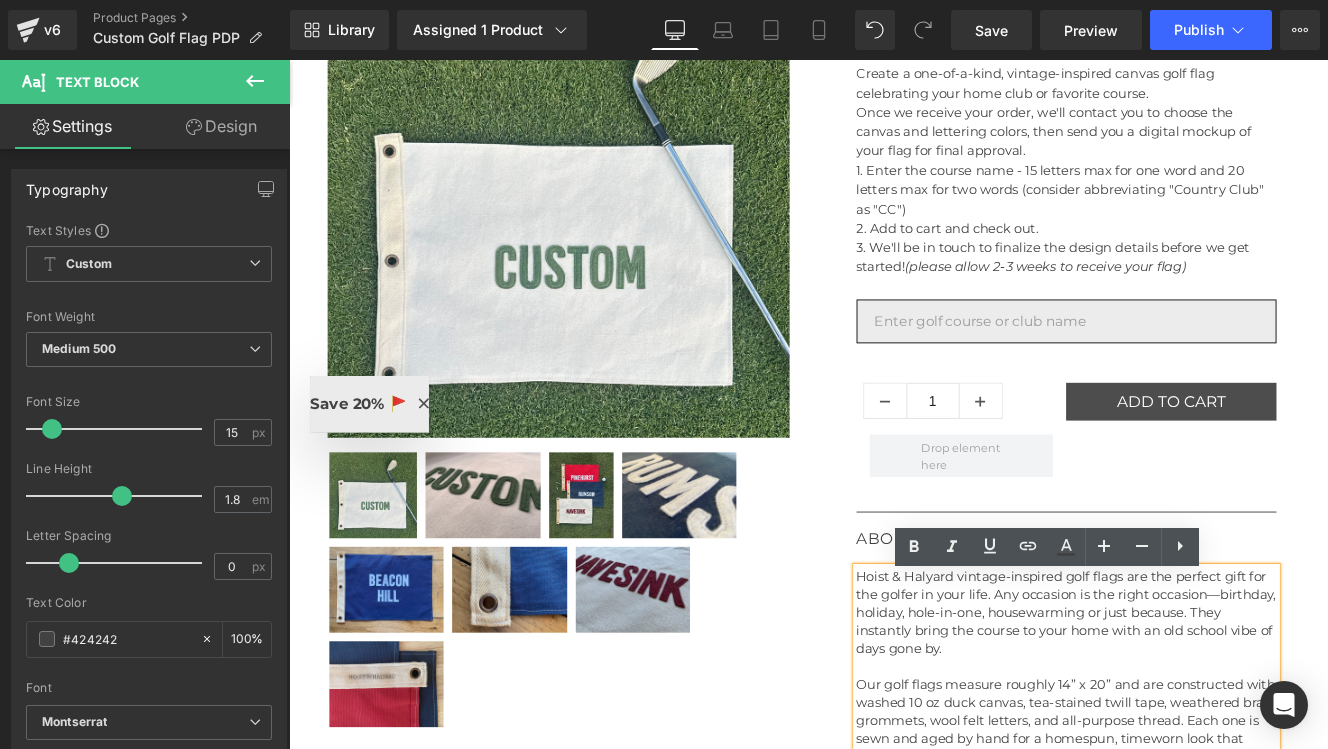 scroll, scrollTop: 440, scrollLeft: 0, axis: vertical 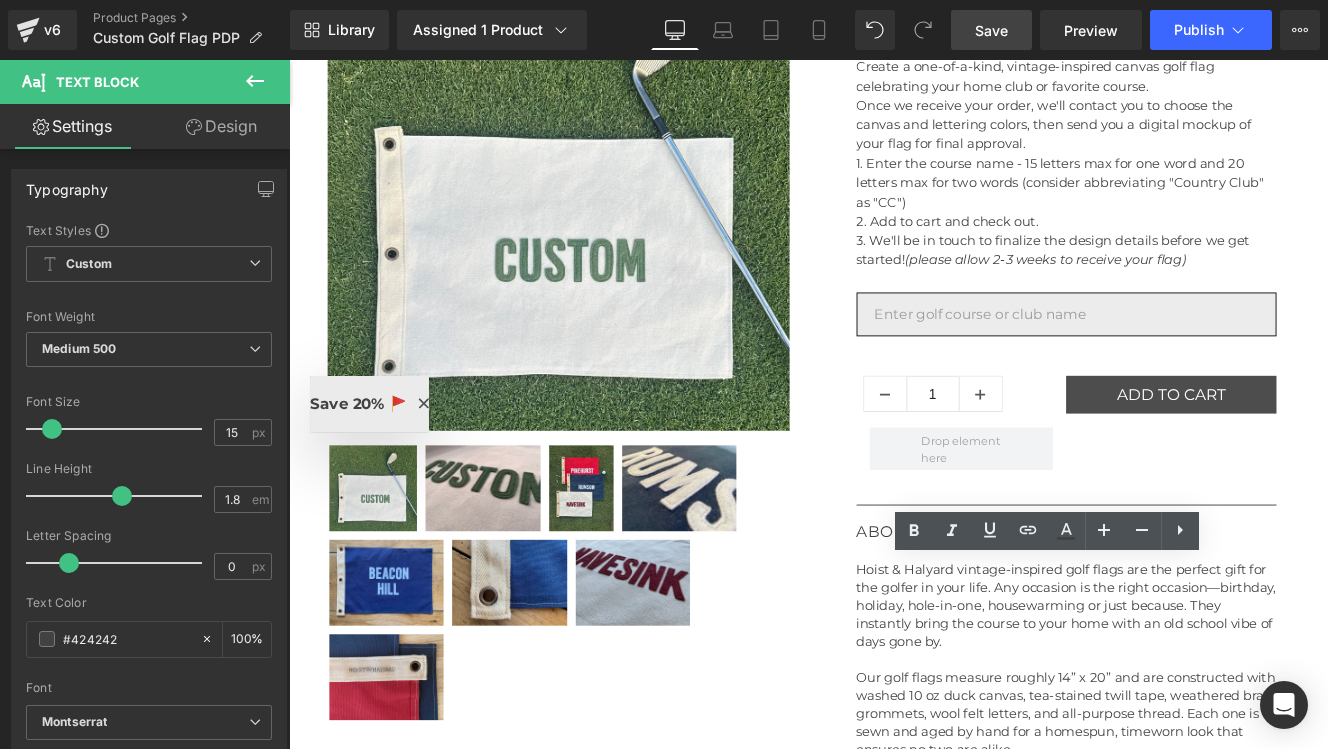 click on "Save" at bounding box center (991, 30) 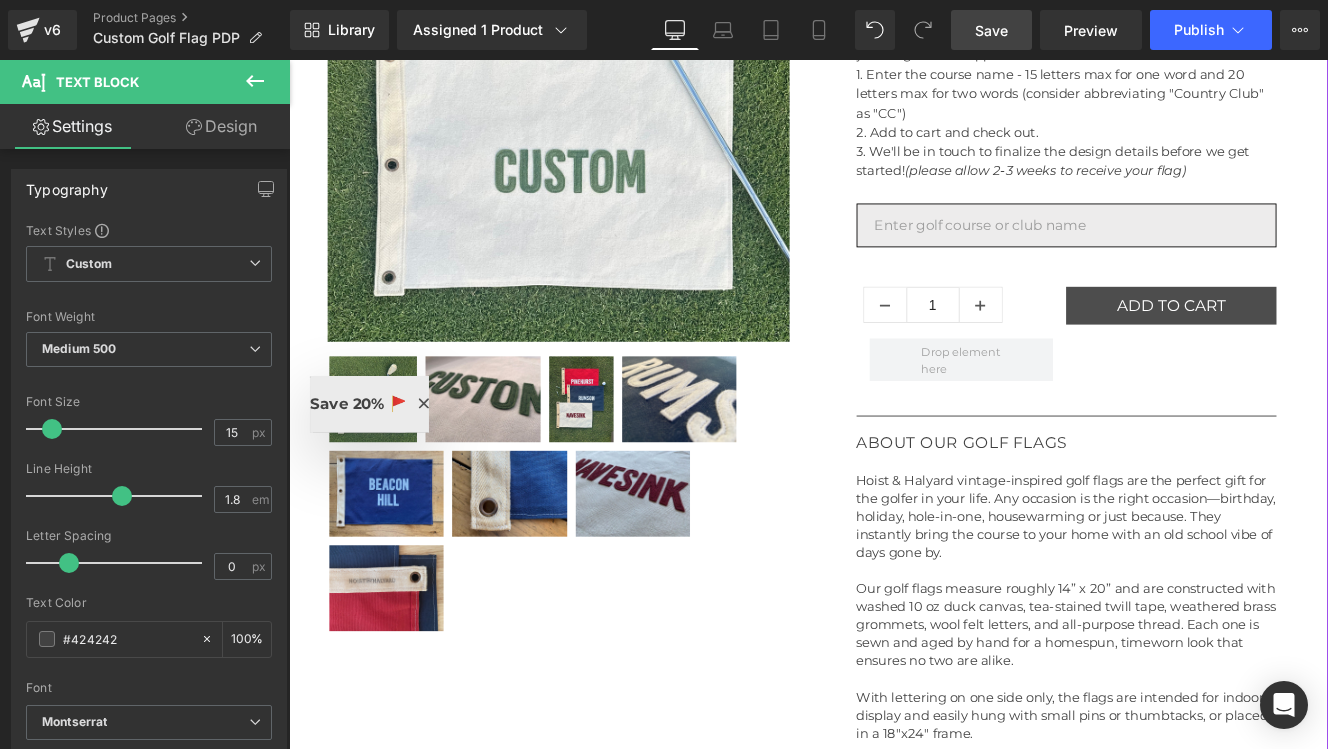 scroll, scrollTop: 543, scrollLeft: 0, axis: vertical 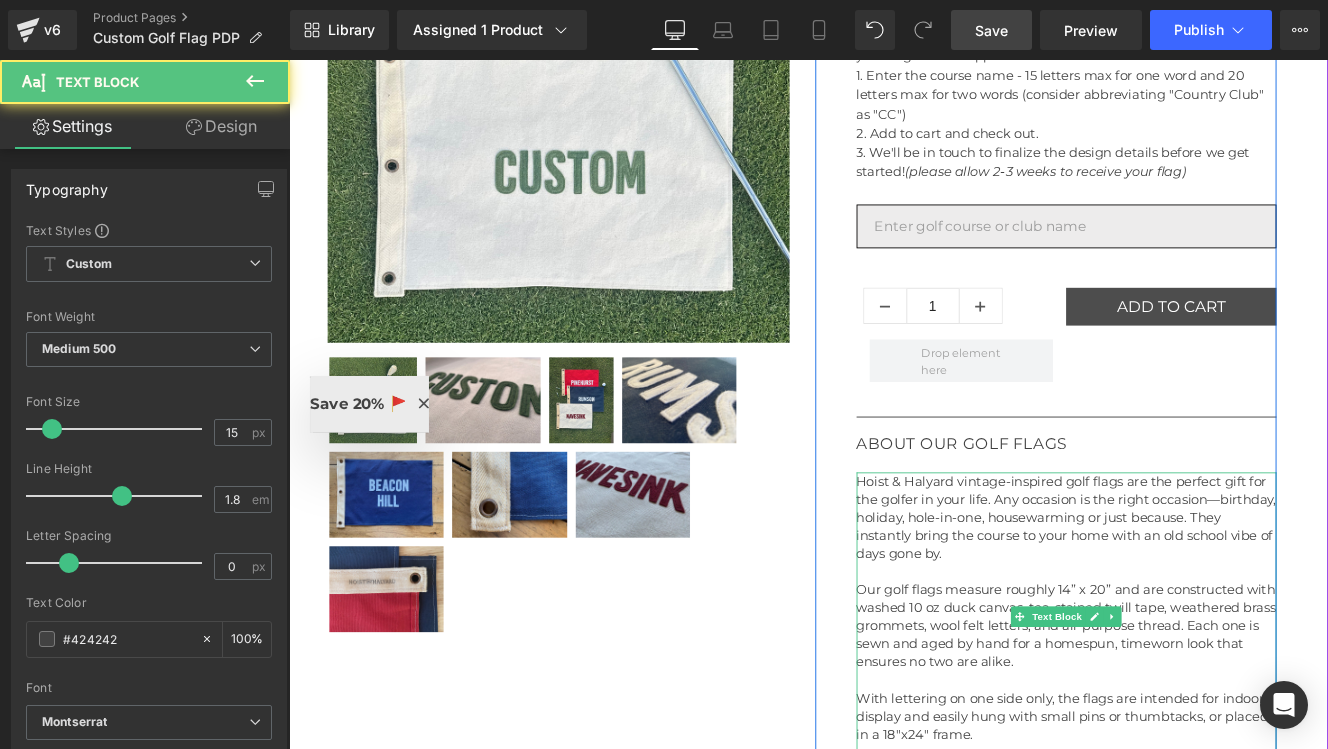 click on "Hoist & Halyard vintage-inspired golf flags are the perfect gift for the golfer in your life. Any occasion is the right occasion—birthday, holiday, hole-in-one, housewarming or just because. They instantly bring the course to your home with an old school vibe of days gone by." at bounding box center (1195, 592) 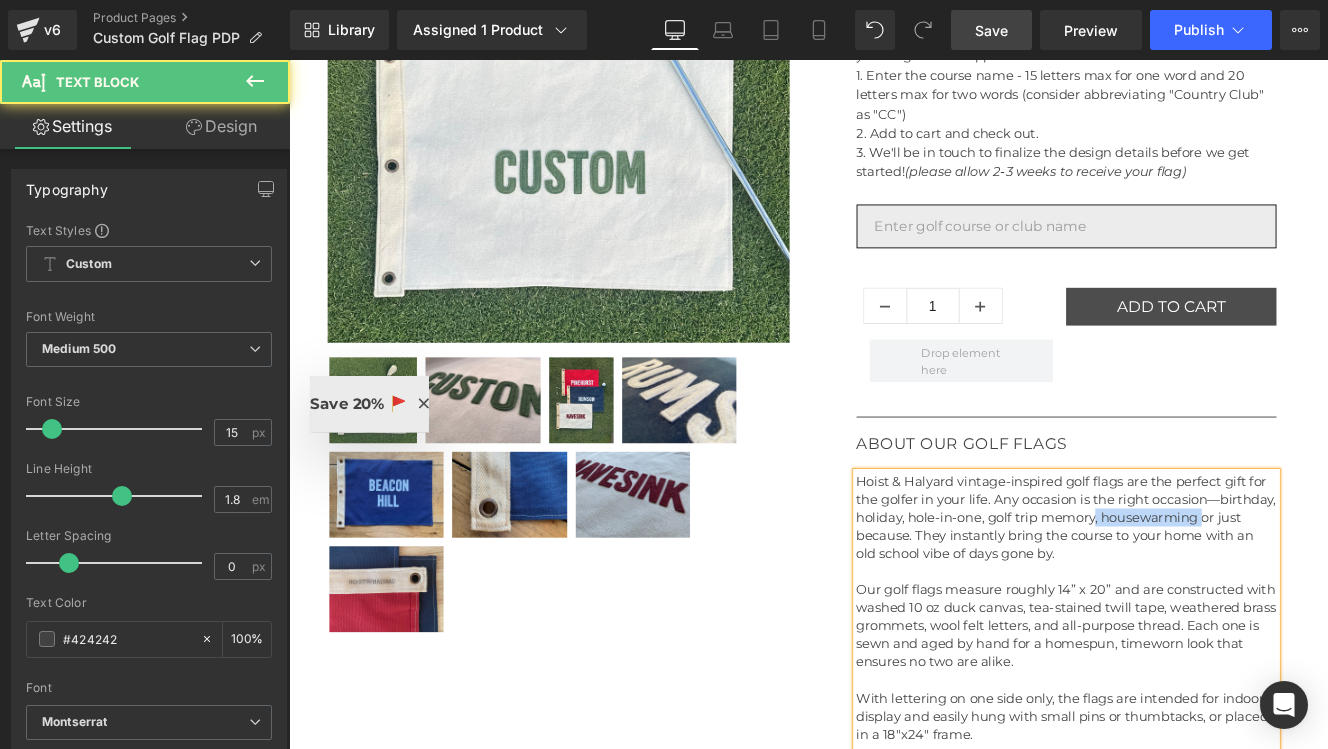 click on "Hoist & Halyard vintage-inspired golf flags are the perfect gift for the golfer in your life. Any occasion is the right occasion—birthday, holiday, hole-in-one, golf trip memory, housewarming or just because. They instantly bring the course to your home with an old school vibe of days gone by." at bounding box center (1195, 592) 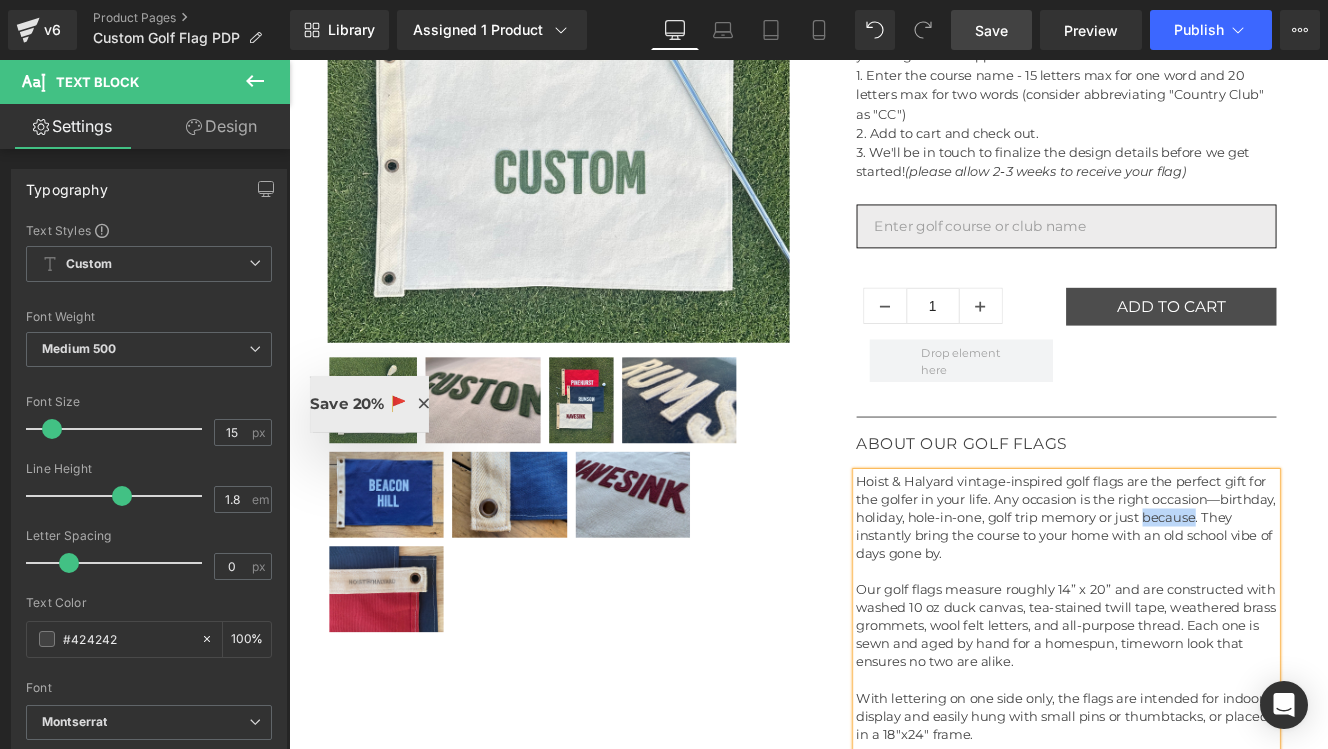 drag, startPoint x: 1357, startPoint y: 595, endPoint x: 1419, endPoint y: 599, distance: 62.1289 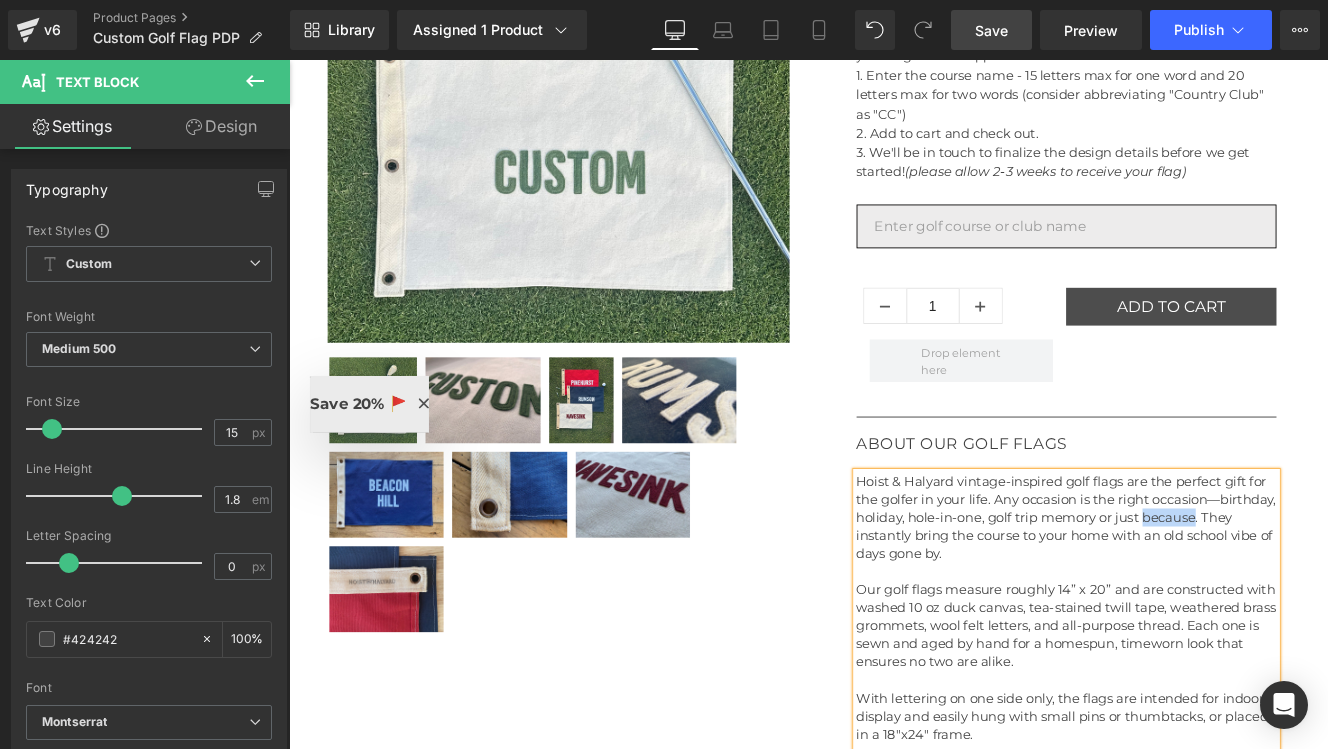 click on "Hoist & Halyard vintage-inspired golf flags are the perfect gift for the golfer in your life. Any occasion is the right occasion—birthday, holiday, hole-in-one, golf trip memory or just because. They instantly bring the course to your home with an old school vibe of days gone by." at bounding box center (1195, 592) 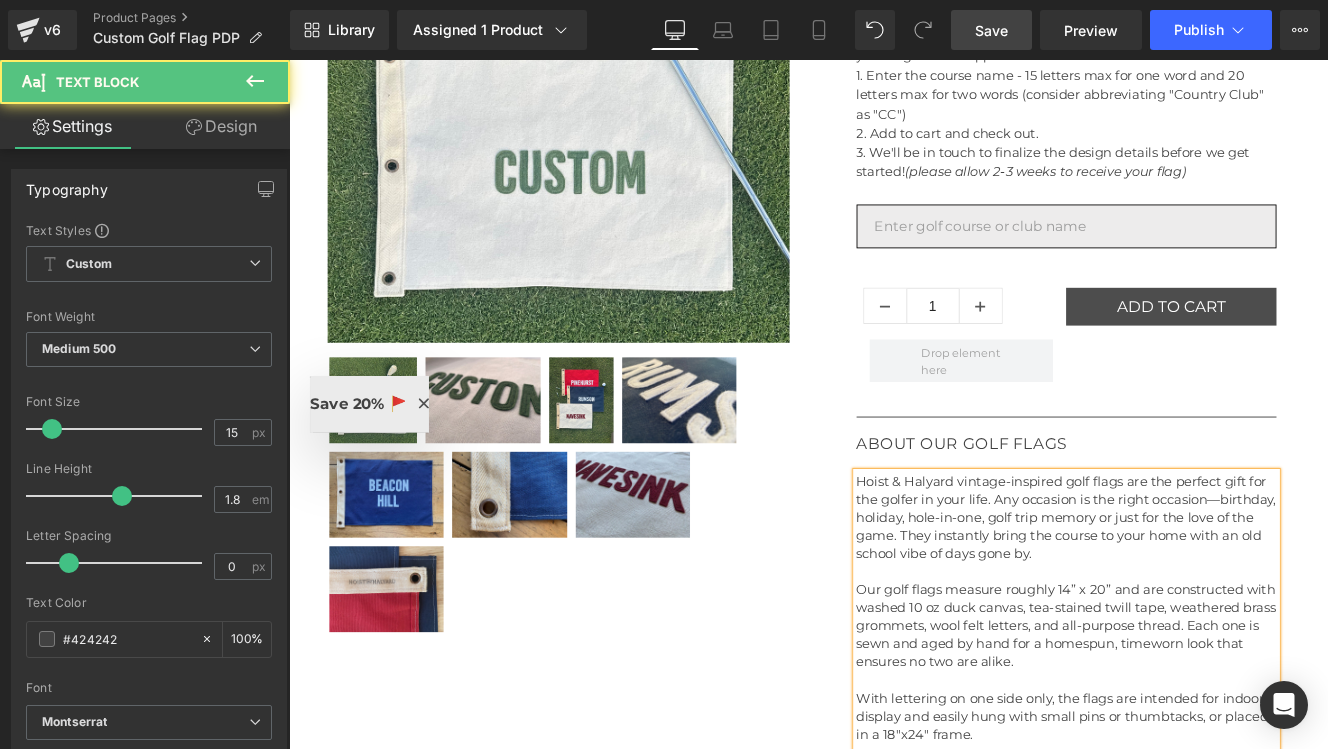 click on "Hoist & Halyard vintage-inspired golf flags are the perfect gift for the golfer in your life. Any occasion is the right occasion—birthday, holiday, hole-in-one, golf trip memory or just for the love of the game. They instantly bring the course to your home with an old school vibe of days gone by." at bounding box center [1195, 592] 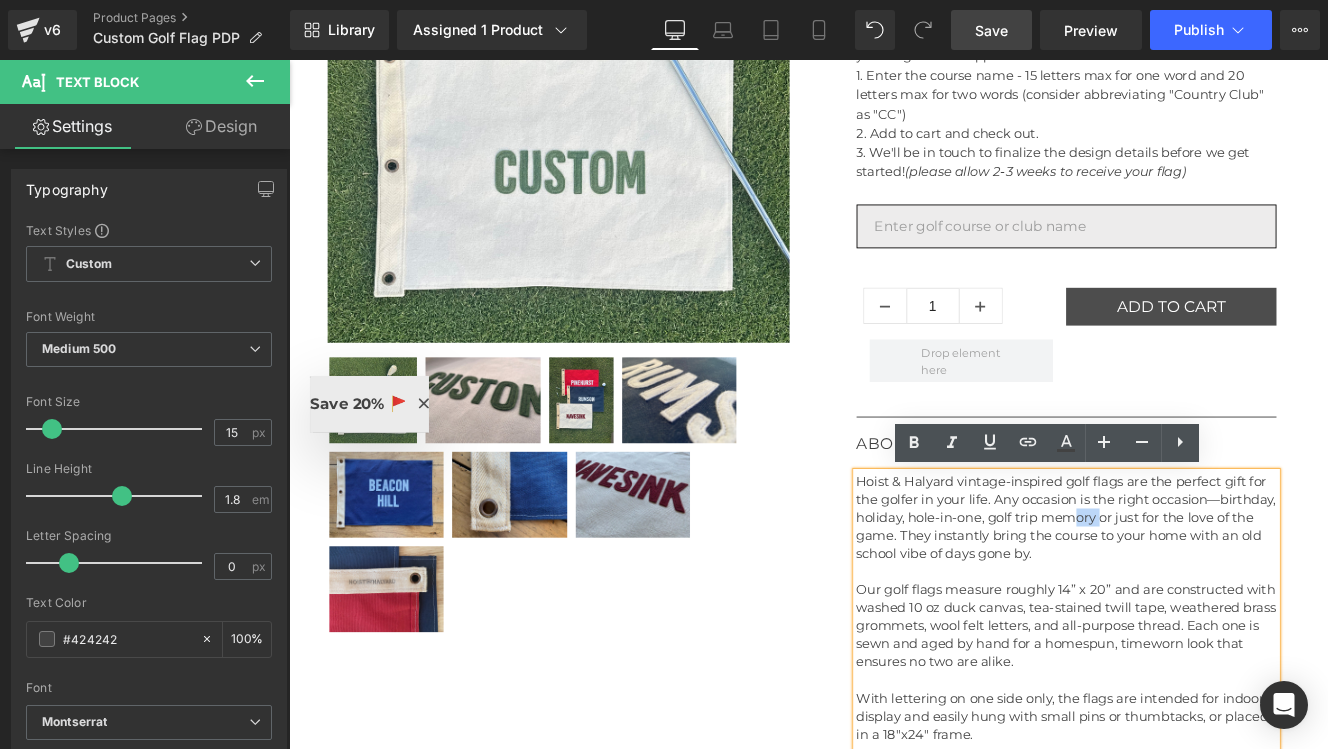 drag, startPoint x: 1278, startPoint y: 589, endPoint x: 1309, endPoint y: 594, distance: 31.400637 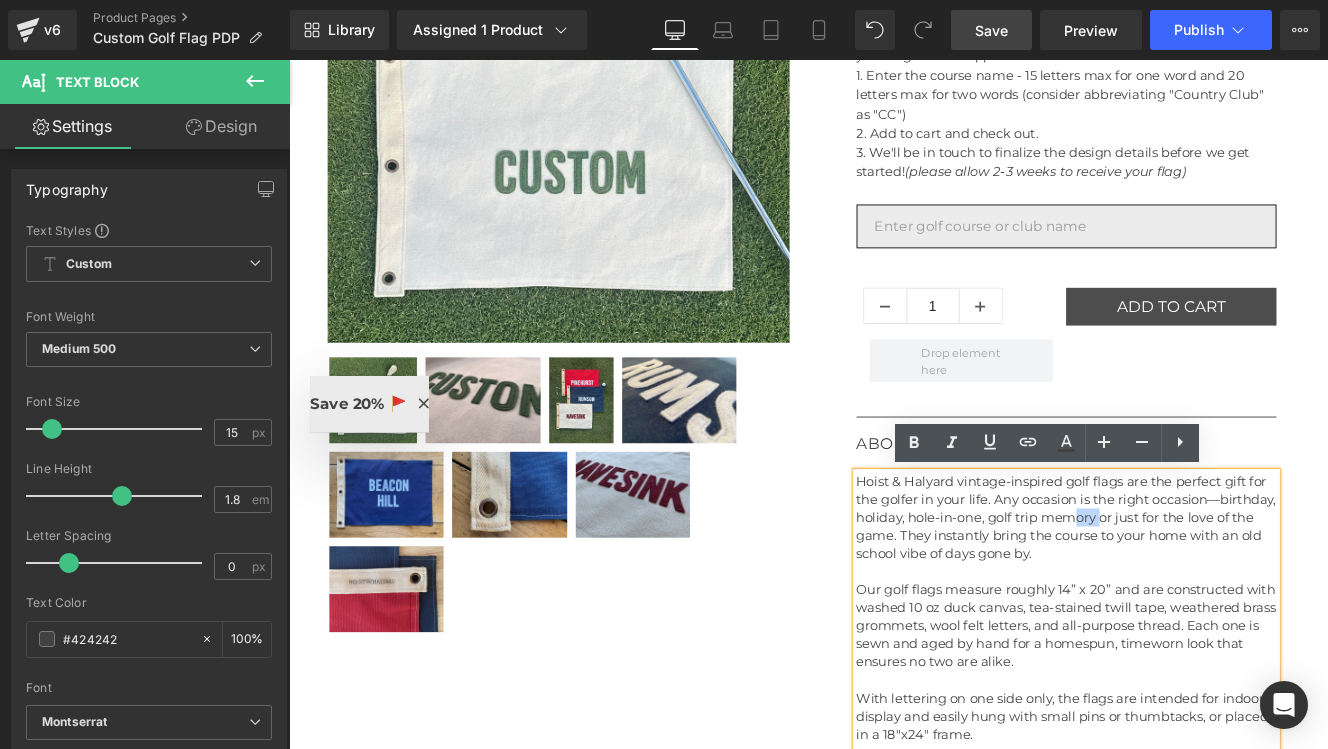 click on "Hoist & Halyard vintage-inspired golf flags are the perfect gift for the golfer in your life. Any occasion is the right occasion—birthday, holiday, hole-in-one, golf trip memory or just for the love of the game. They instantly bring the course to your home with an old school vibe of days gone by." at bounding box center (1195, 592) 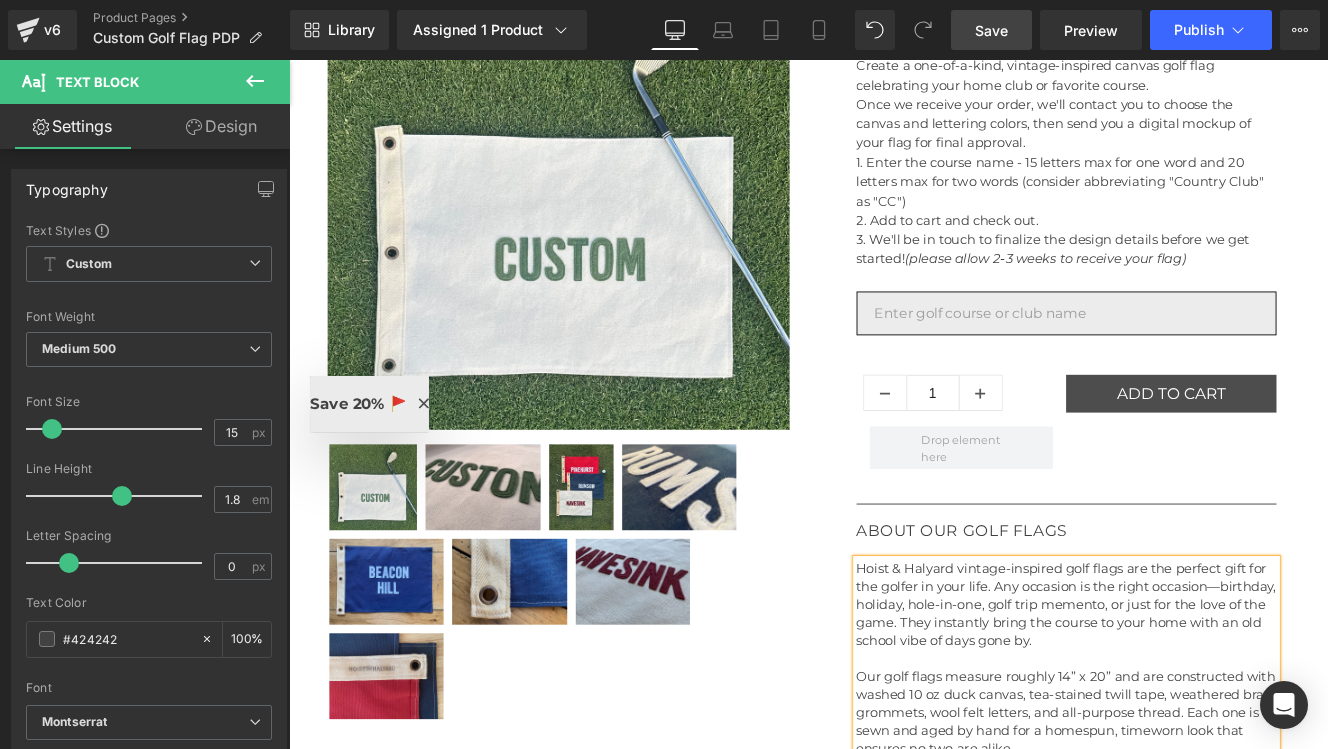 scroll, scrollTop: 425, scrollLeft: 0, axis: vertical 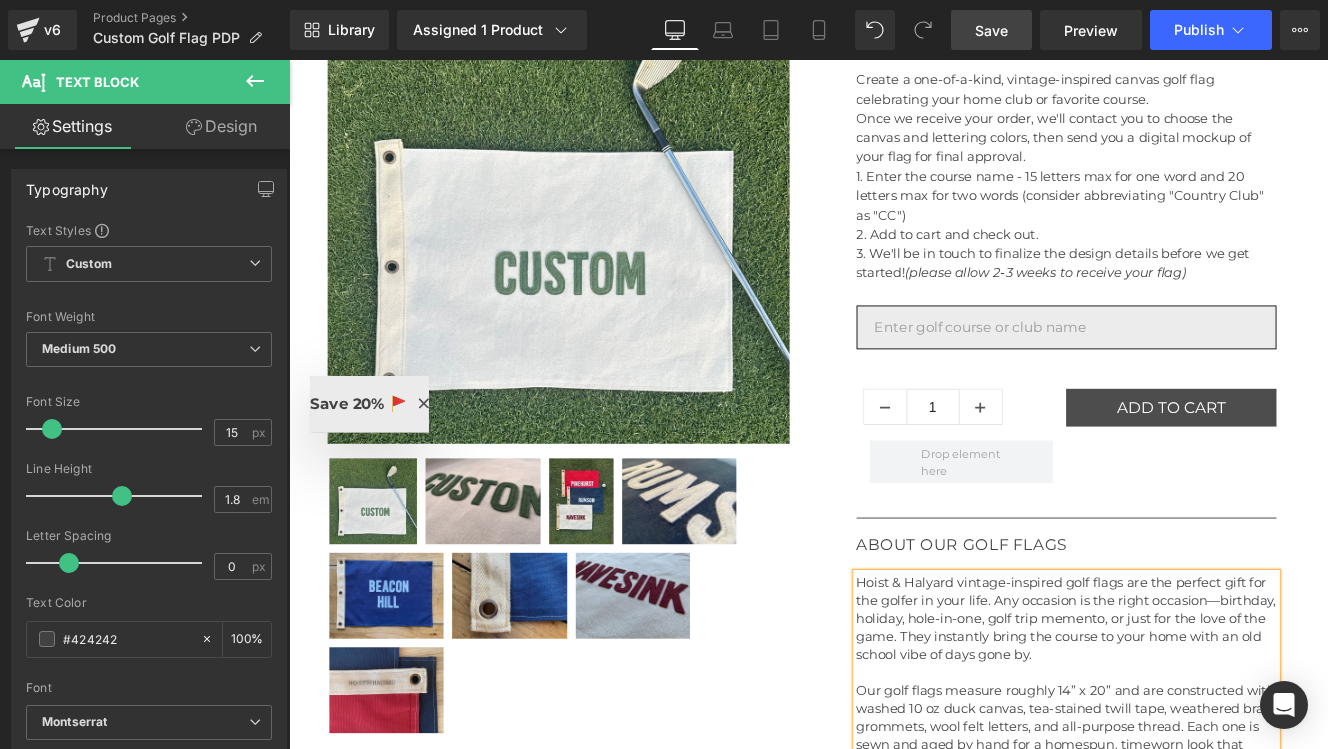 click on "Save" at bounding box center [991, 30] 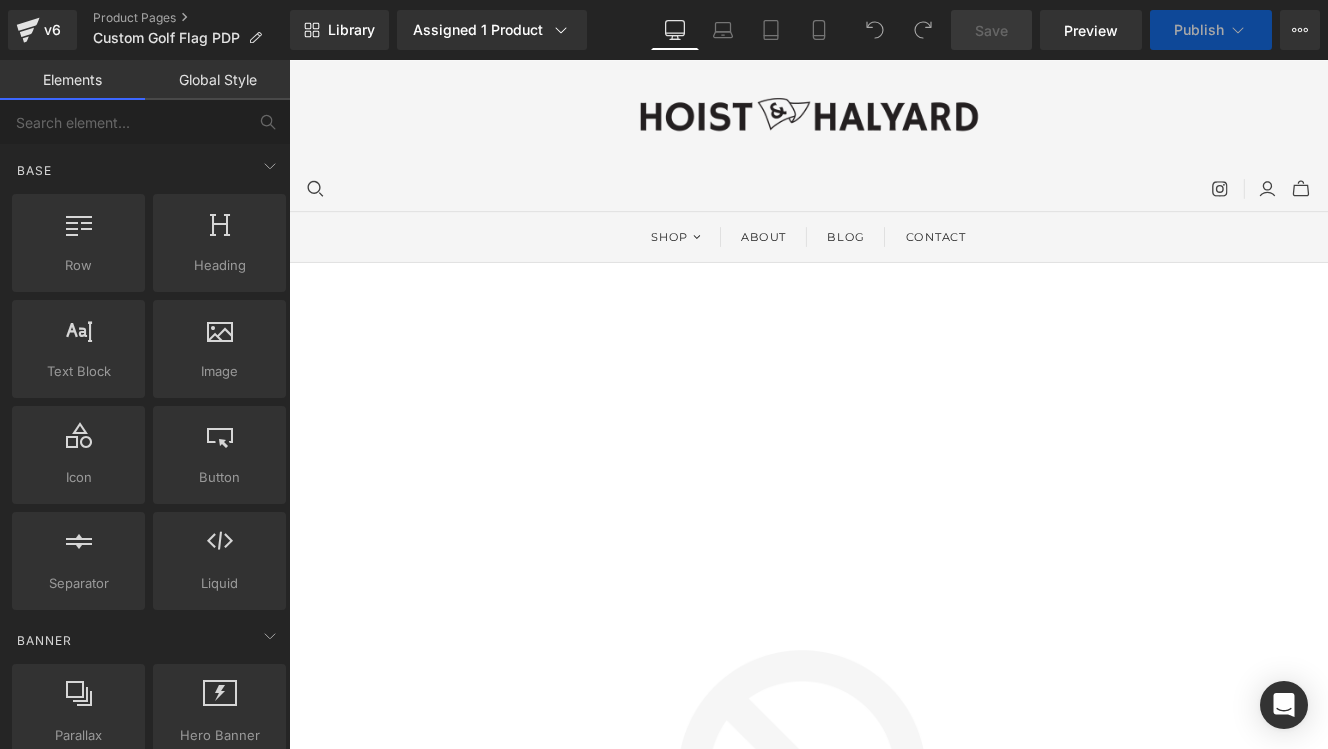 scroll, scrollTop: 0, scrollLeft: 0, axis: both 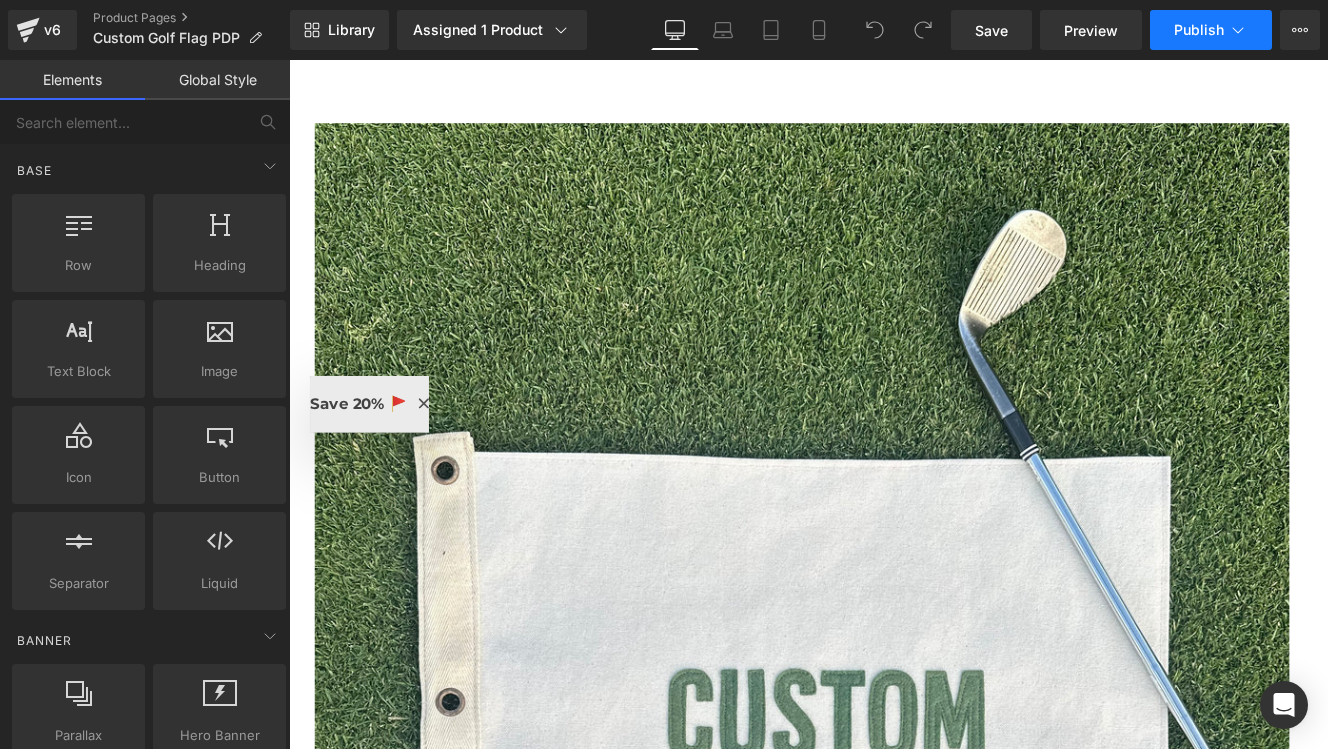 click on "Publish" at bounding box center (1211, 30) 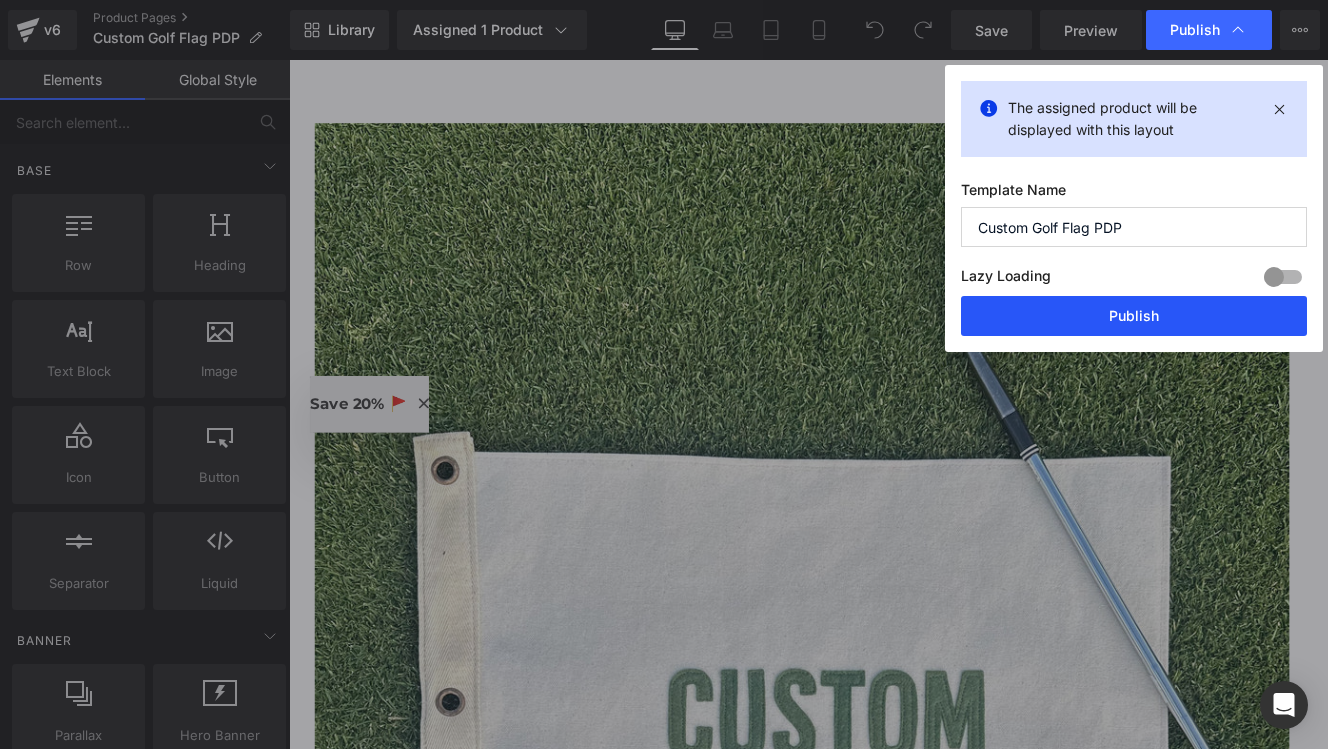 click on "Publish" at bounding box center [1134, 316] 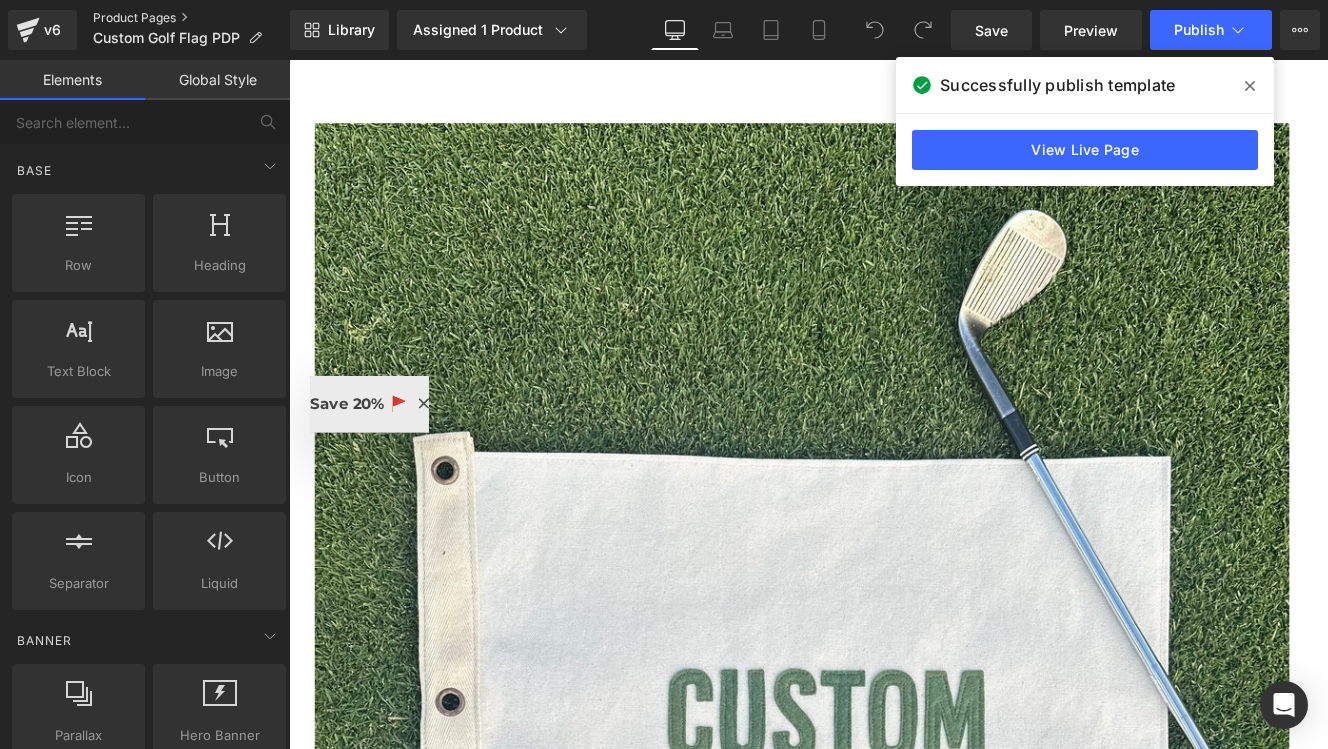 click on "Product Pages" at bounding box center [191, 18] 